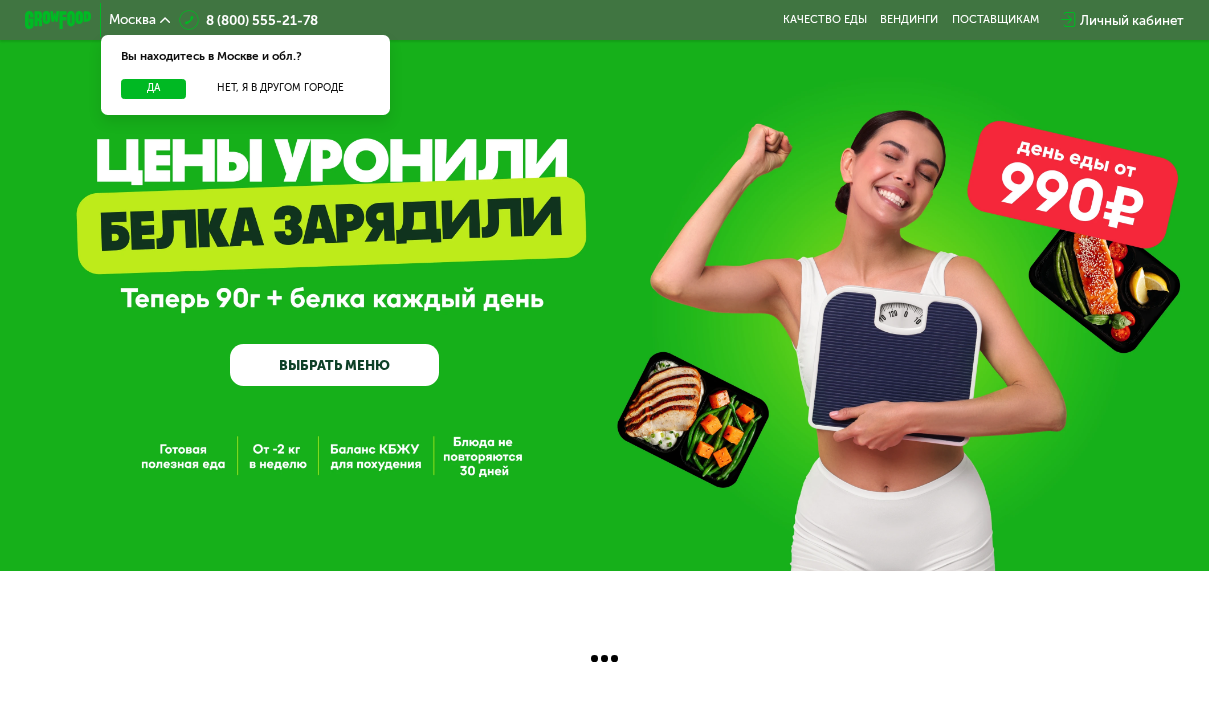scroll, scrollTop: 0, scrollLeft: 0, axis: both 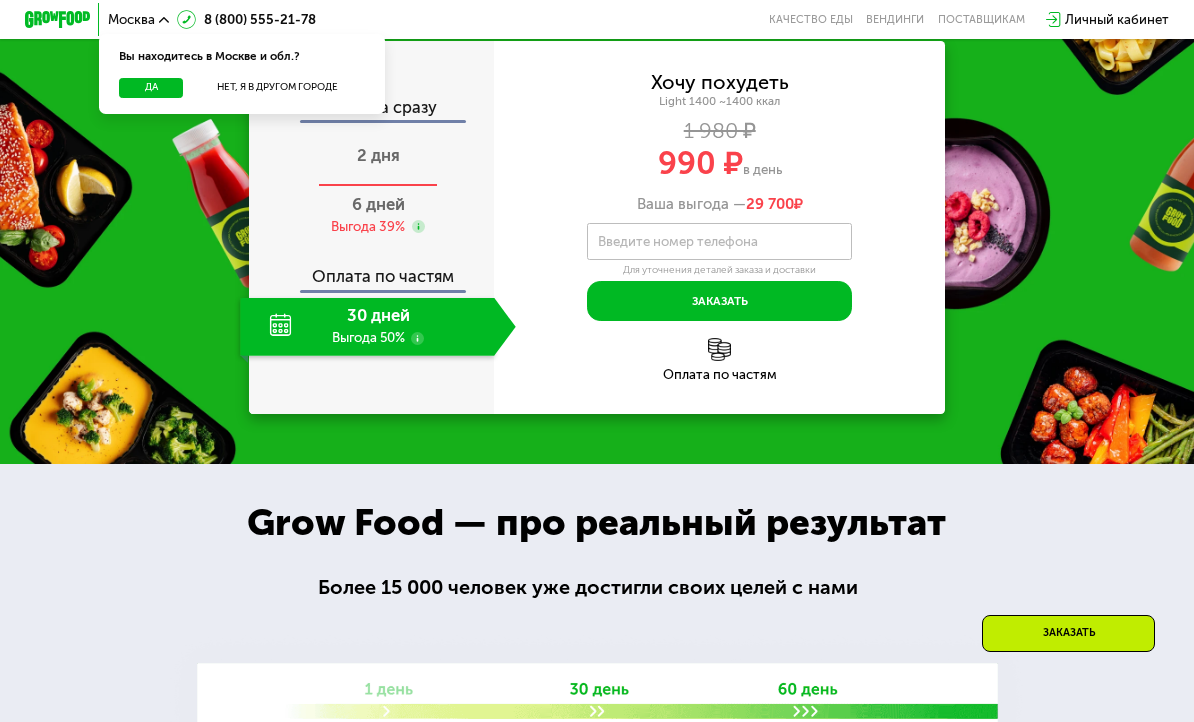 click on "2 дня" at bounding box center [378, 155] 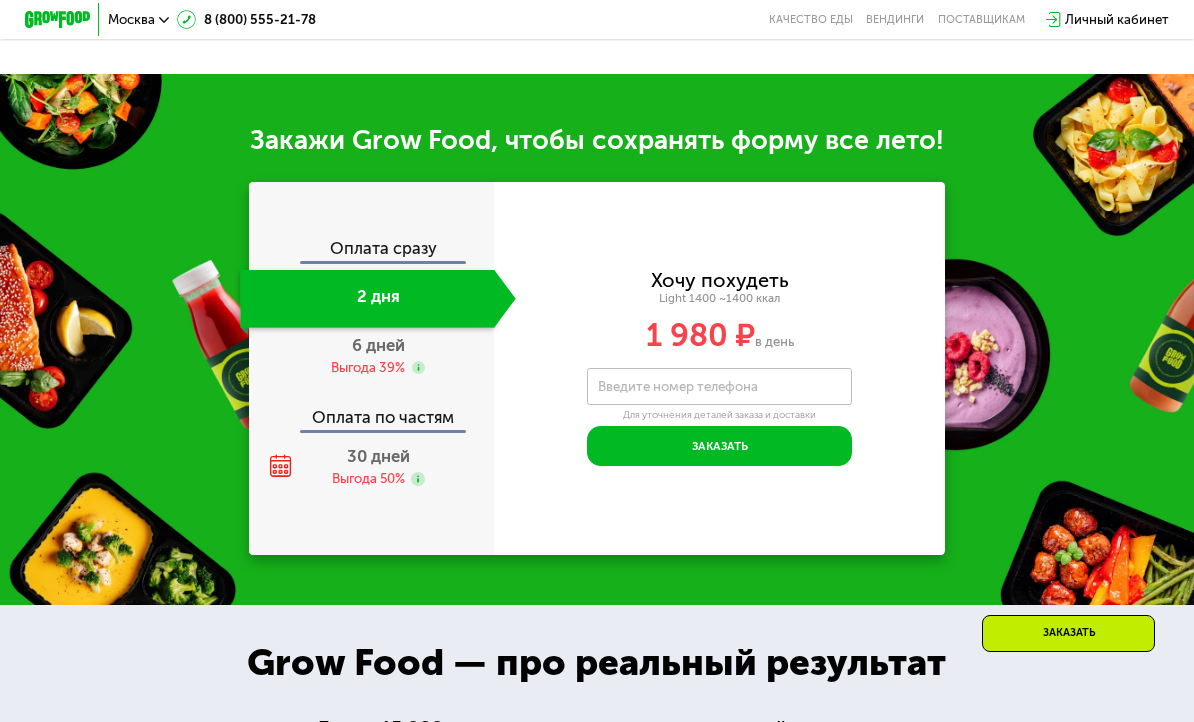 scroll, scrollTop: 1609, scrollLeft: 0, axis: vertical 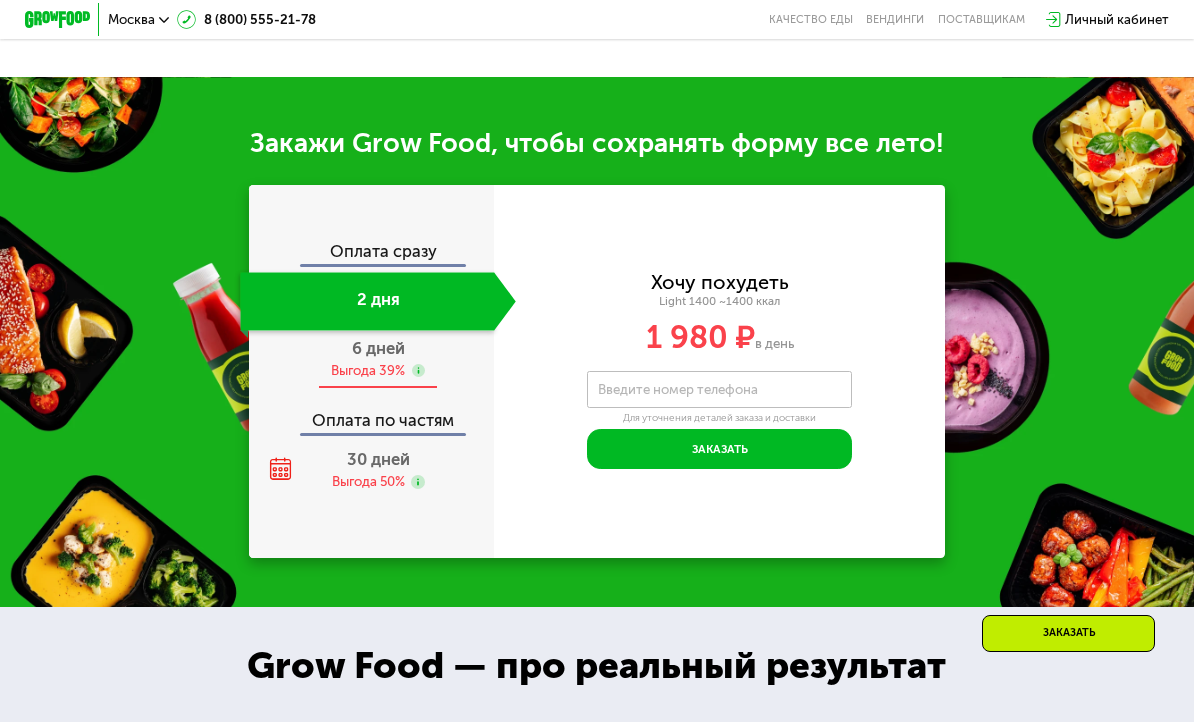 click on "6 дней" at bounding box center [378, 348] 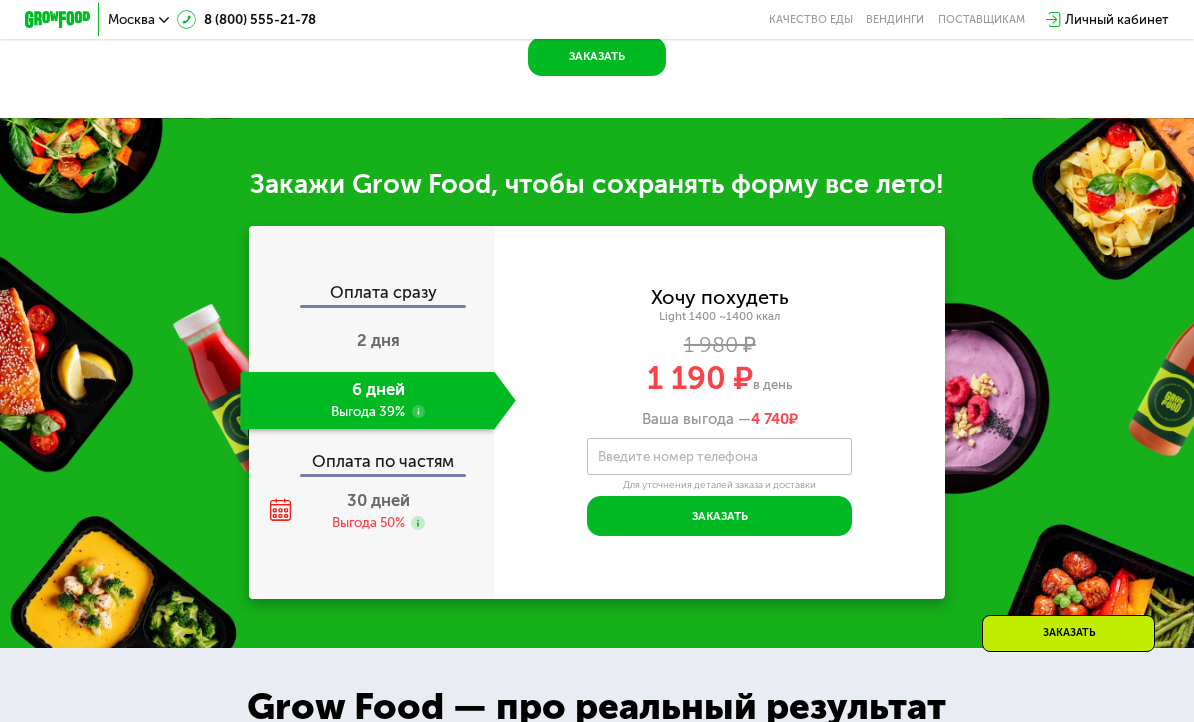 scroll, scrollTop: 1609, scrollLeft: 0, axis: vertical 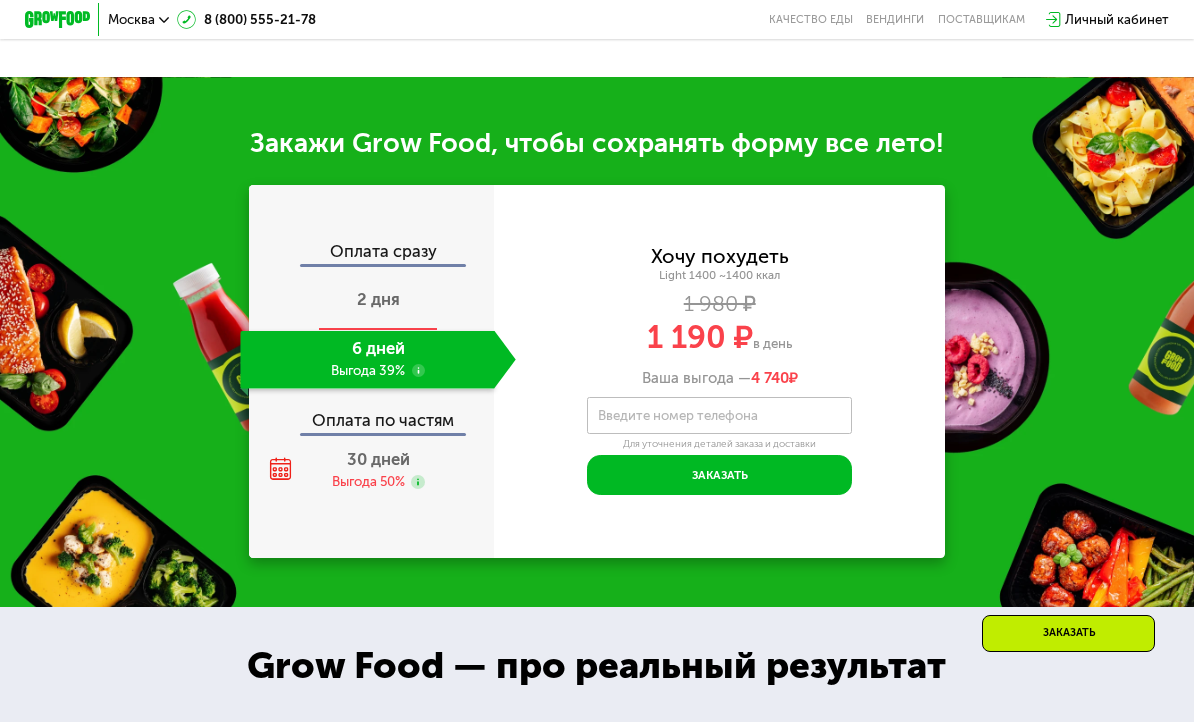 click on "2 дня" at bounding box center (378, 299) 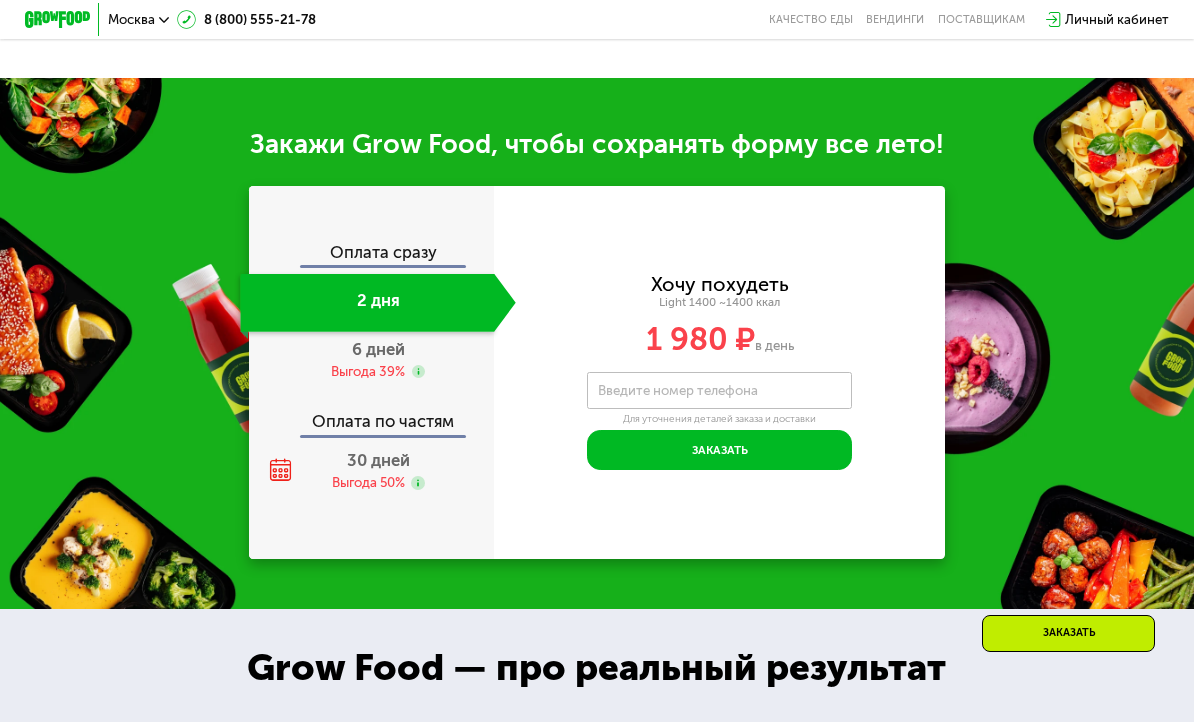 scroll, scrollTop: 1609, scrollLeft: 0, axis: vertical 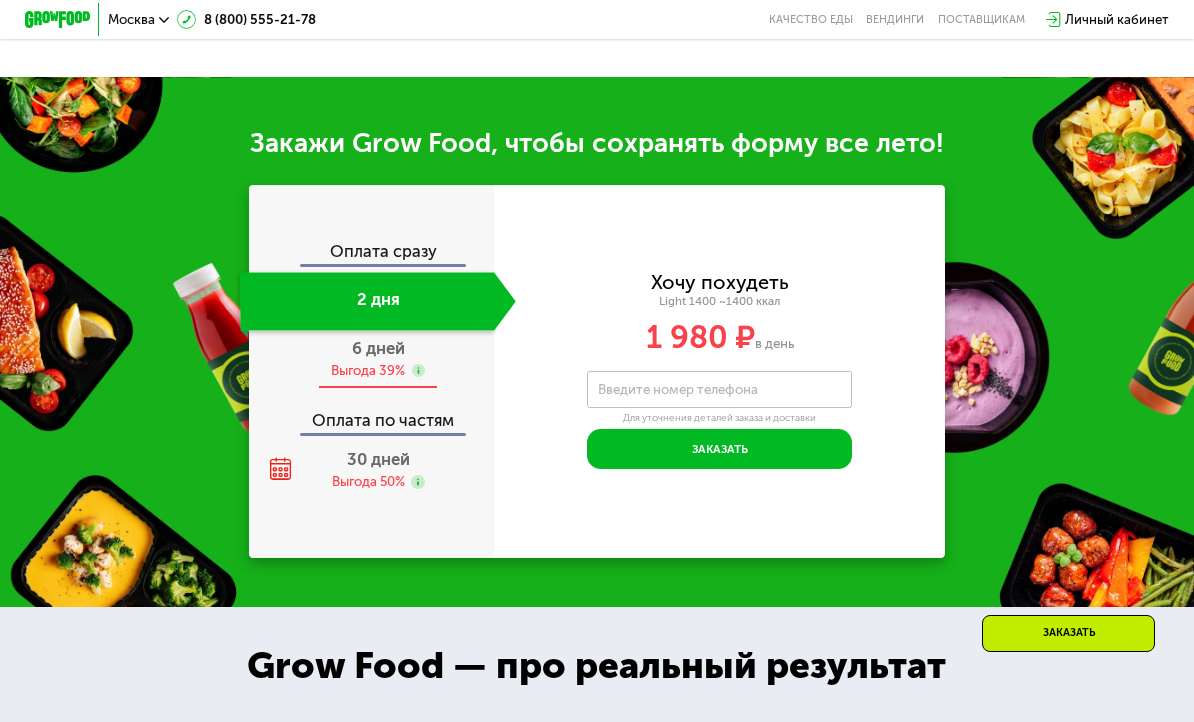 click on "6 дней Выгода 39%" at bounding box center (377, 360) 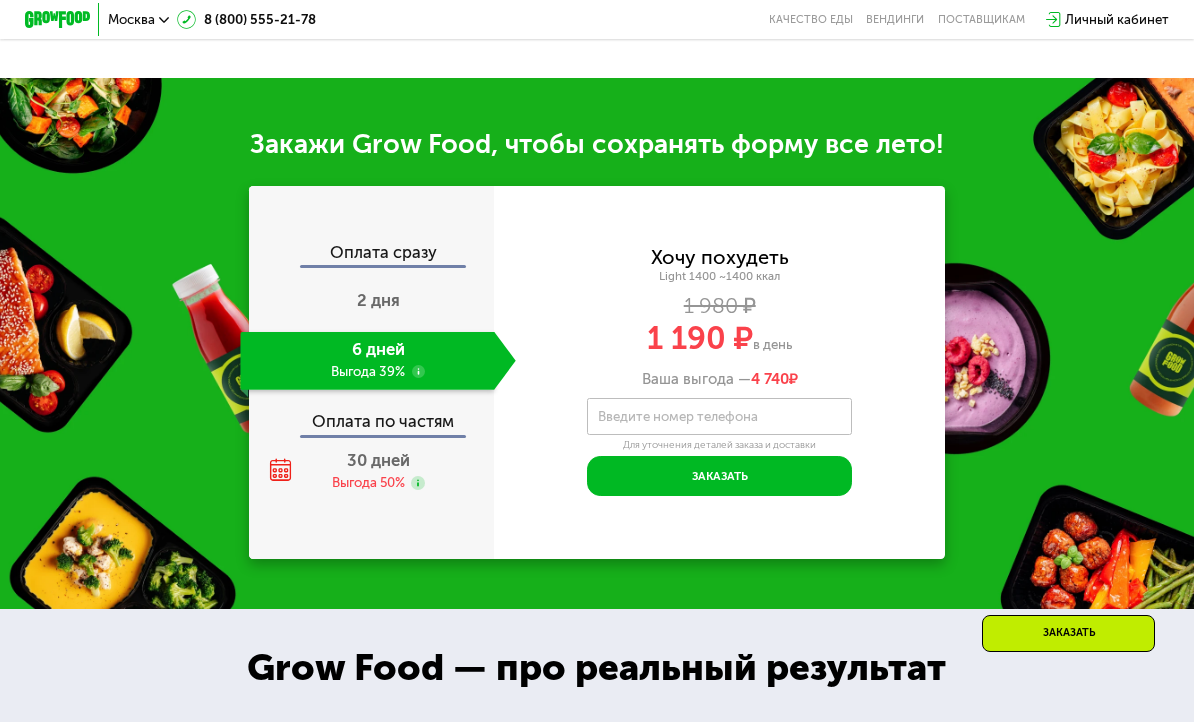 scroll, scrollTop: 1609, scrollLeft: 0, axis: vertical 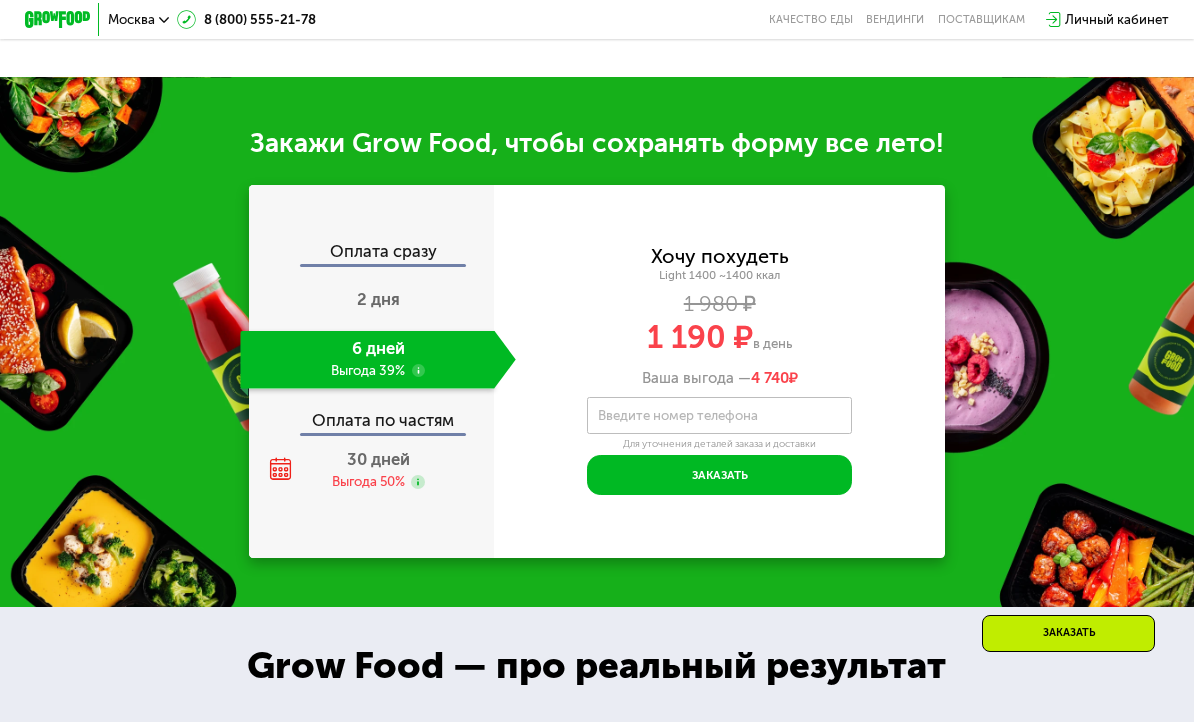 click 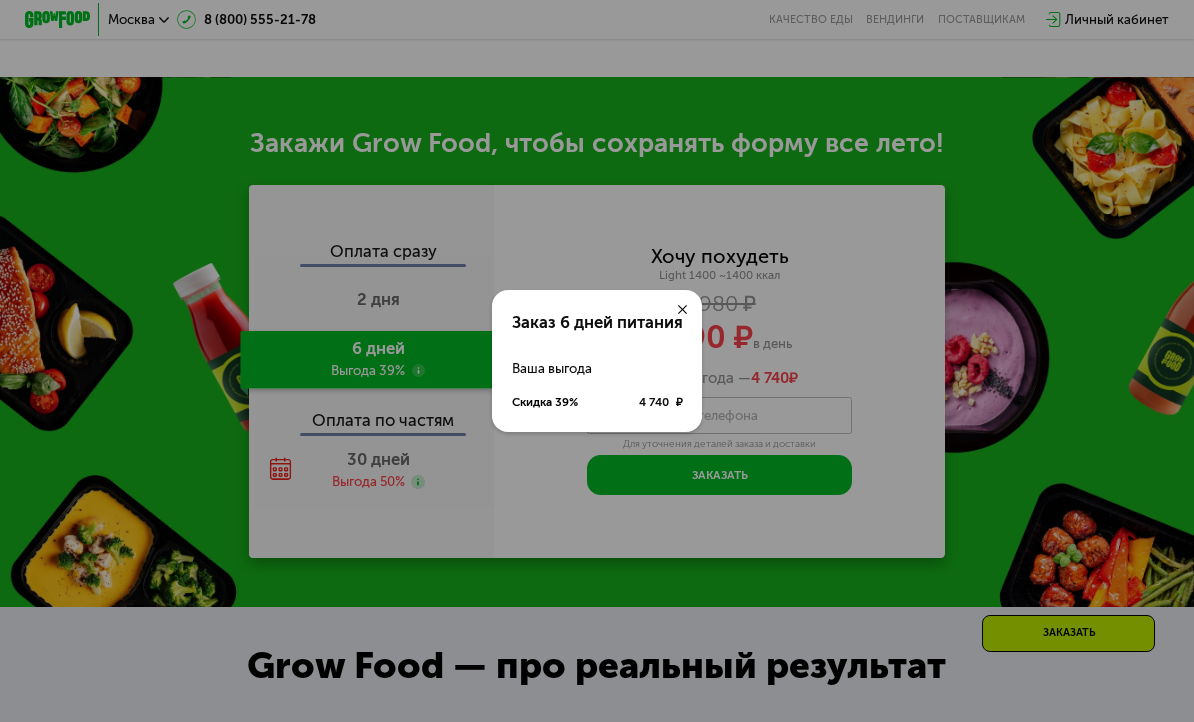 click 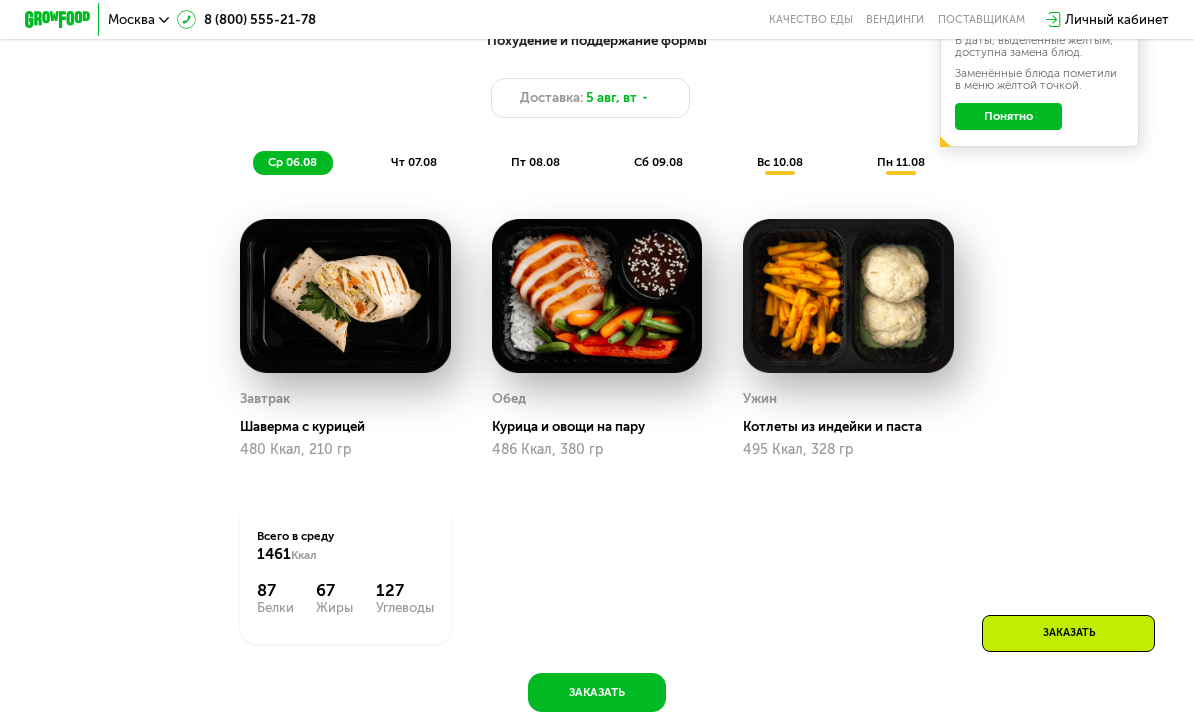 scroll, scrollTop: 935, scrollLeft: 0, axis: vertical 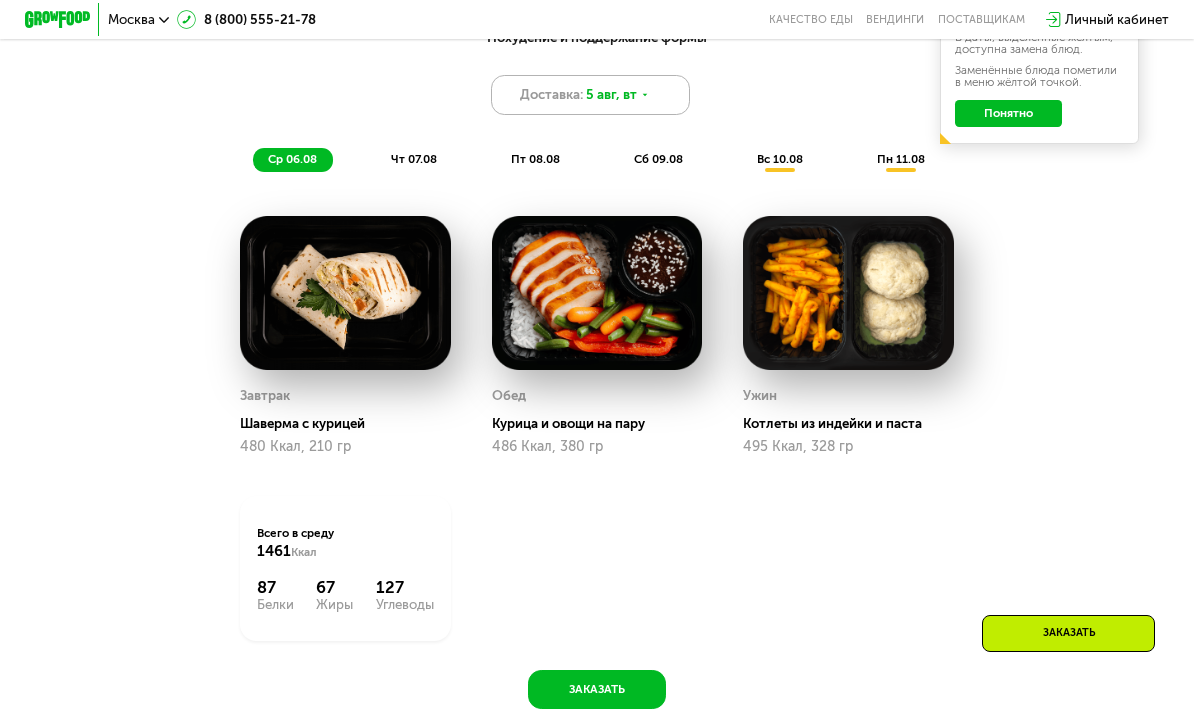 click 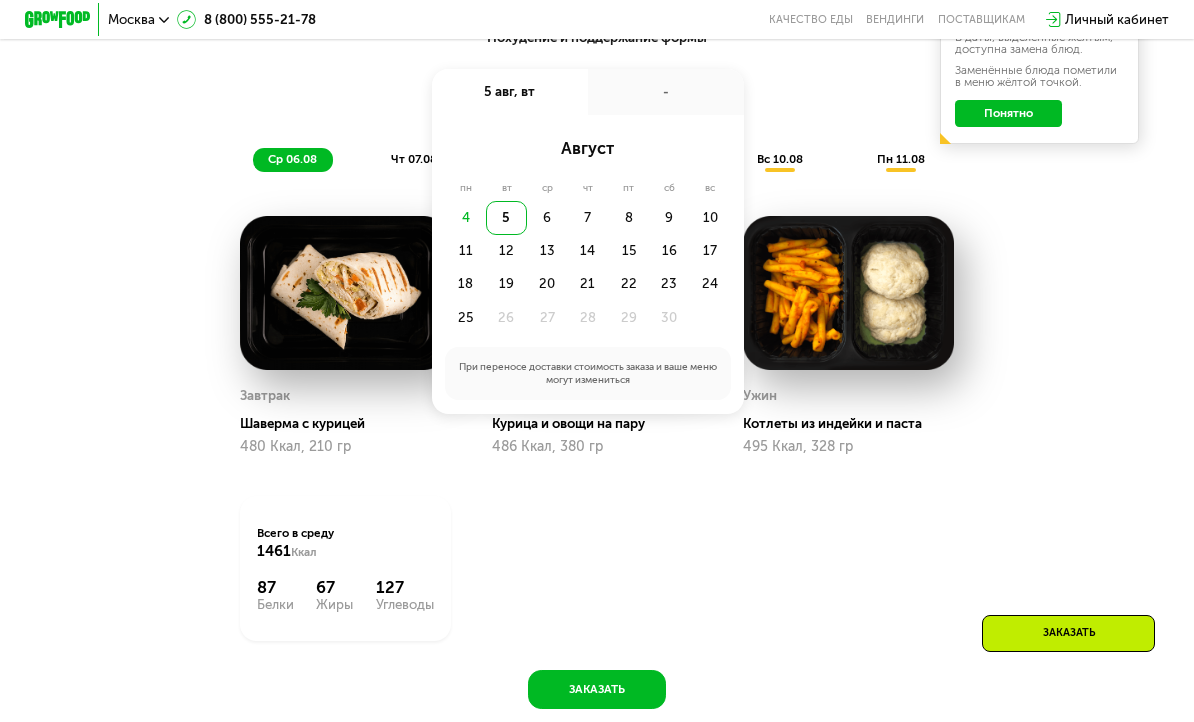 click on "-" at bounding box center [666, 92] 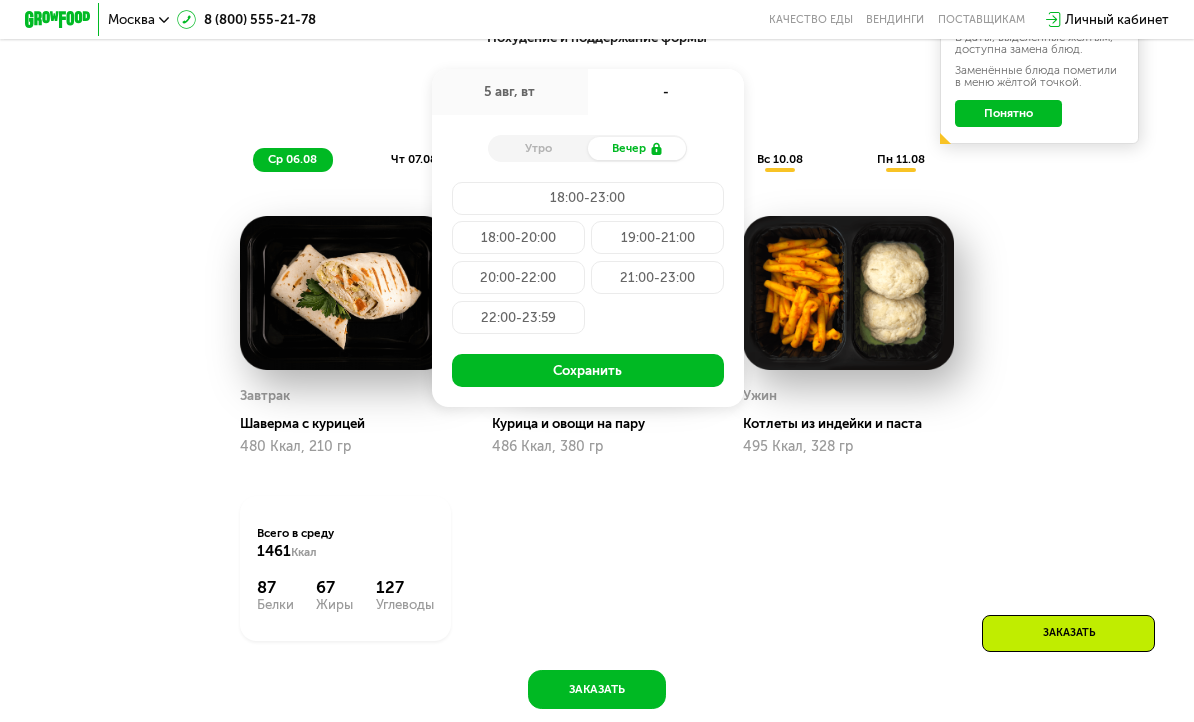 click on "-" at bounding box center [666, 92] 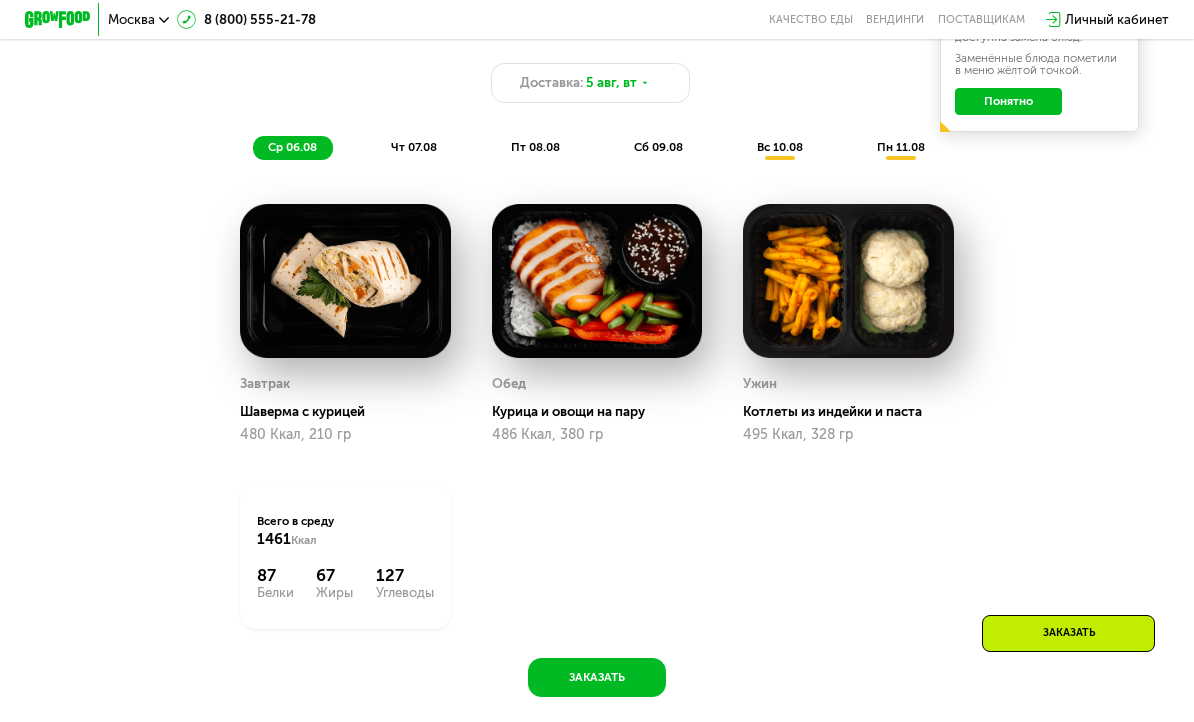 scroll, scrollTop: 946, scrollLeft: 0, axis: vertical 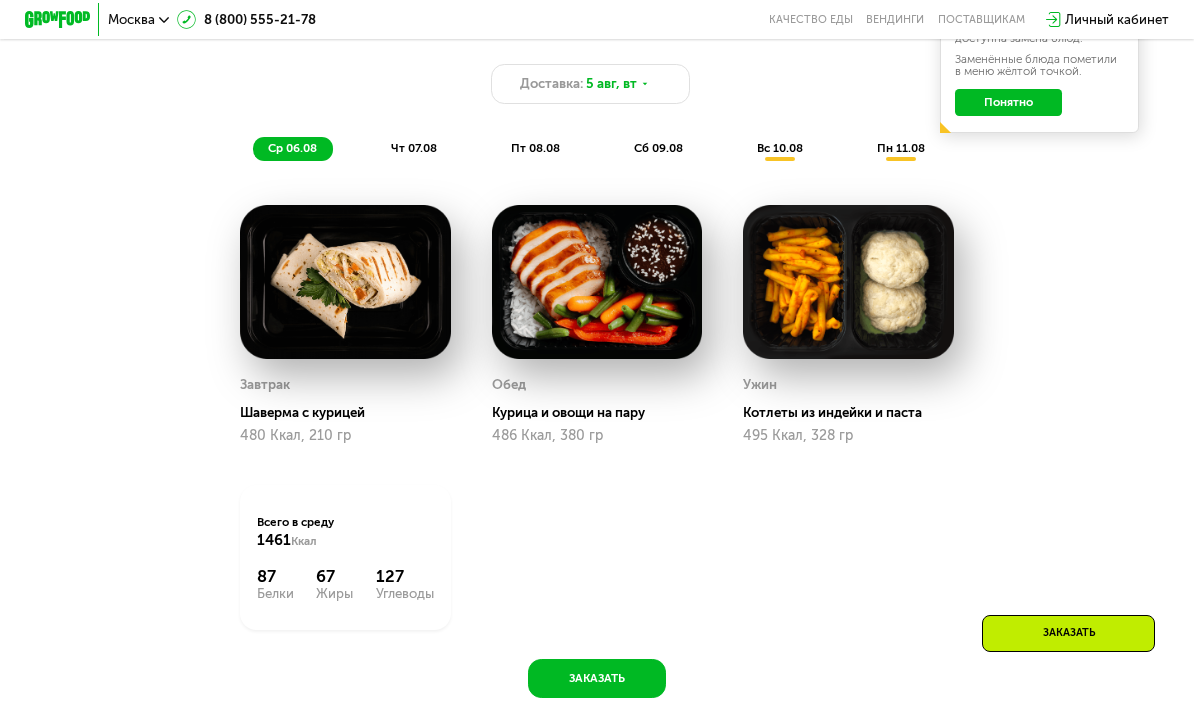 click on "чт 07.08" 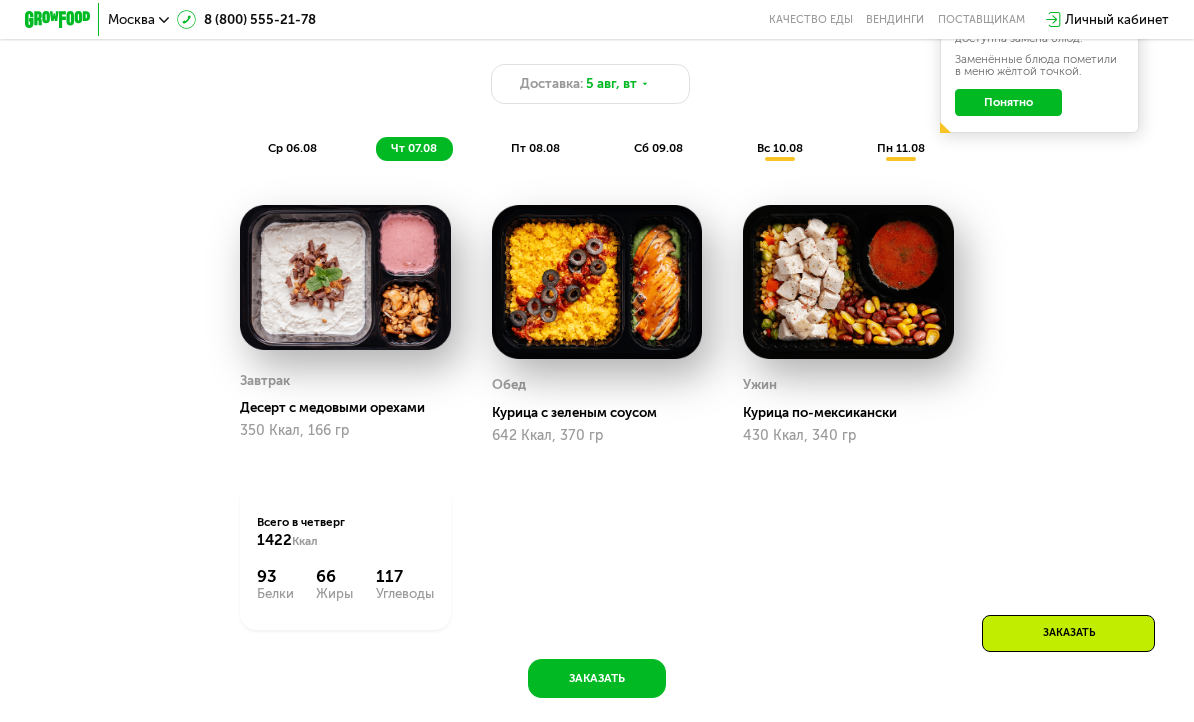click on "пт 08.08" at bounding box center (535, 148) 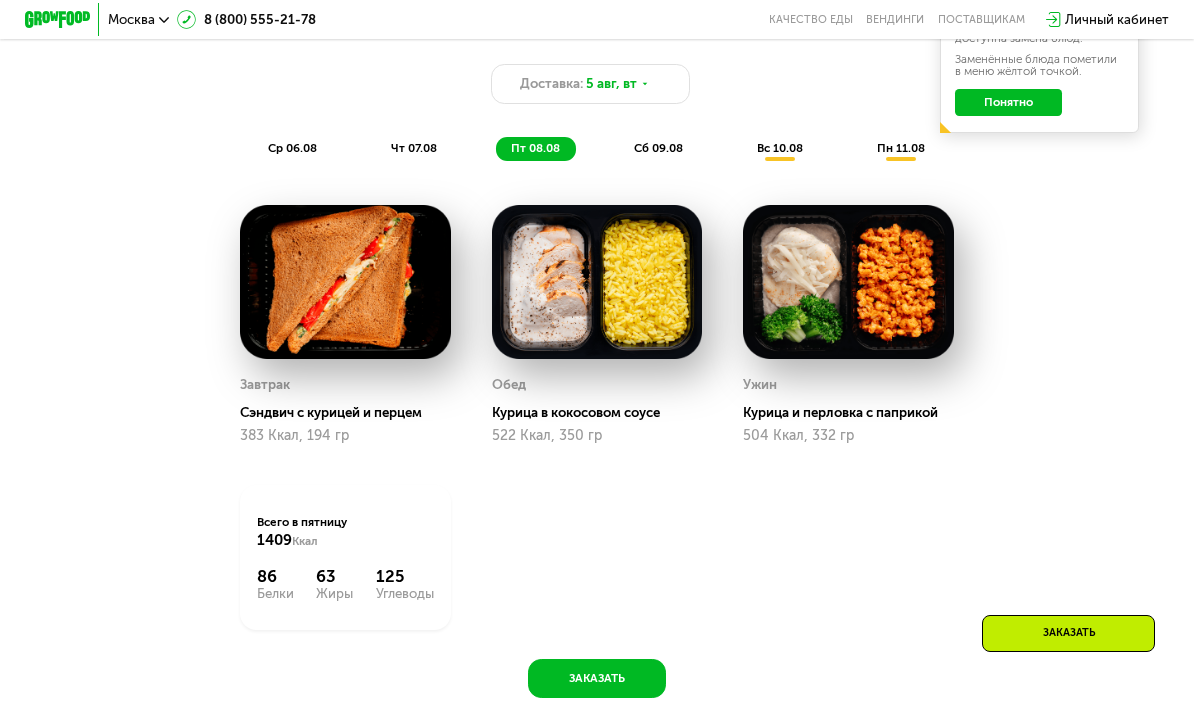 click on "сб 09.08" at bounding box center [658, 148] 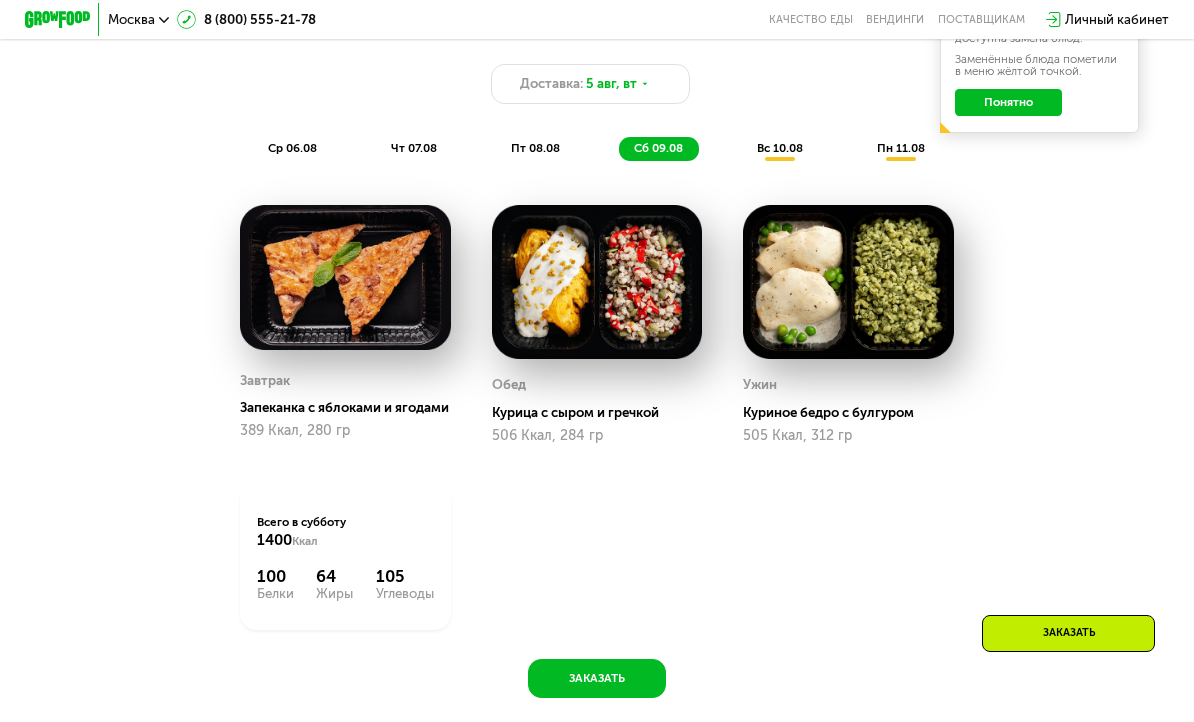 click on "вс 10.08" at bounding box center [780, 148] 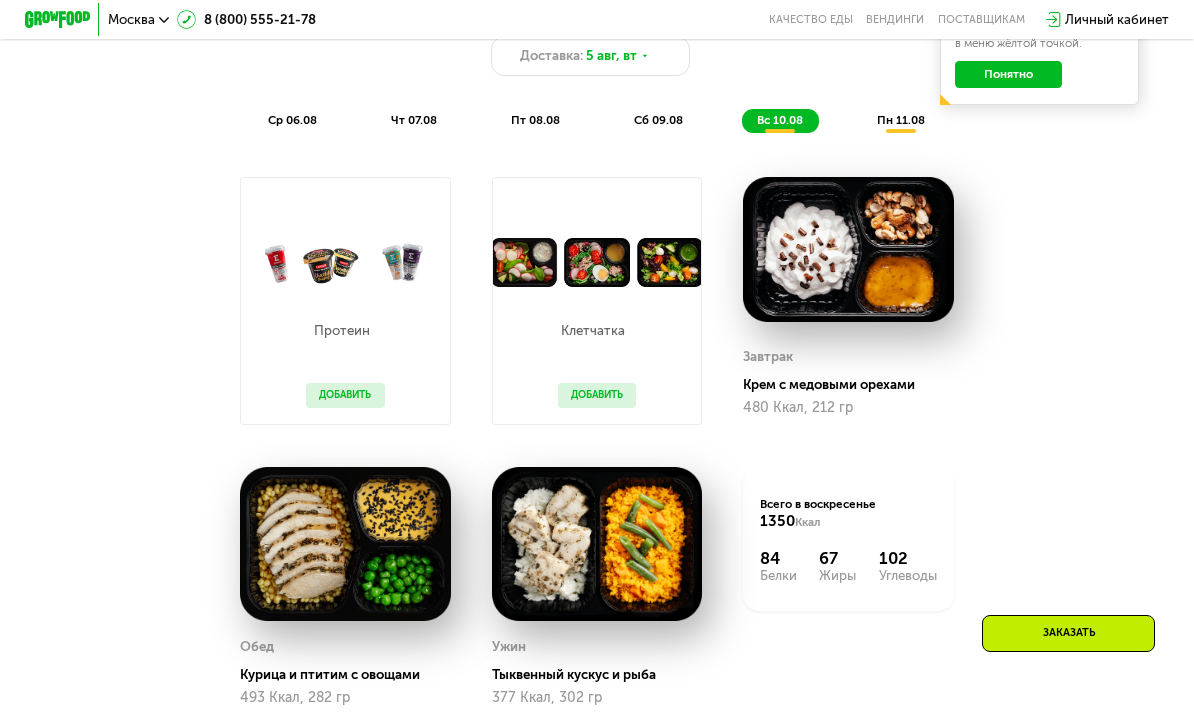 scroll, scrollTop: 973, scrollLeft: 0, axis: vertical 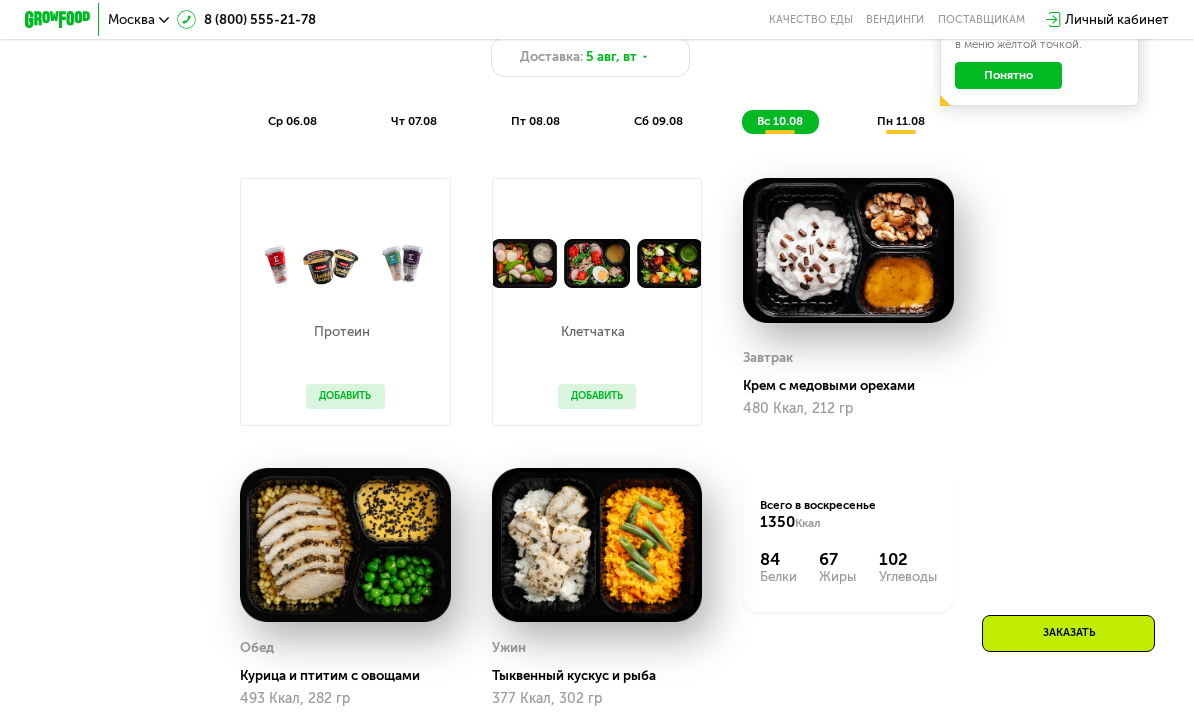 click on "пн 11.08" at bounding box center [901, 121] 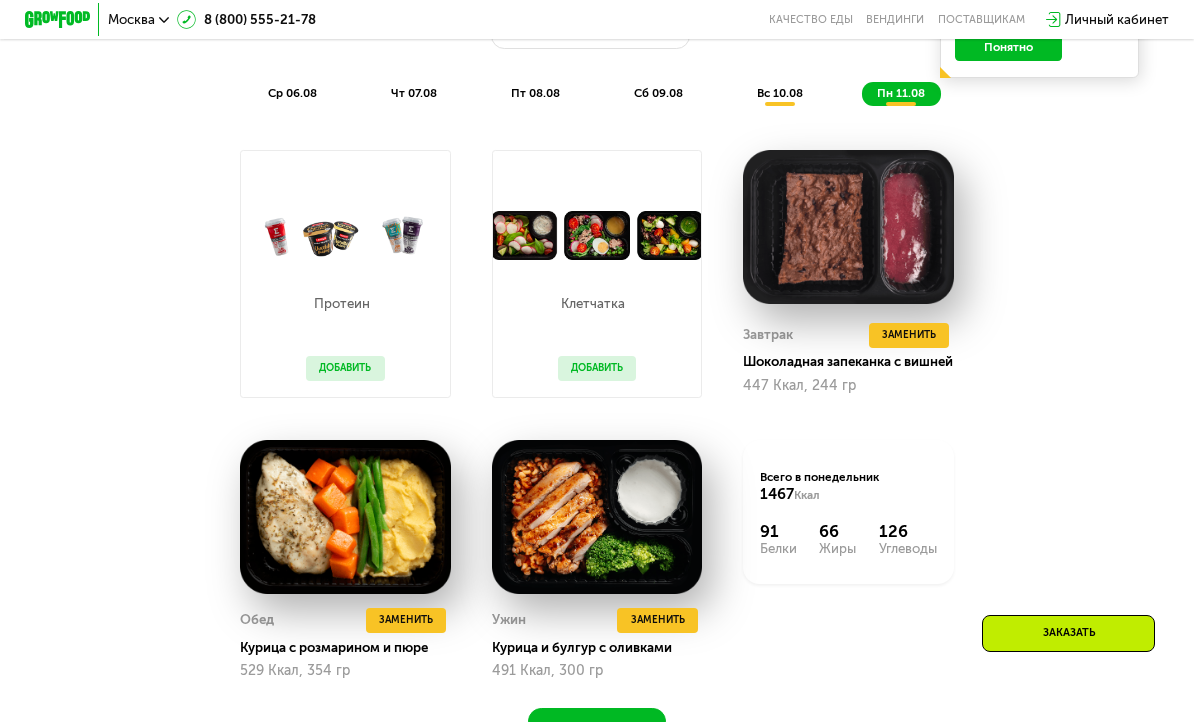 scroll, scrollTop: 965, scrollLeft: 0, axis: vertical 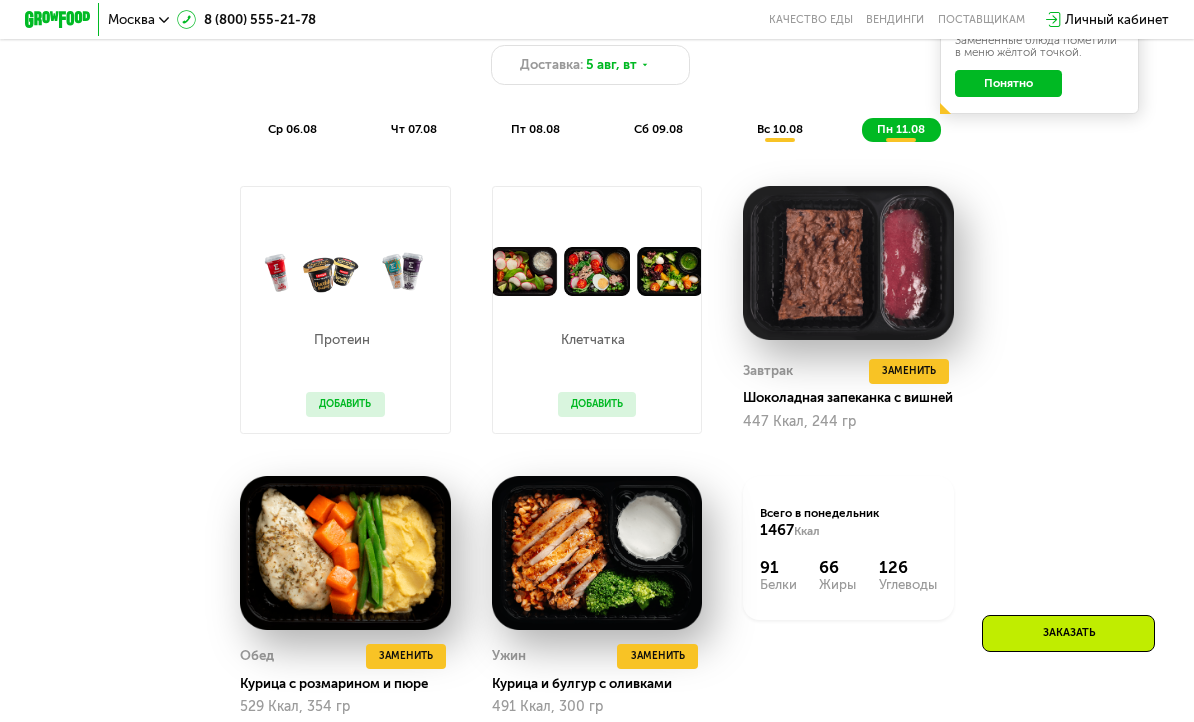 click on "Похудение и поддержание формы Доставка: [DATE], [DAY] [DAY] [DATE] [DAY] [DATE] [DAY] [DATE] [DAY] [DATE] [DAY] [DATE] [DAY] [DATE] Ваше меню на эту неделю В даты, выделенные желтым, доступна замена блюд. Заменённые блюда пометили в меню жёлтой точкой.  Понятно" at bounding box center [597, 69] 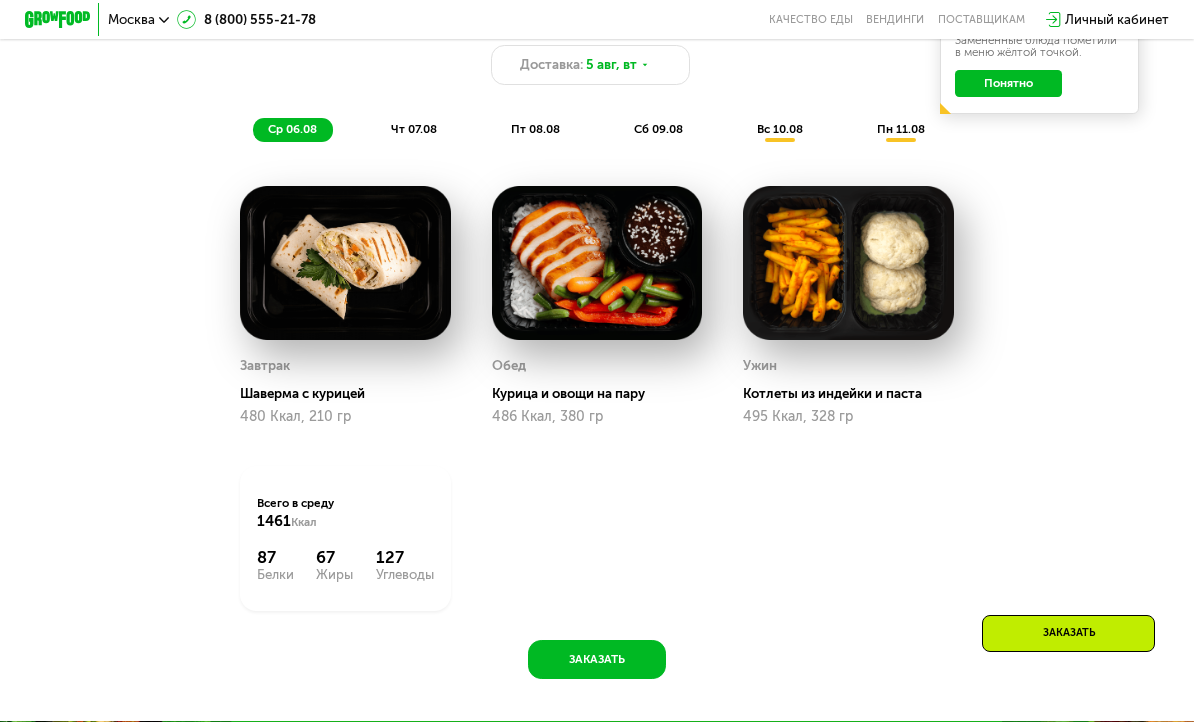 click on "чт 07.08" 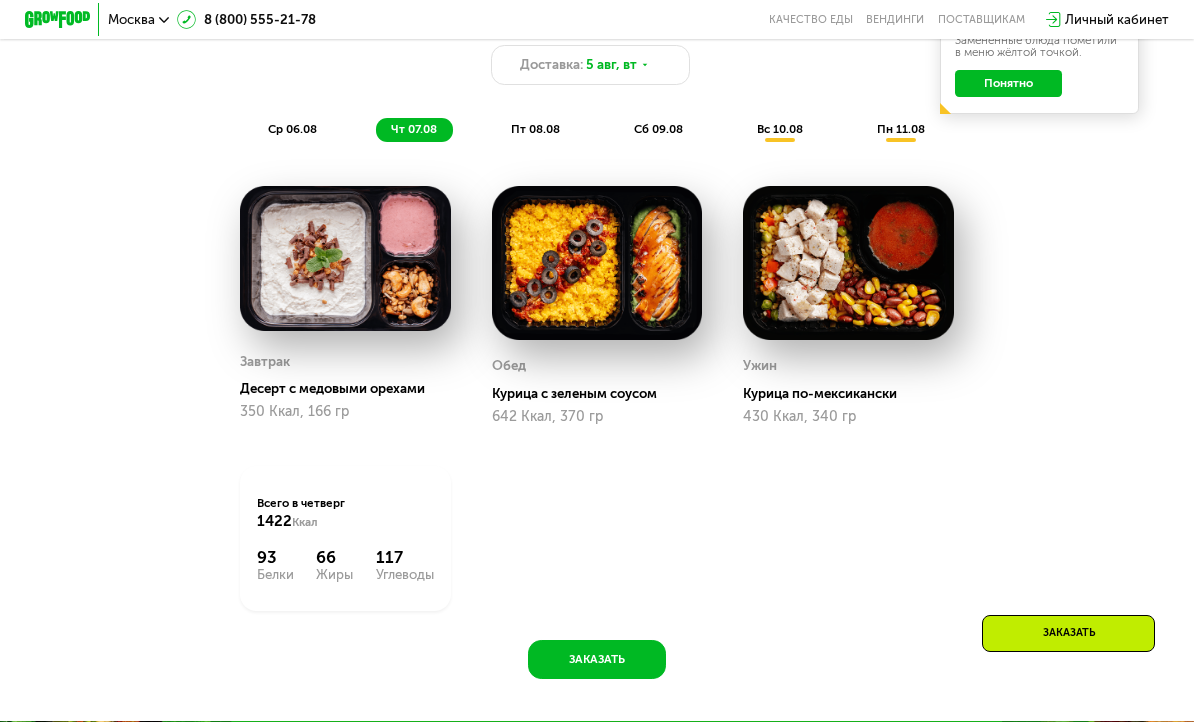 click on "вс 10.08" at bounding box center (780, 129) 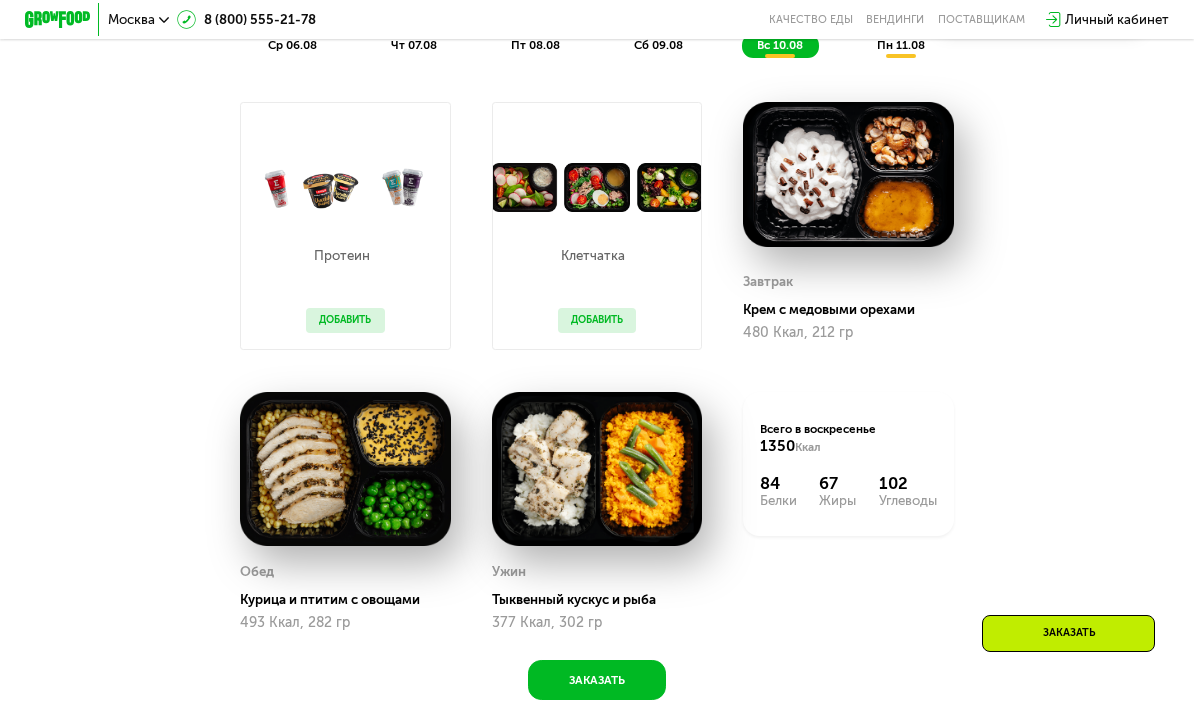 scroll, scrollTop: 1066, scrollLeft: 0, axis: vertical 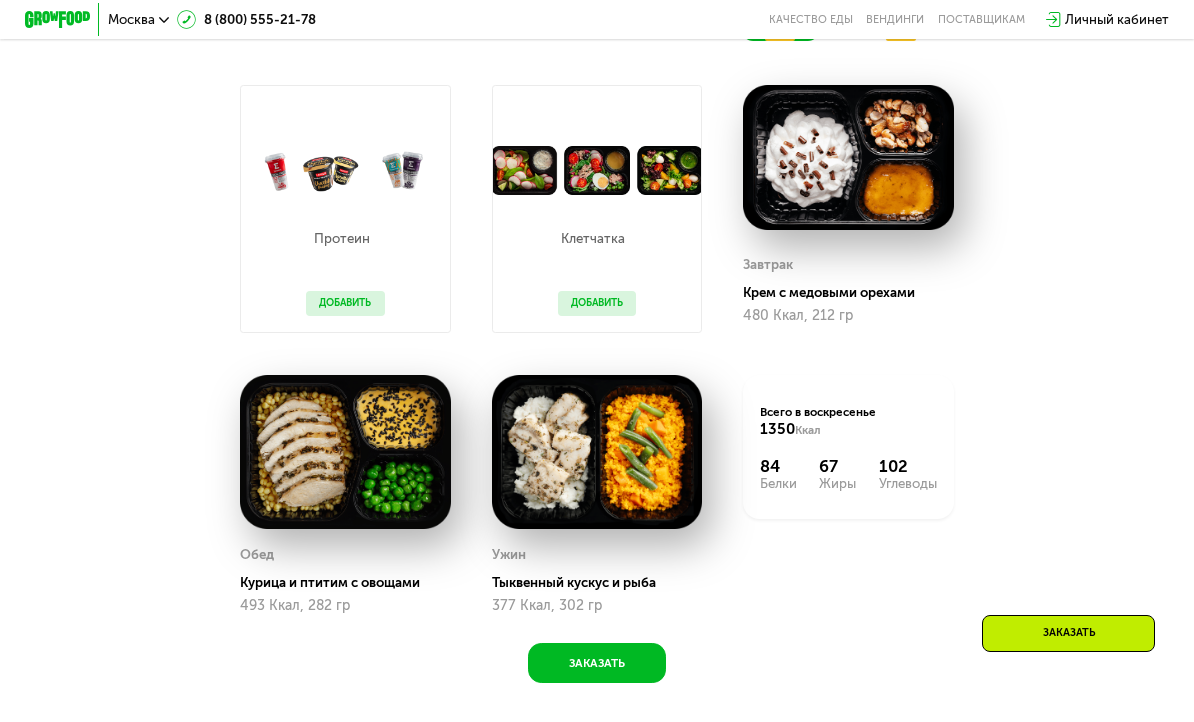 click on "пн 11.08" at bounding box center (901, 28) 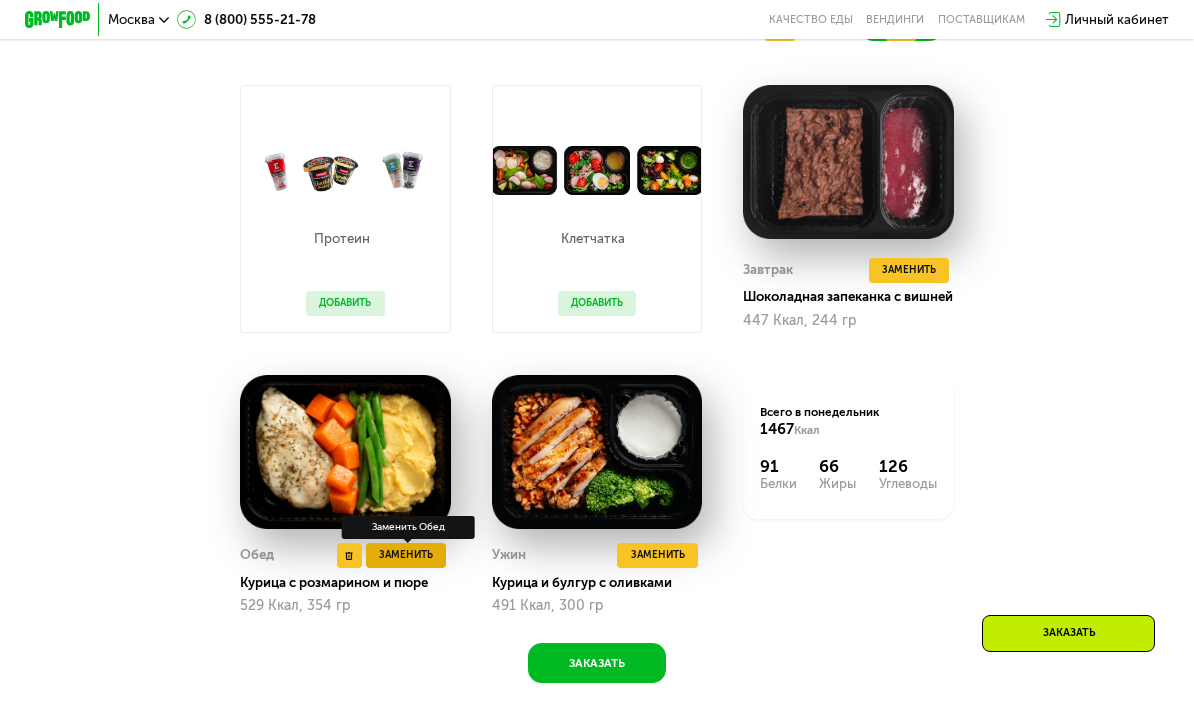 click on "Заменить" at bounding box center [406, 555] 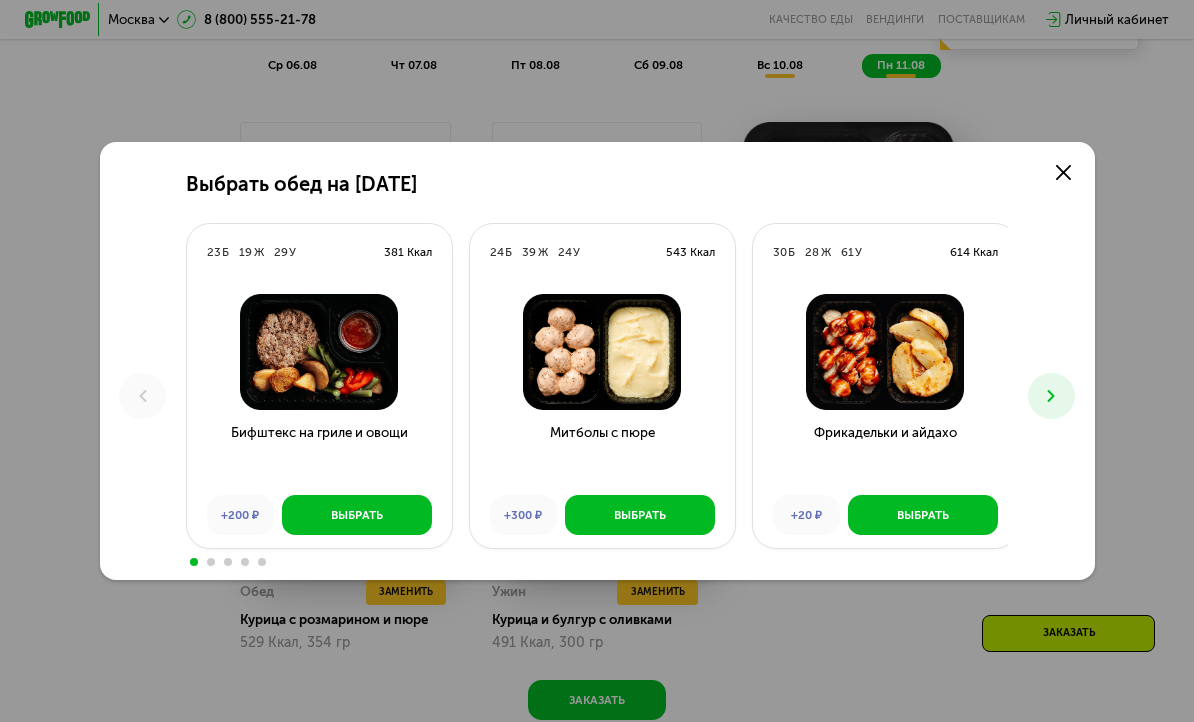 scroll, scrollTop: 1052, scrollLeft: 0, axis: vertical 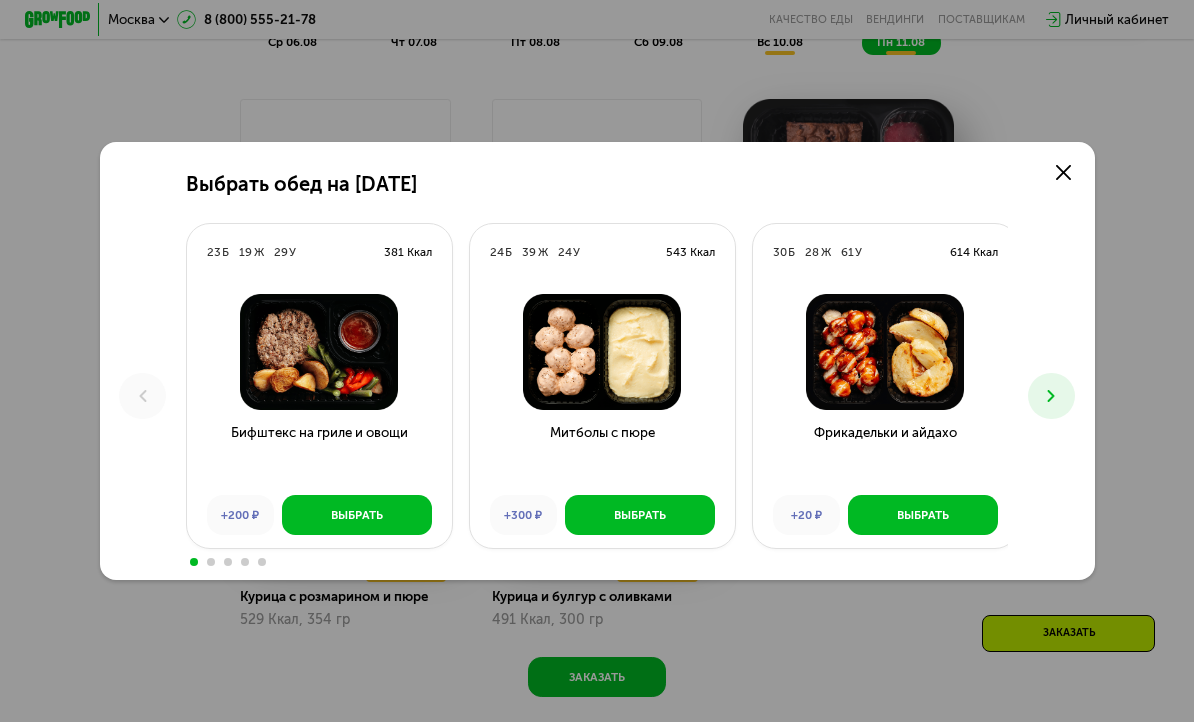 click 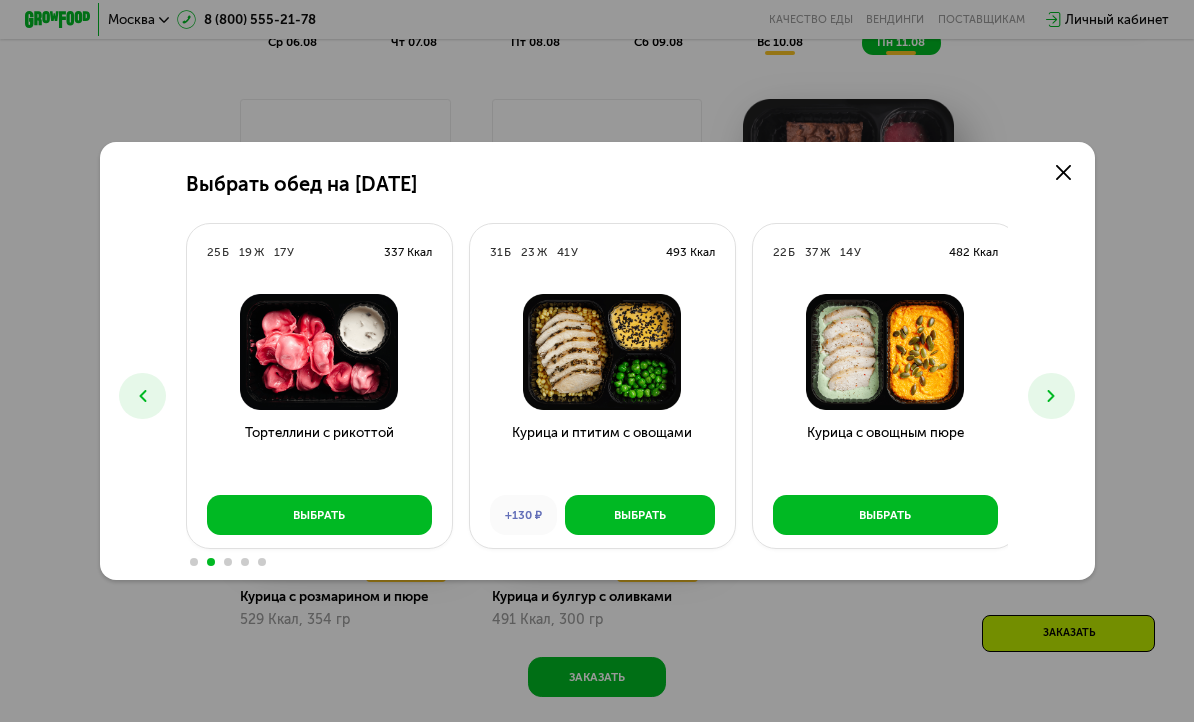 click 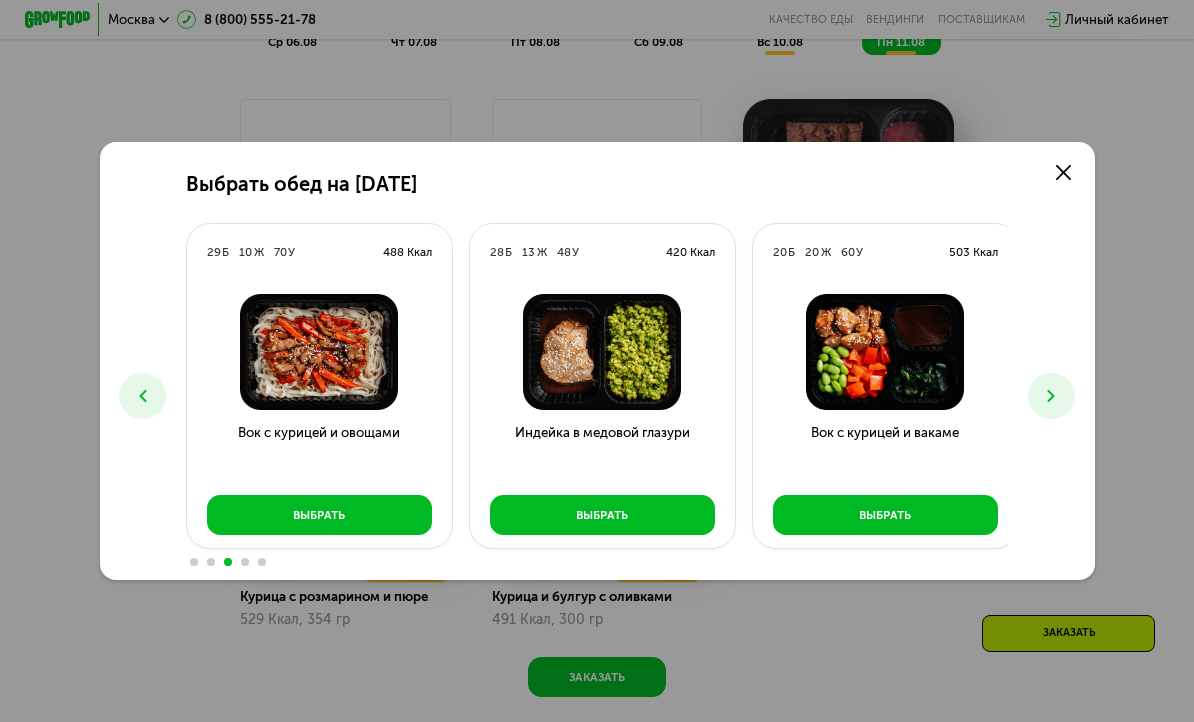 click 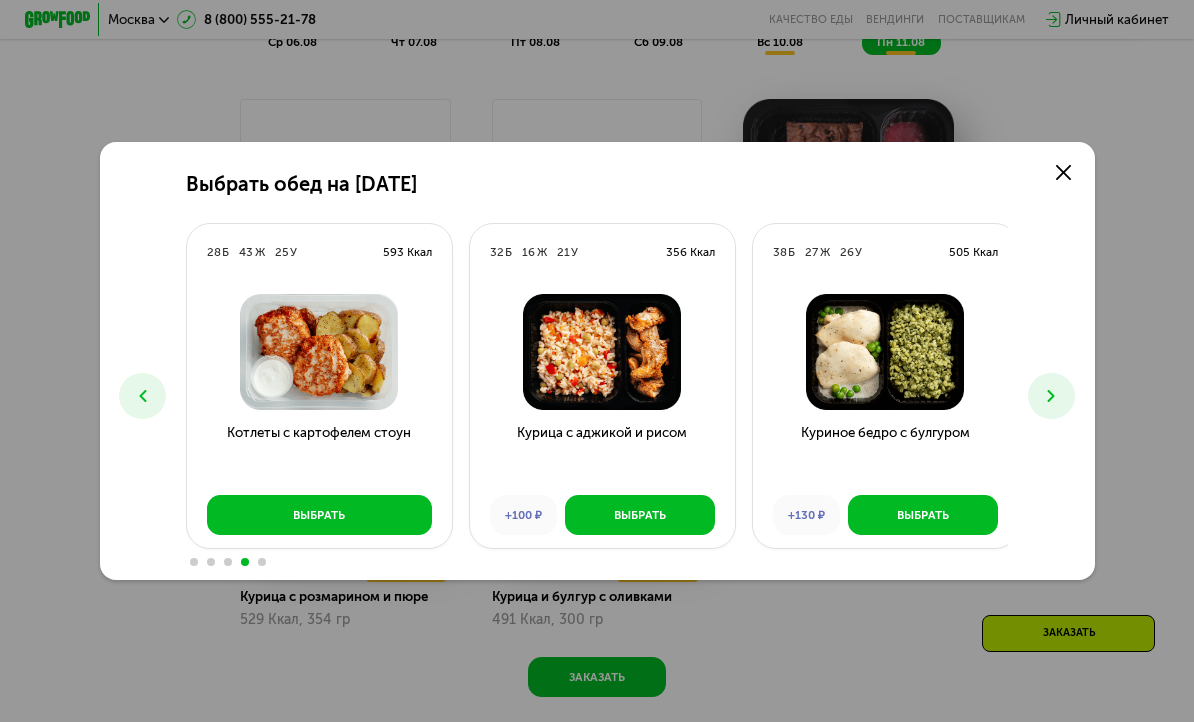 click 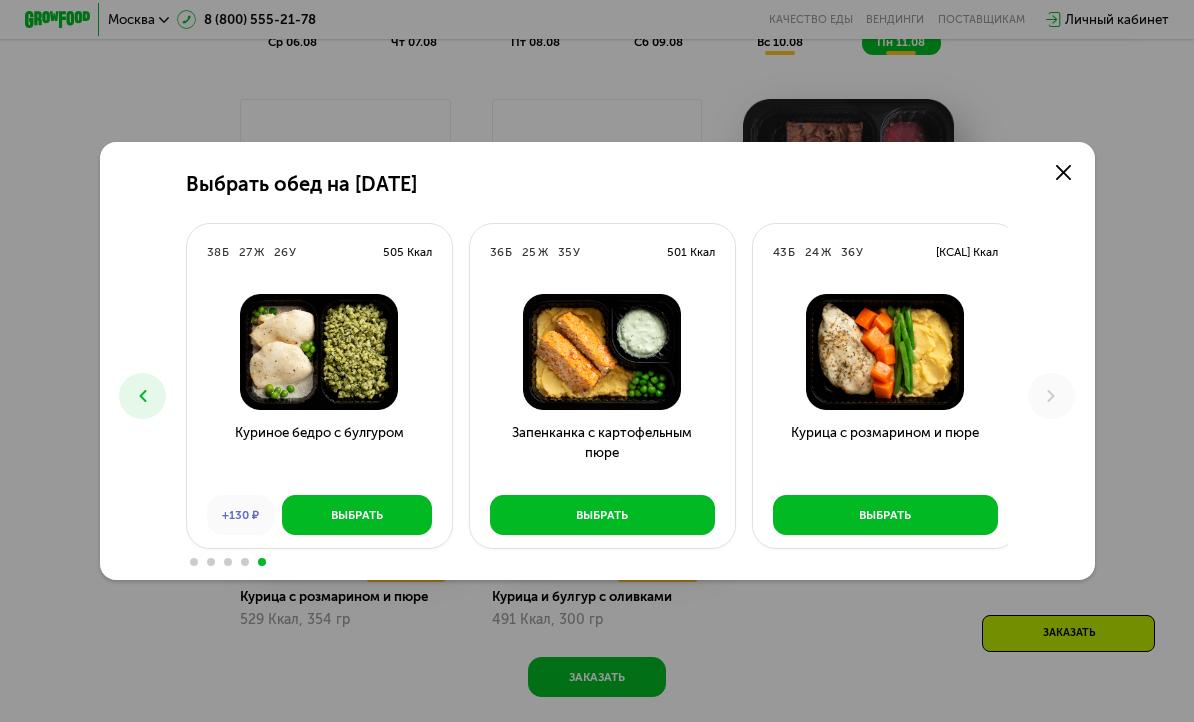 click 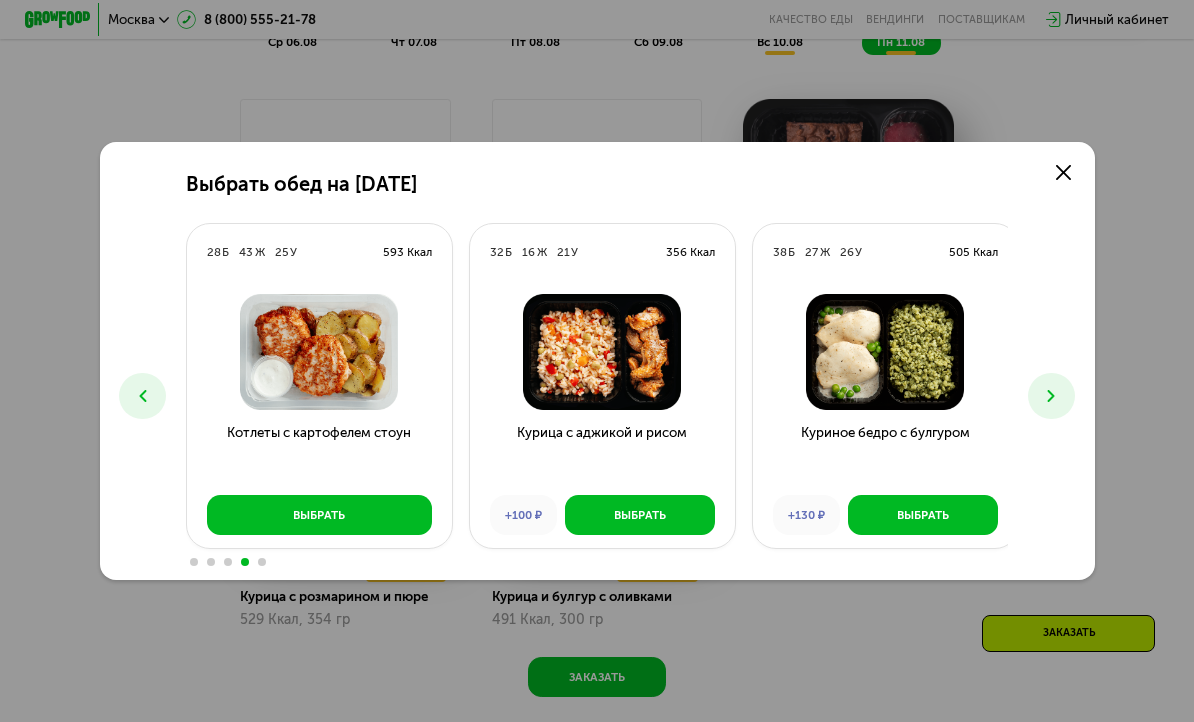 click 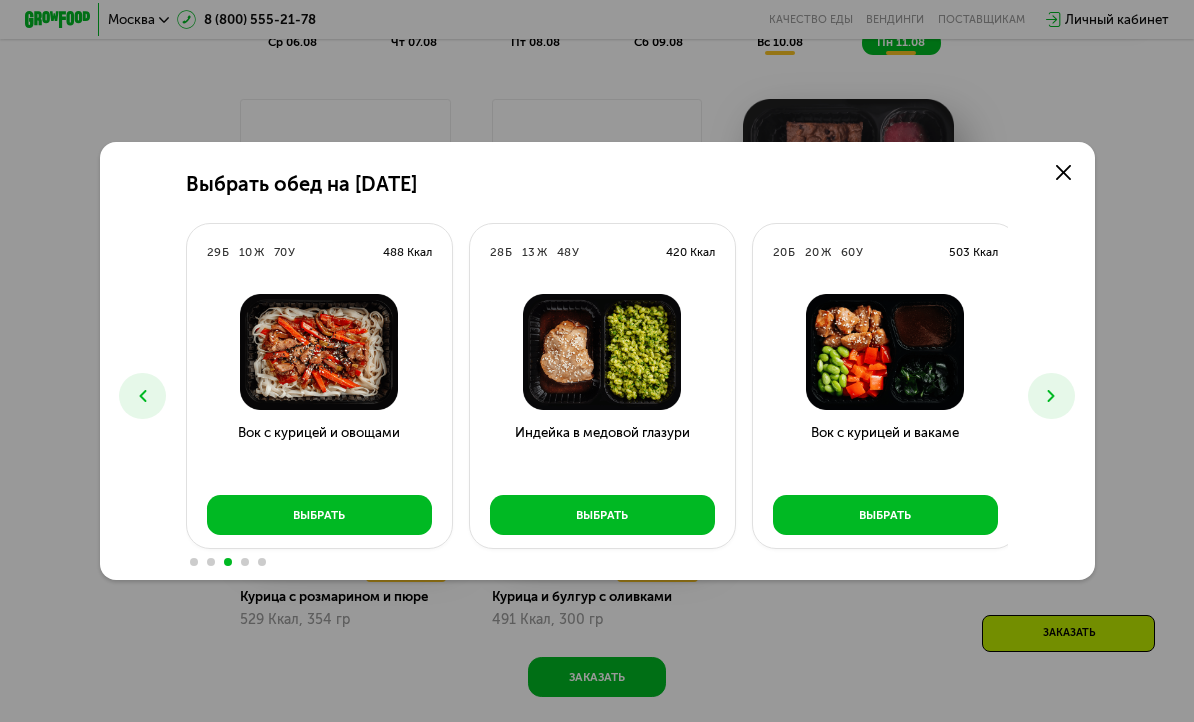 click 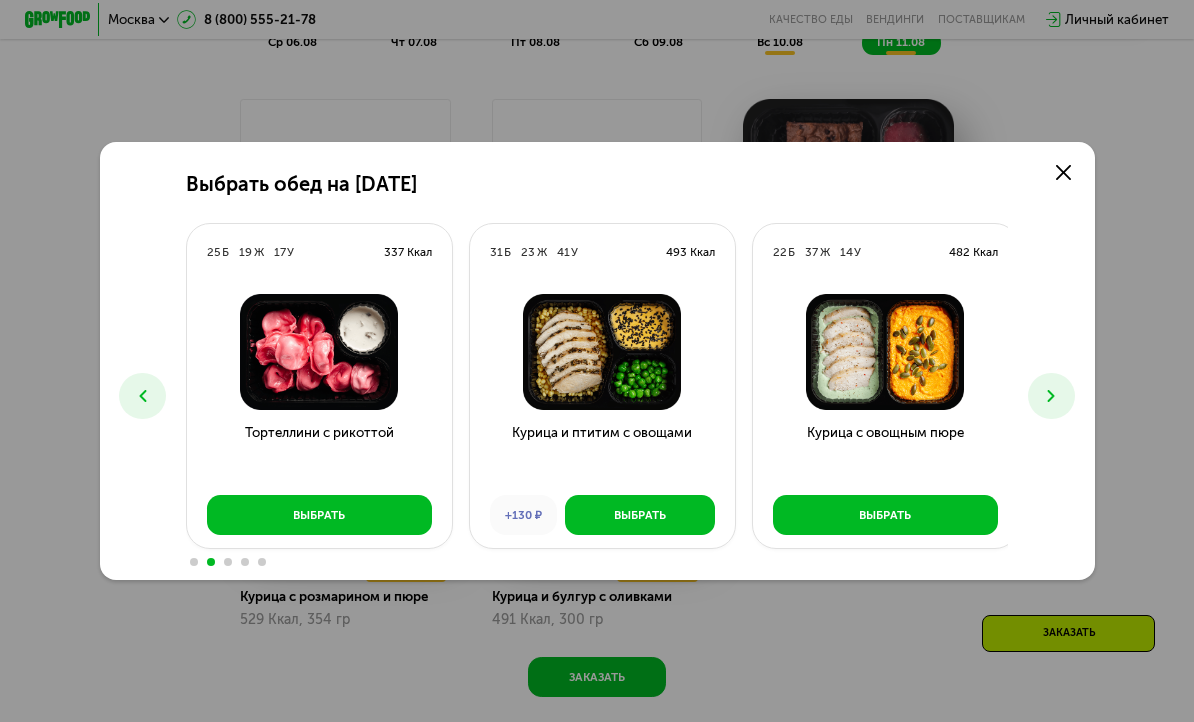 click 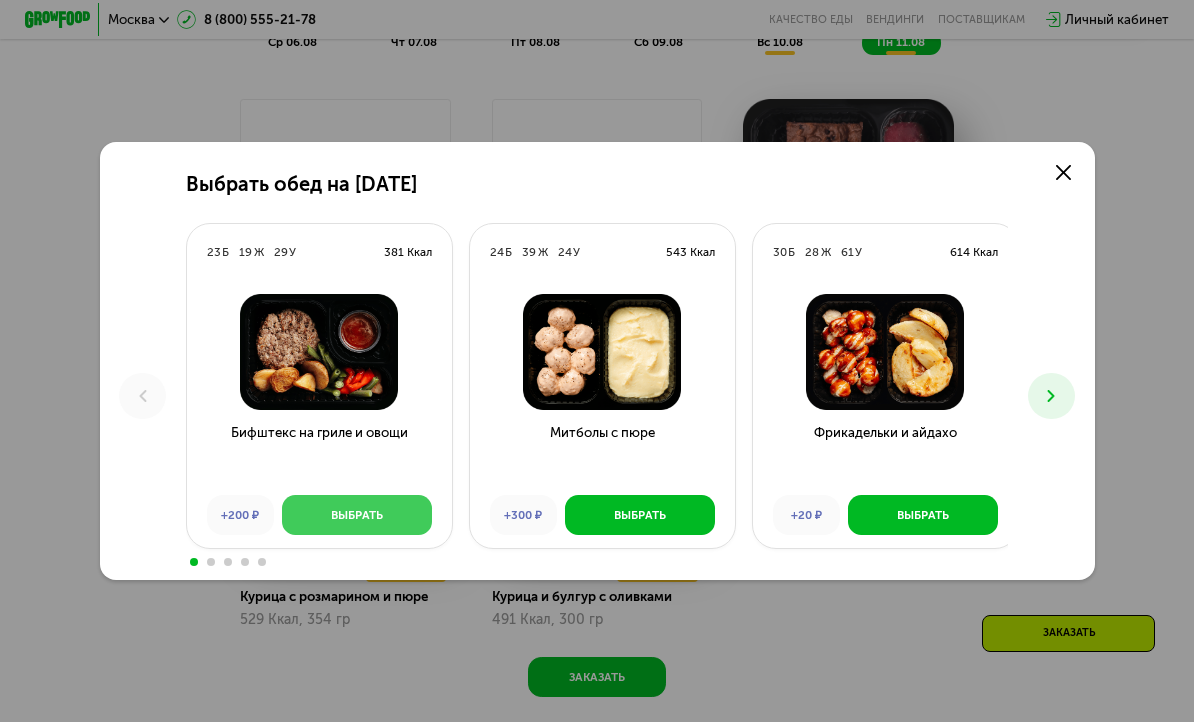 click on "Выбрать" at bounding box center (357, 515) 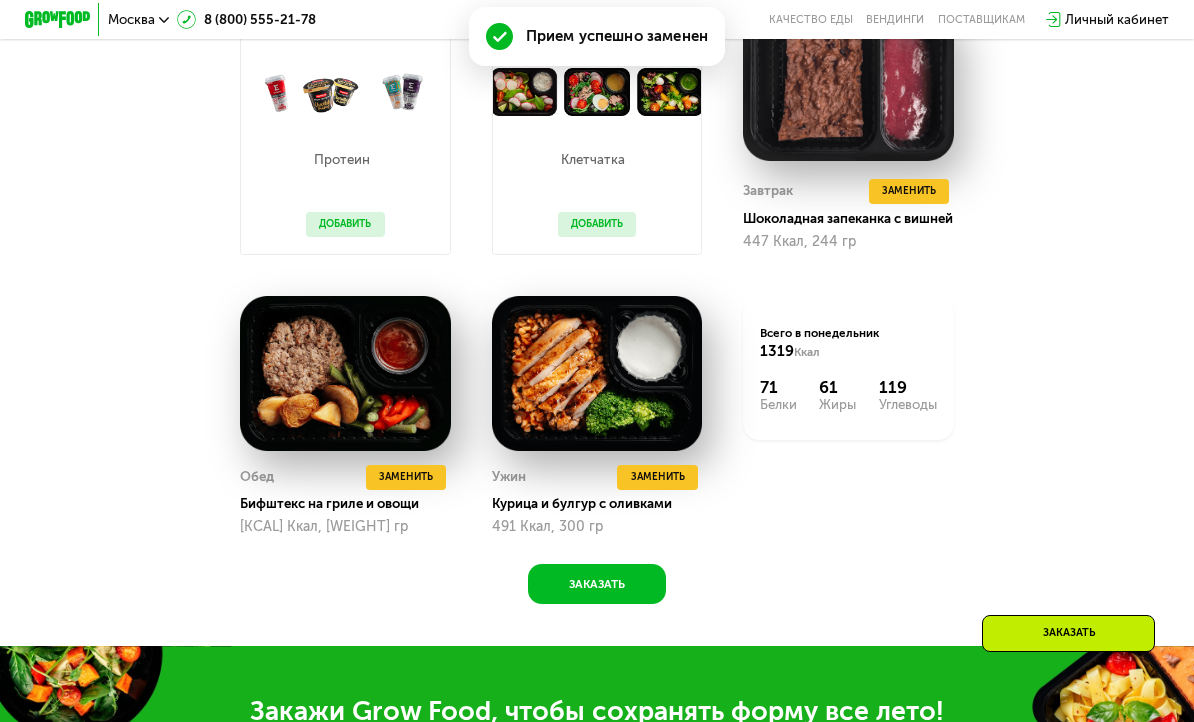 scroll, scrollTop: 1188, scrollLeft: 0, axis: vertical 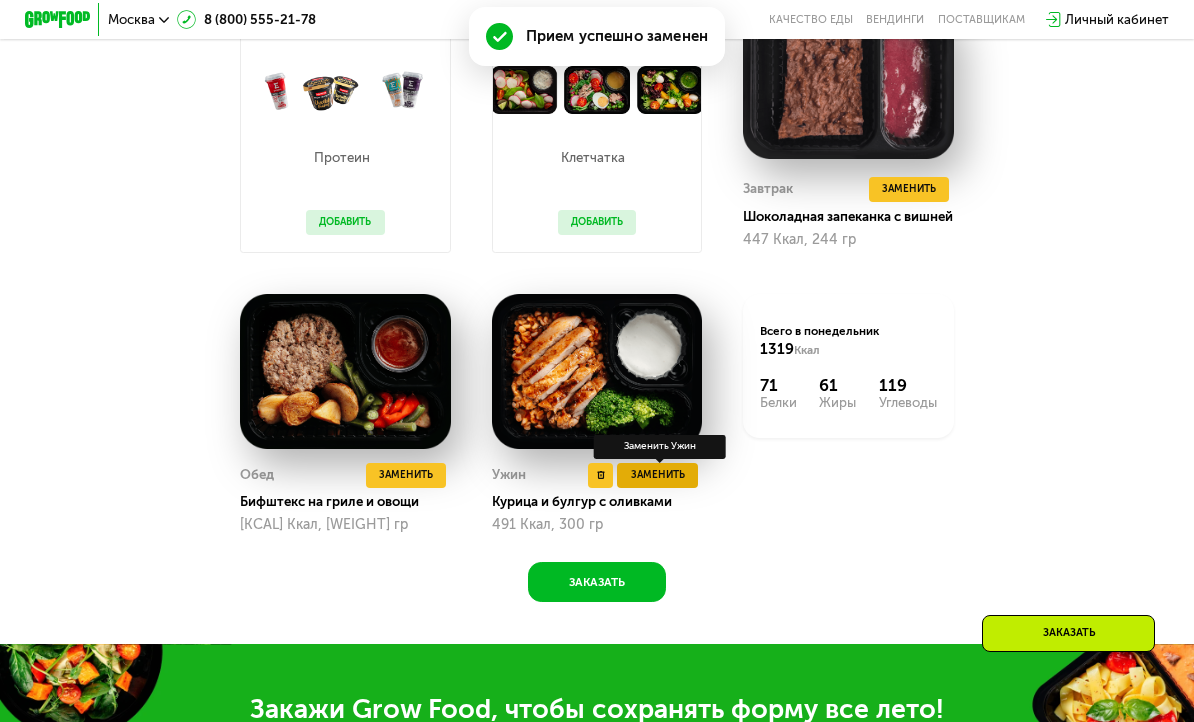 click on "Заменить" at bounding box center (658, 475) 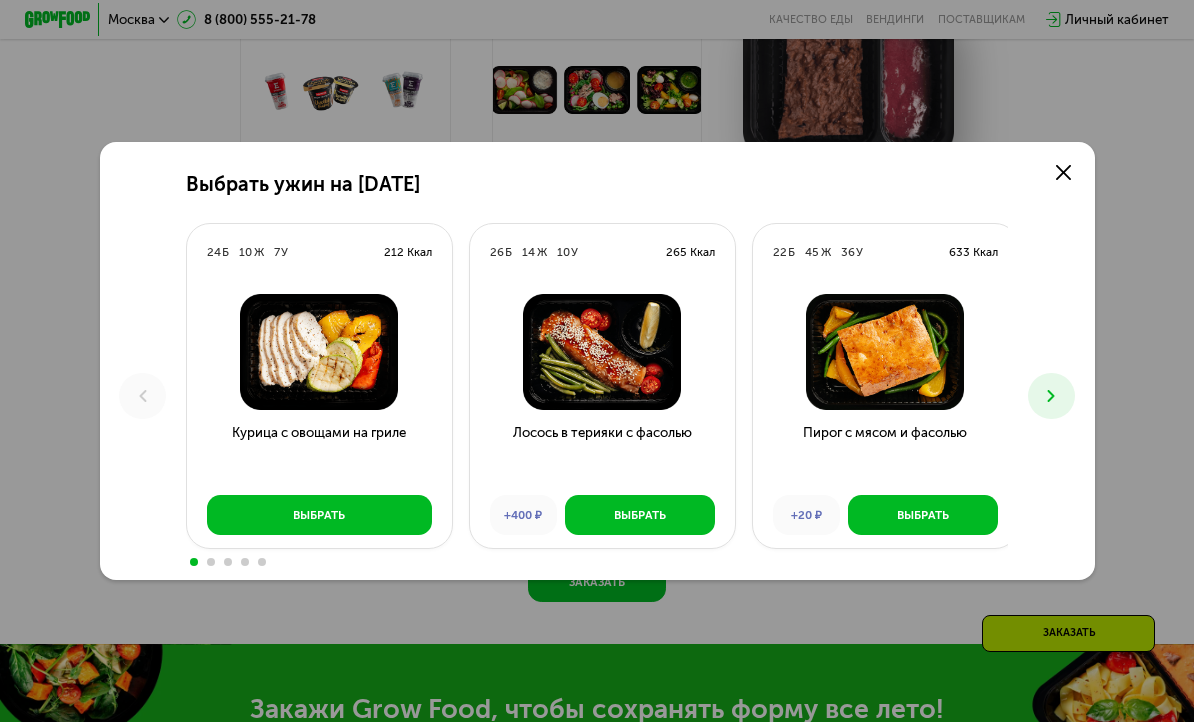 click 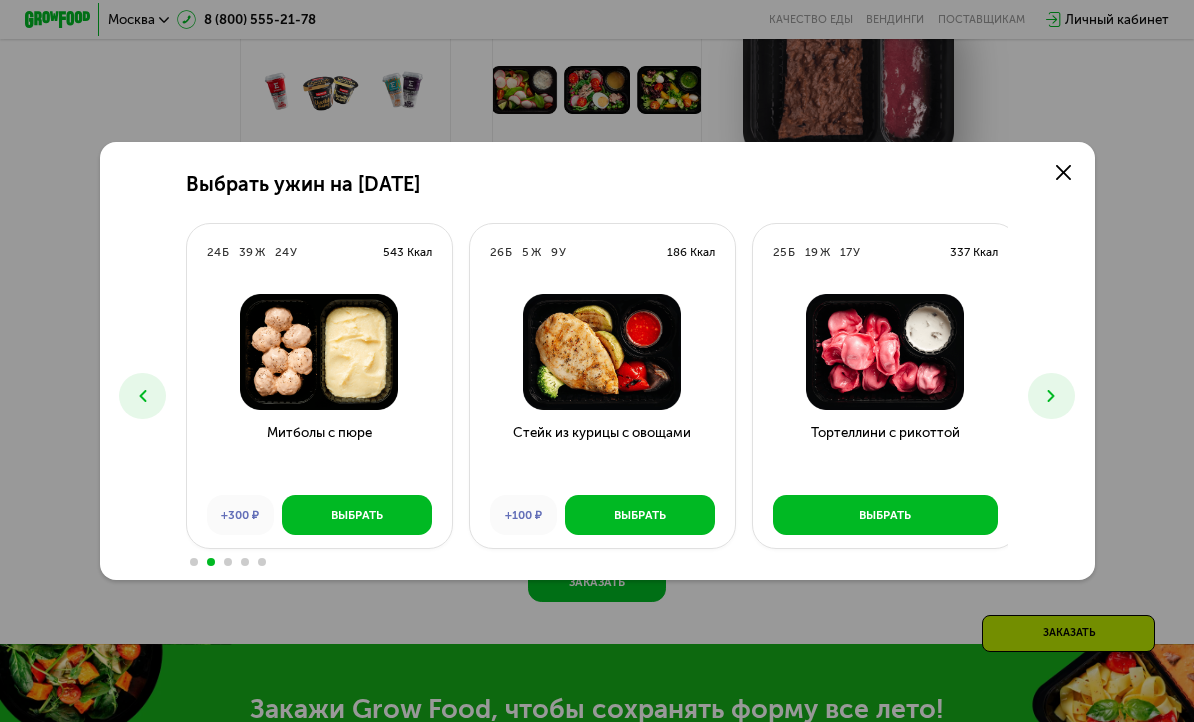 click 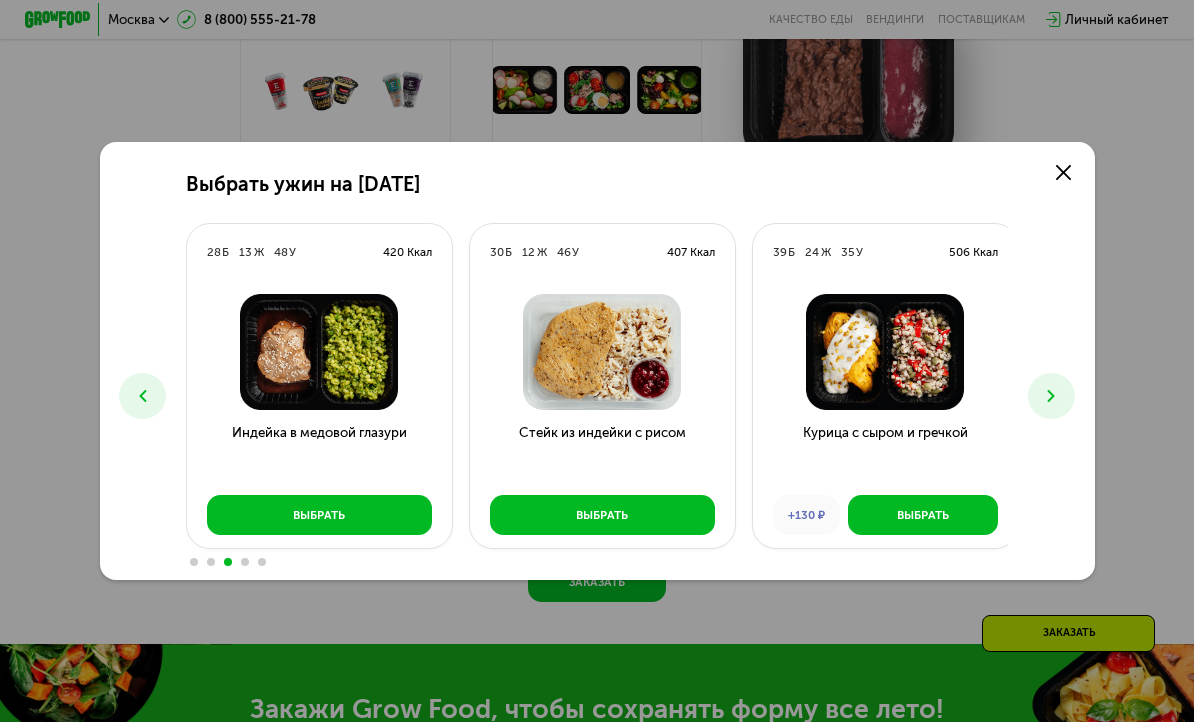 click 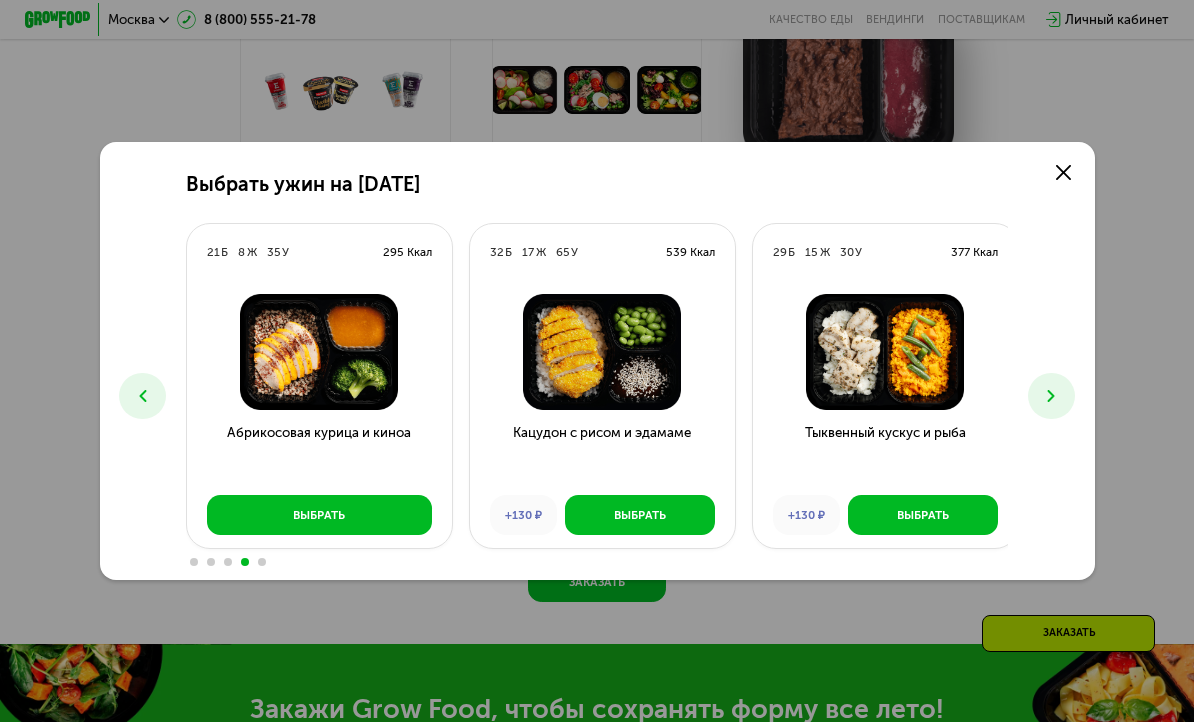 click 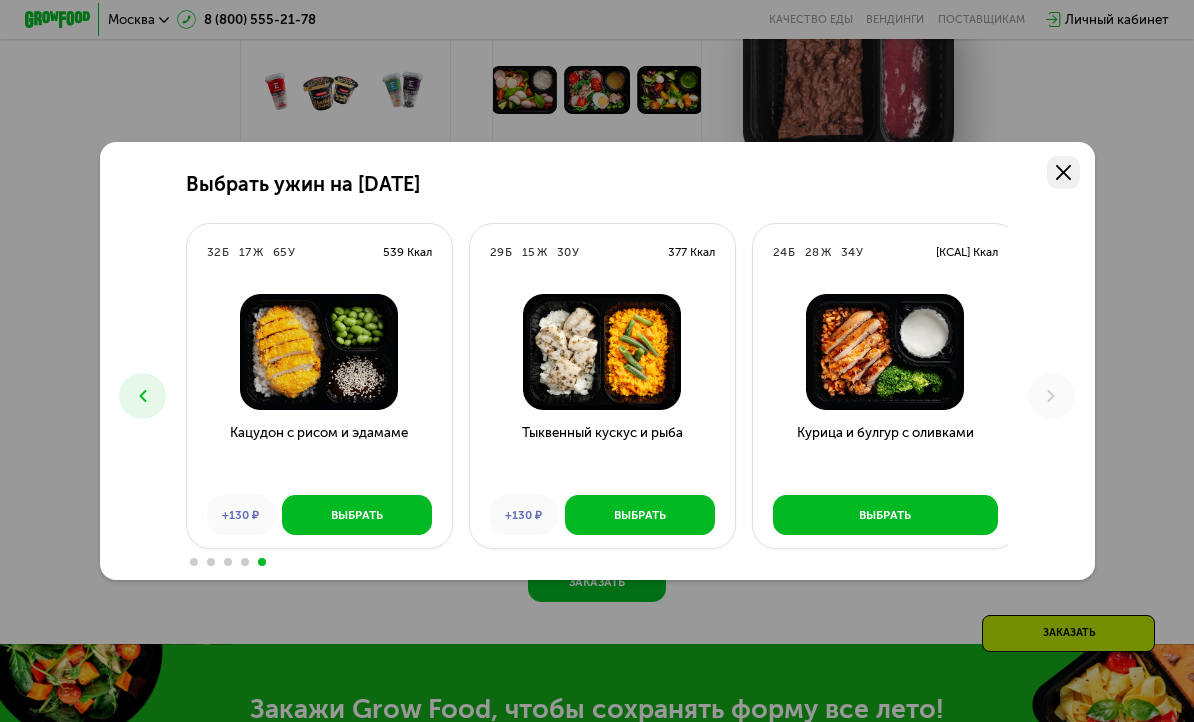 click 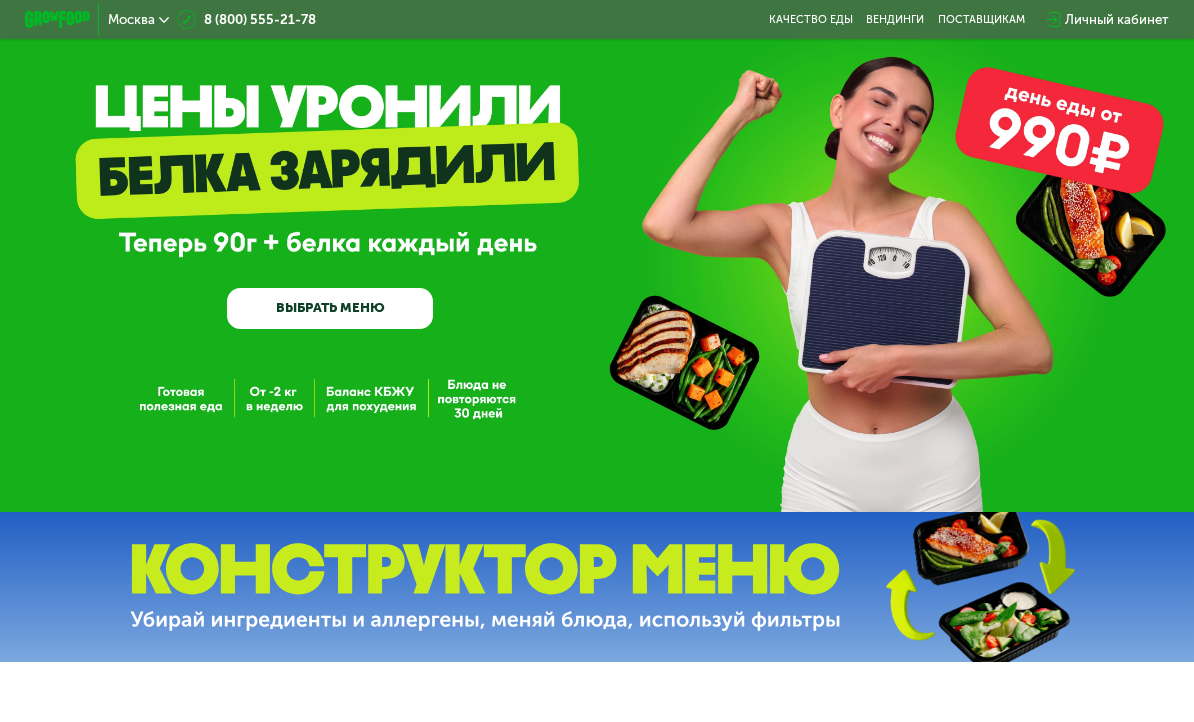scroll, scrollTop: 51, scrollLeft: 0, axis: vertical 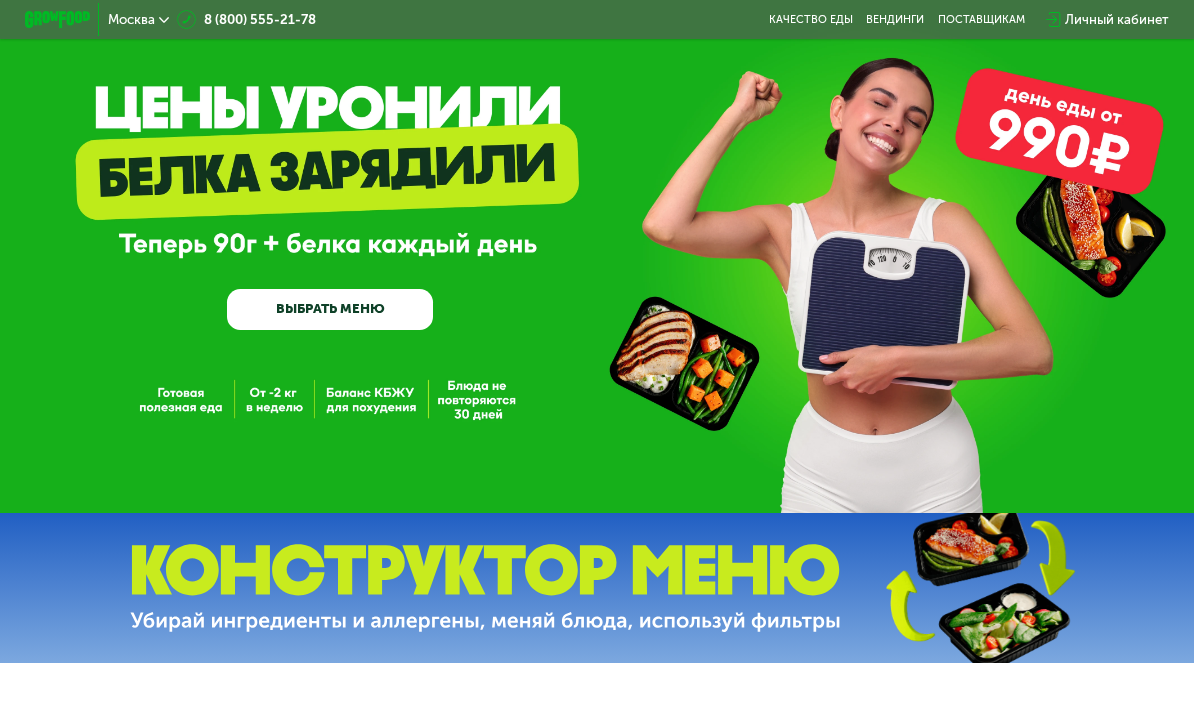click on "ВЫБРАТЬ МЕНЮ" at bounding box center (330, 309) 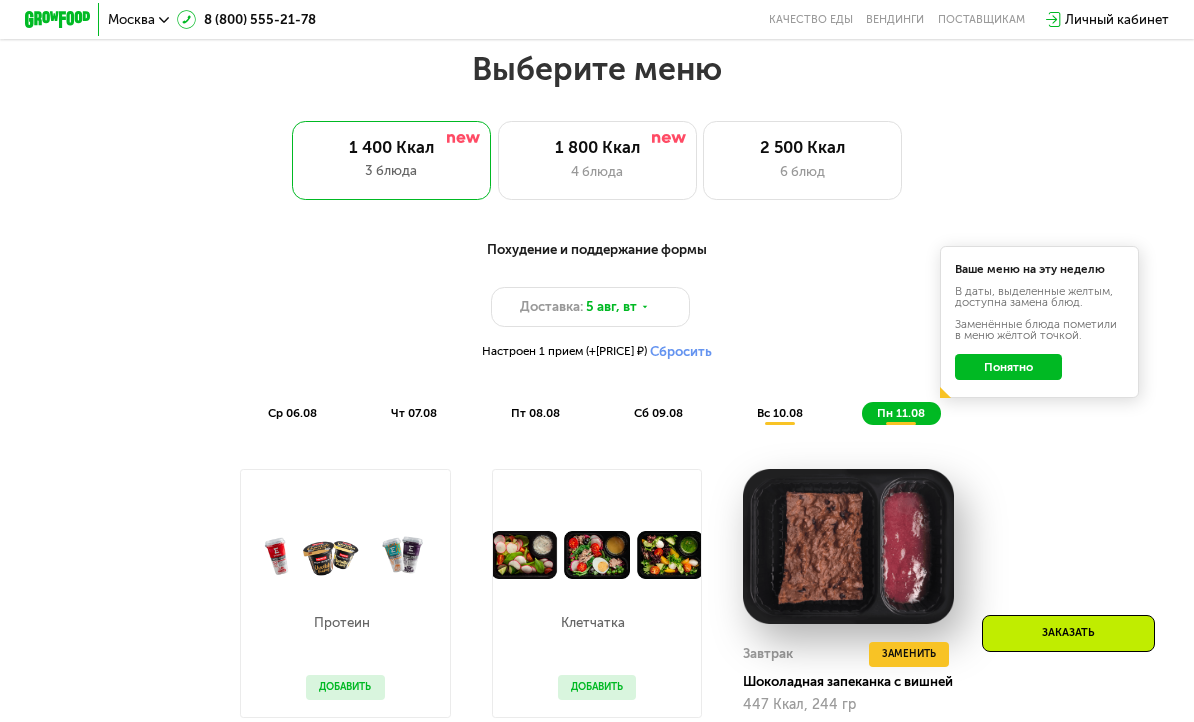 scroll, scrollTop: 740, scrollLeft: 0, axis: vertical 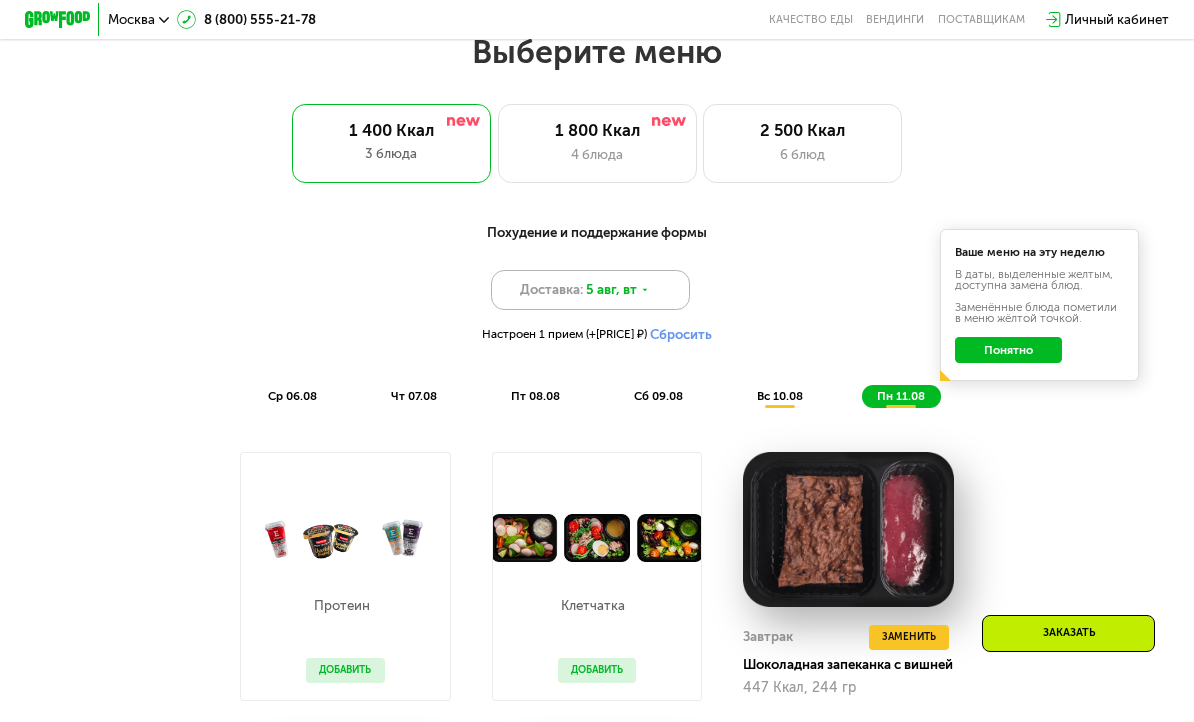 click on "5 авг, вт" at bounding box center [611, 290] 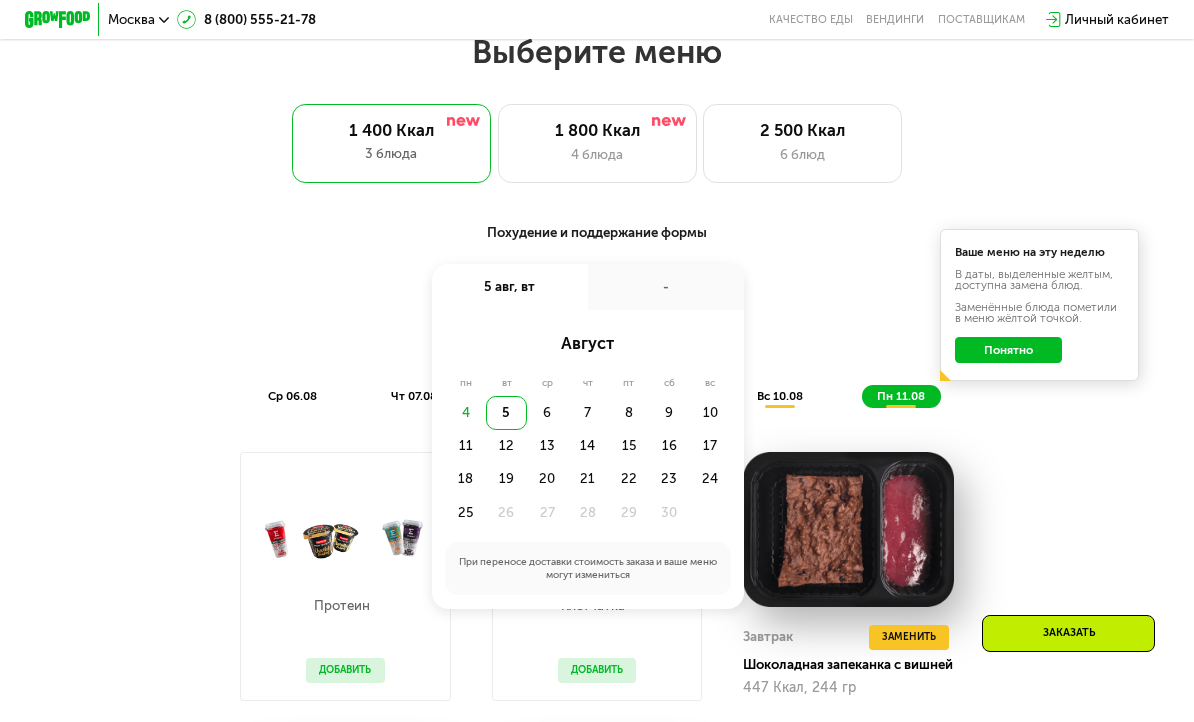 click on "Выберите меню  [KCAL] Ккал [NUM] блюда [KCAL] Ккал [NUM] блюда [KCAL] Ккал [NUM] блюда Похудение и поддержание формы Доставка: [DATE], [DAY] [DATE], [DAY] - [MONTH] [DAY] [DAY] [DAY] [DAY] [DAY] [DAY] [DATE] [DATE] [DATE] [DATE] [DATE] [DATE] [DATE] [DATE] [DATE] [DATE] [DATE] [DATE] [DATE] [DATE] [DATE] [DATE] [DATE] [DATE] [DATE] [DATE] [DATE] [DATE] [DATE] [DATE] [DATE] [DATE] [DATE]  При переносе доставки стоимость заказа и ваше меню могут измениться   Настроен 1 прием (+[PRICE] ₽)     Сбросить  [DAY] [DATE] [DAY] [DATE] [DAY] [DATE] [DAY] [DATE] [DAY] [DATE] [DAY] [DATE] Ваше меню на эту неделю В даты, выделенные желтым, доступна замена блюд. Заменённые блюда пометили в меню жёлтой точкой.  Понятно  Завтрак Шаверма с курицей [KCAL] Ккал, [WEIGHT] гр Обед Курица и овощи на пару [KCAL] Ккал, [WEIGHT] гр Ужин [KCAL] Ккал, [WEIGHT] гр [KCAL] Ккал" 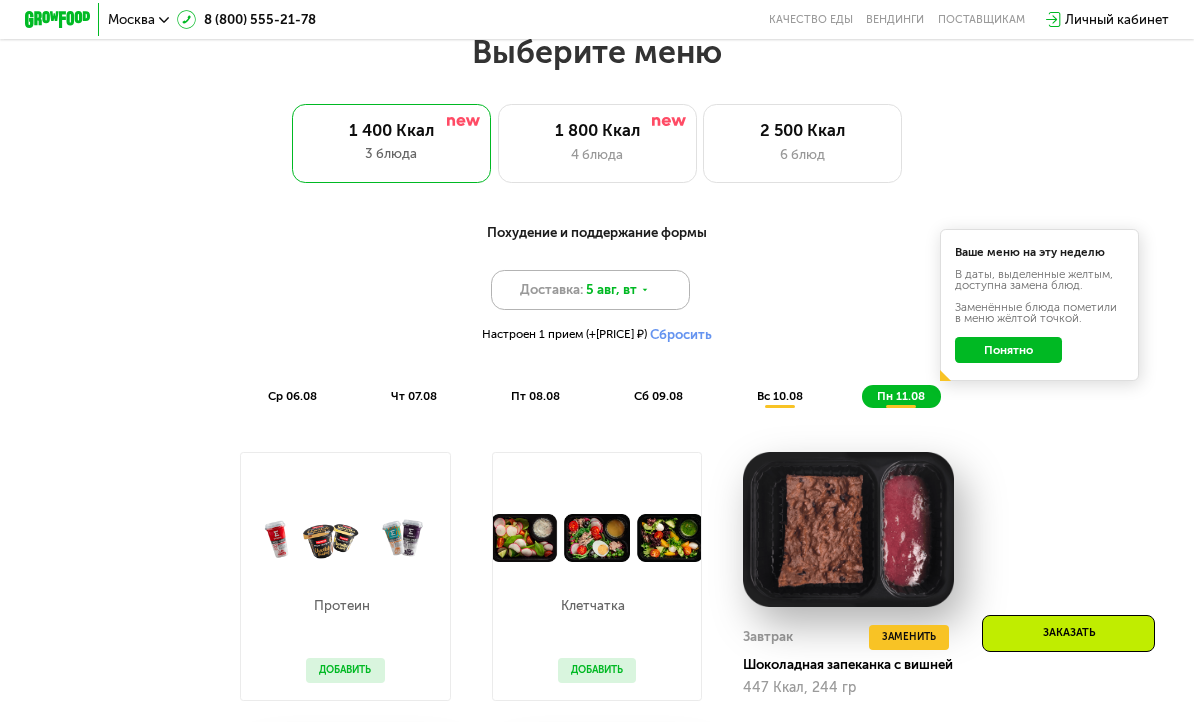 click on "Доставка: 5 авг, вт" at bounding box center [590, 290] 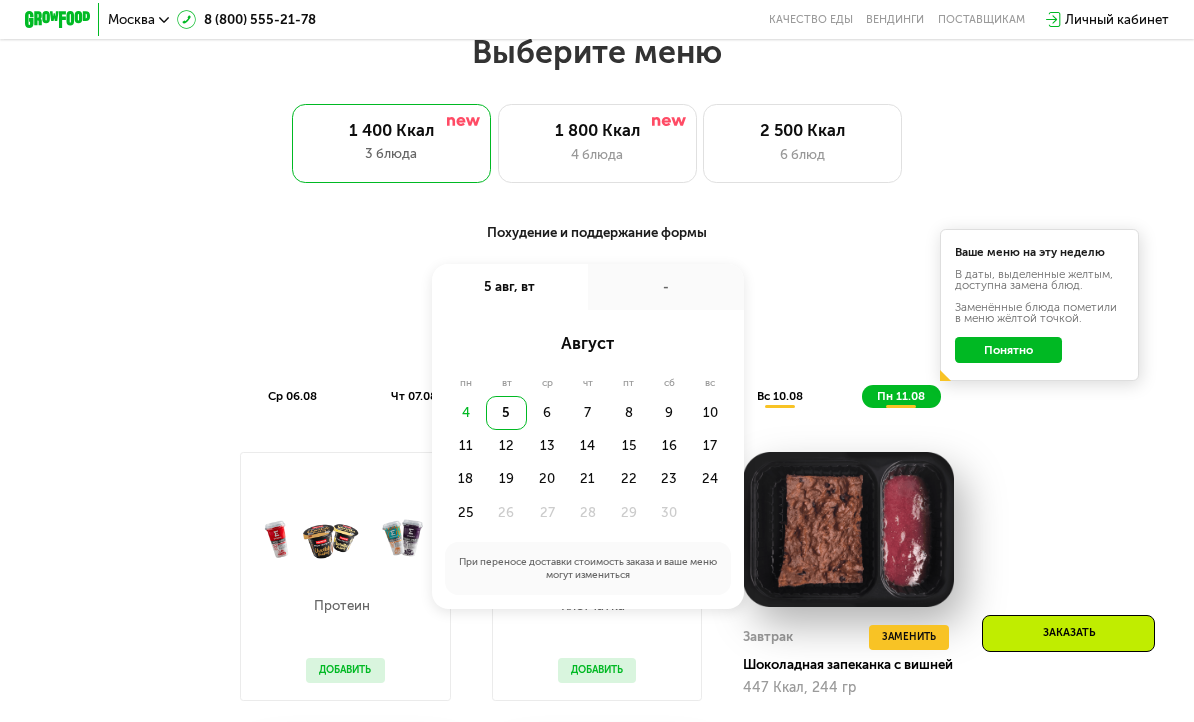 click on "5" 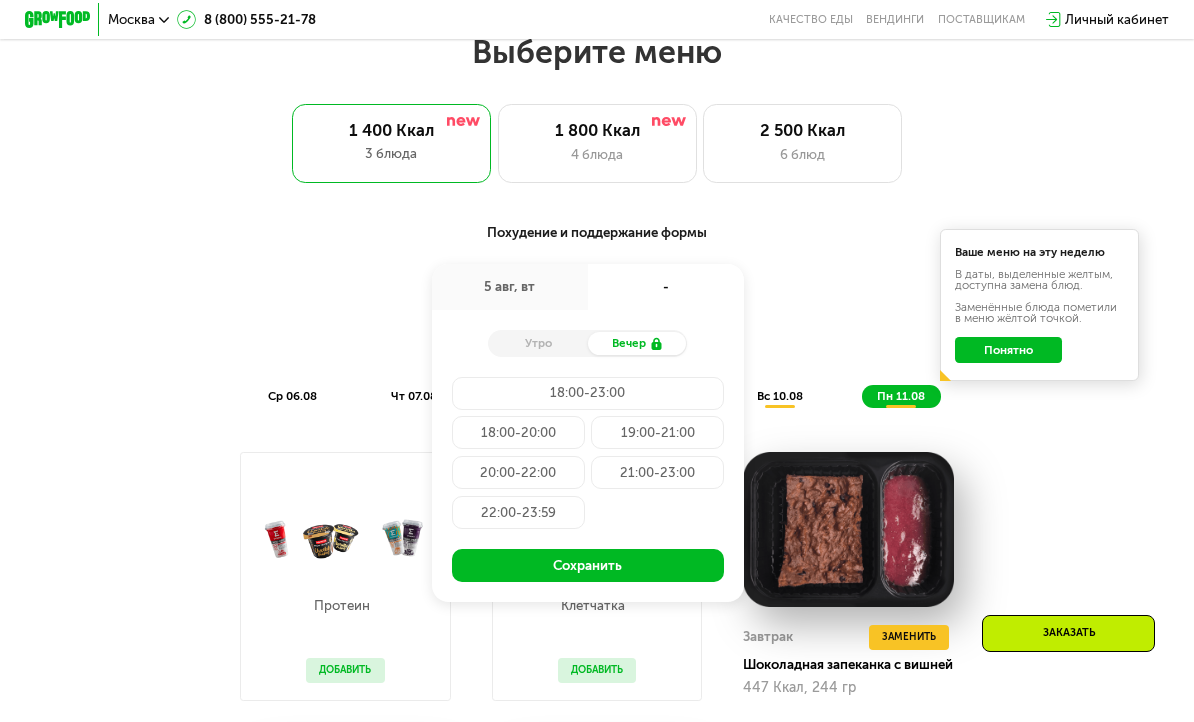 click on "Похудение и поддержание формы Доставка: [DATE], [DAY] [DATE], [DAY] -  Утро  Вечер 18:00-23:00 18:00-20:00 19:00-21:00 20:00-22:00 21:00-23:00 22:00-23:59 Сохранить  Настроен 1 прием (+[PRICE] ₽)     Сбросить  [DAY] [DATE] [DAY] [DATE] [DAY] [DATE] [DAY] [DATE] [DAY] [DATE] [DAY] [DATE]" at bounding box center [597, 315] 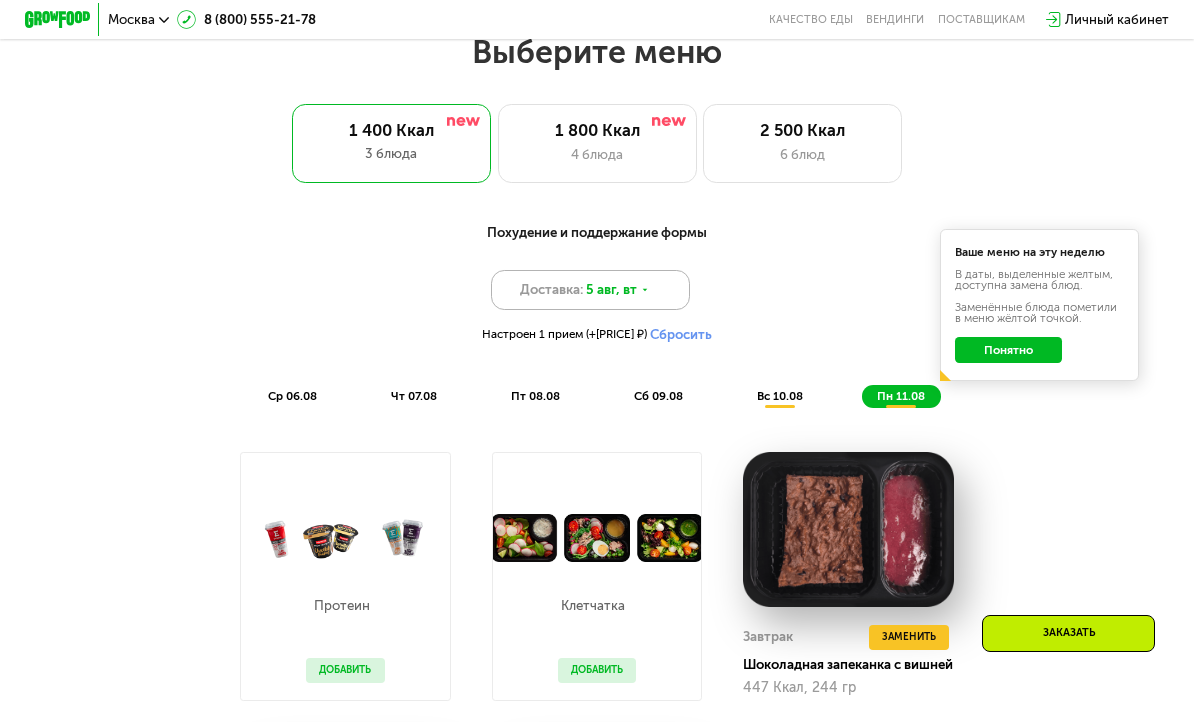 click on "5 авг, вт" at bounding box center (611, 290) 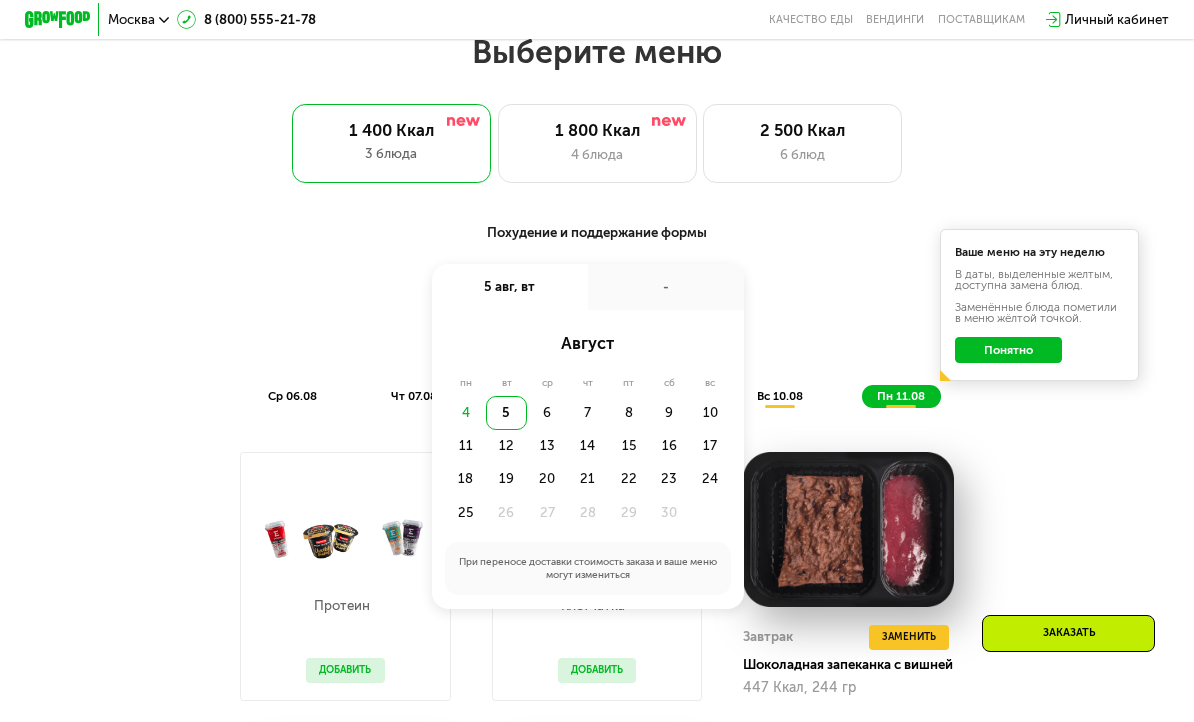 click on "5" 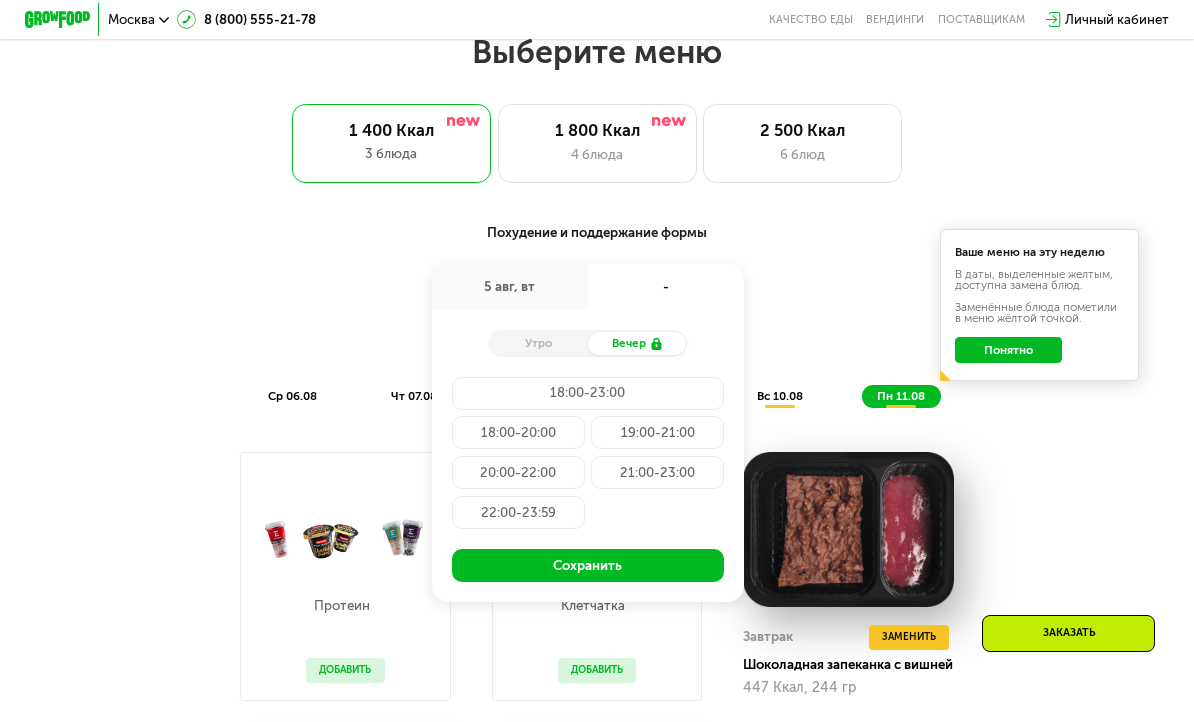 click on "Утро" at bounding box center (538, 343) 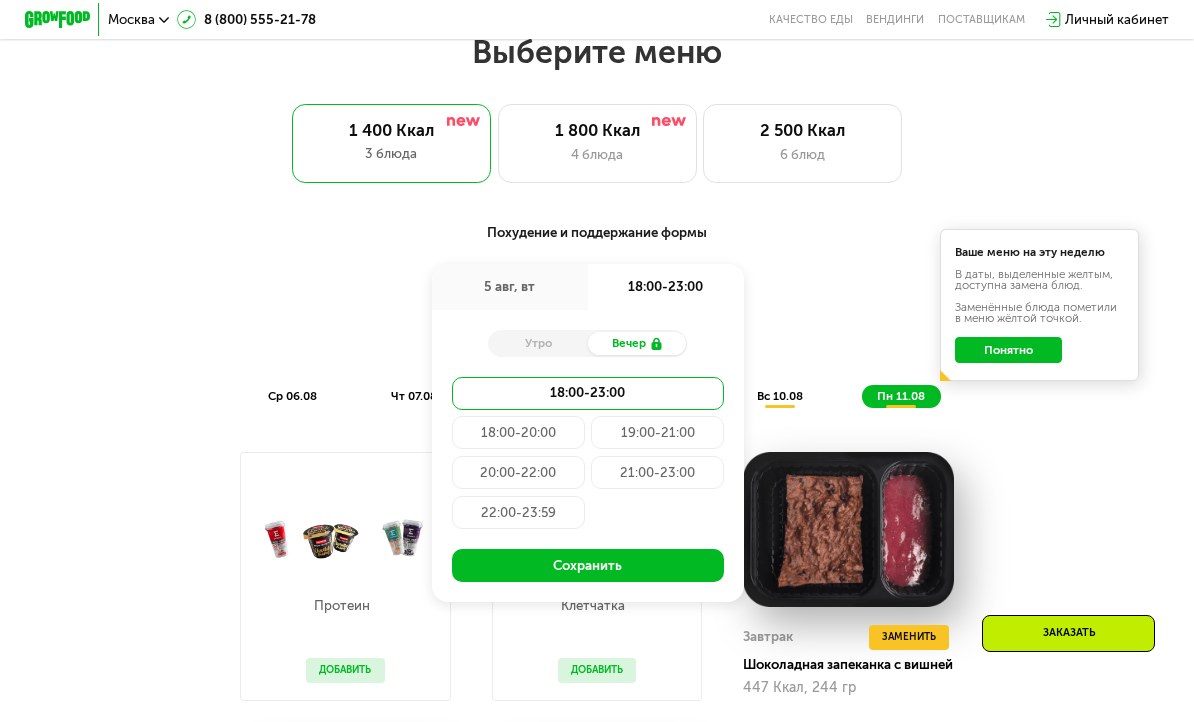 click on "Утро" at bounding box center [538, 343] 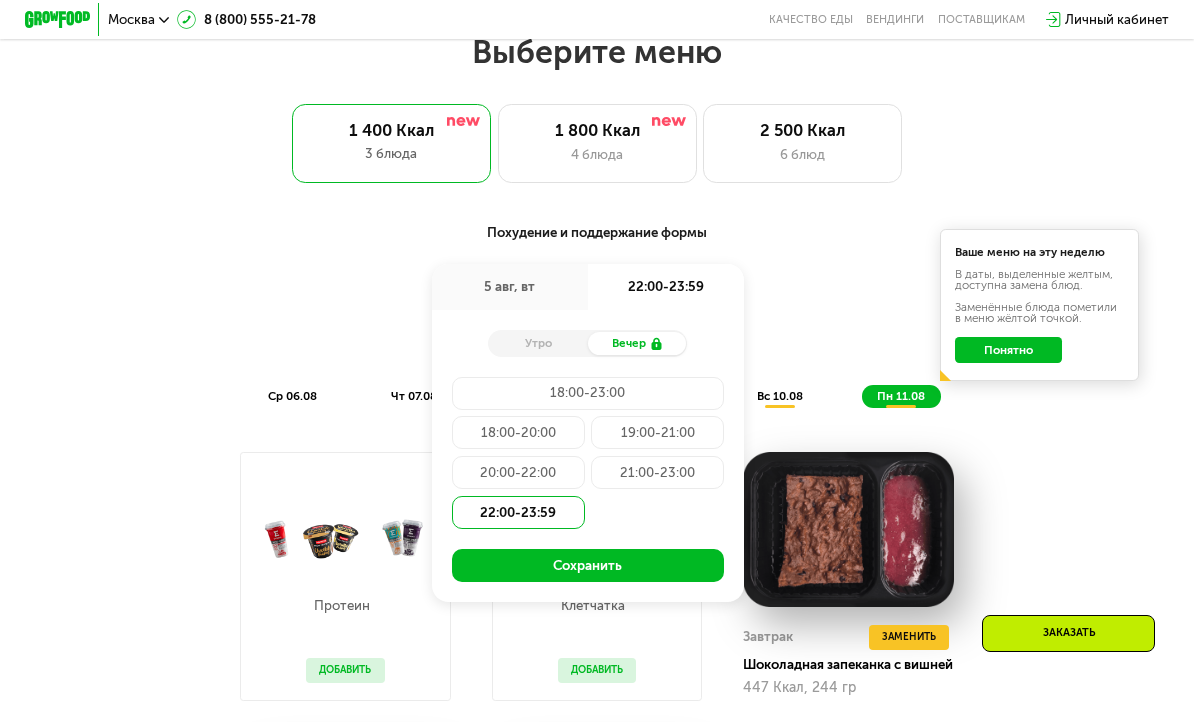 click on "5 авг, вт" at bounding box center (510, 287) 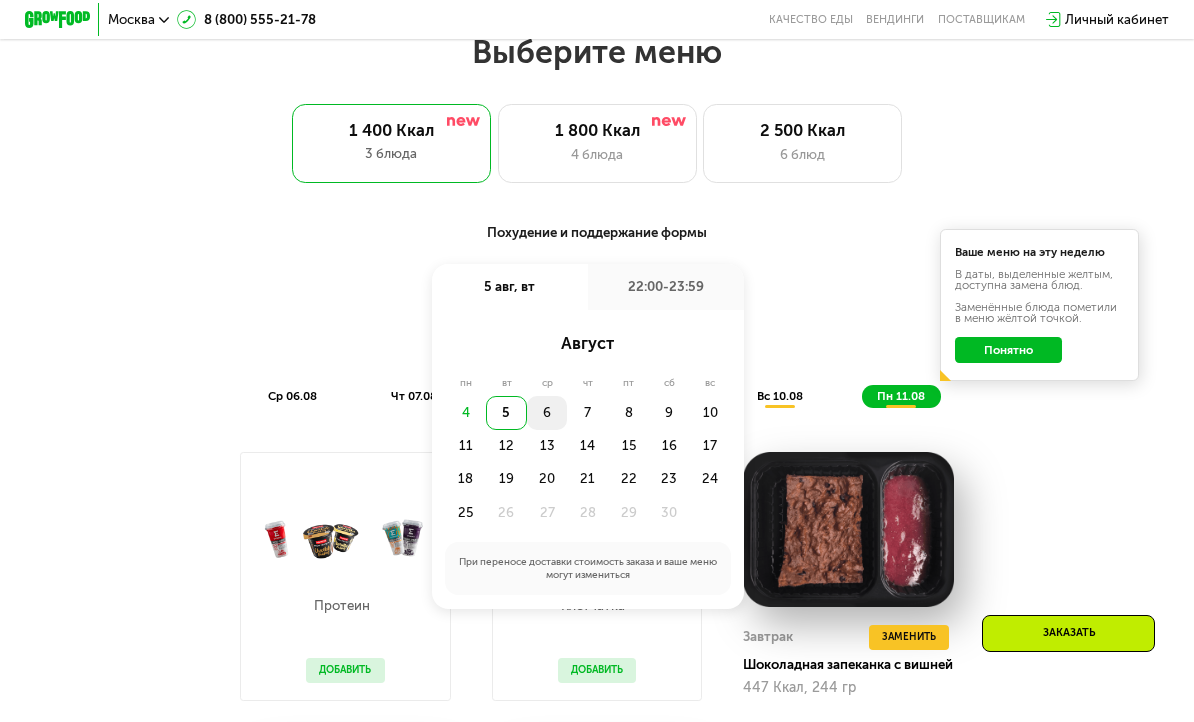 click on "6" 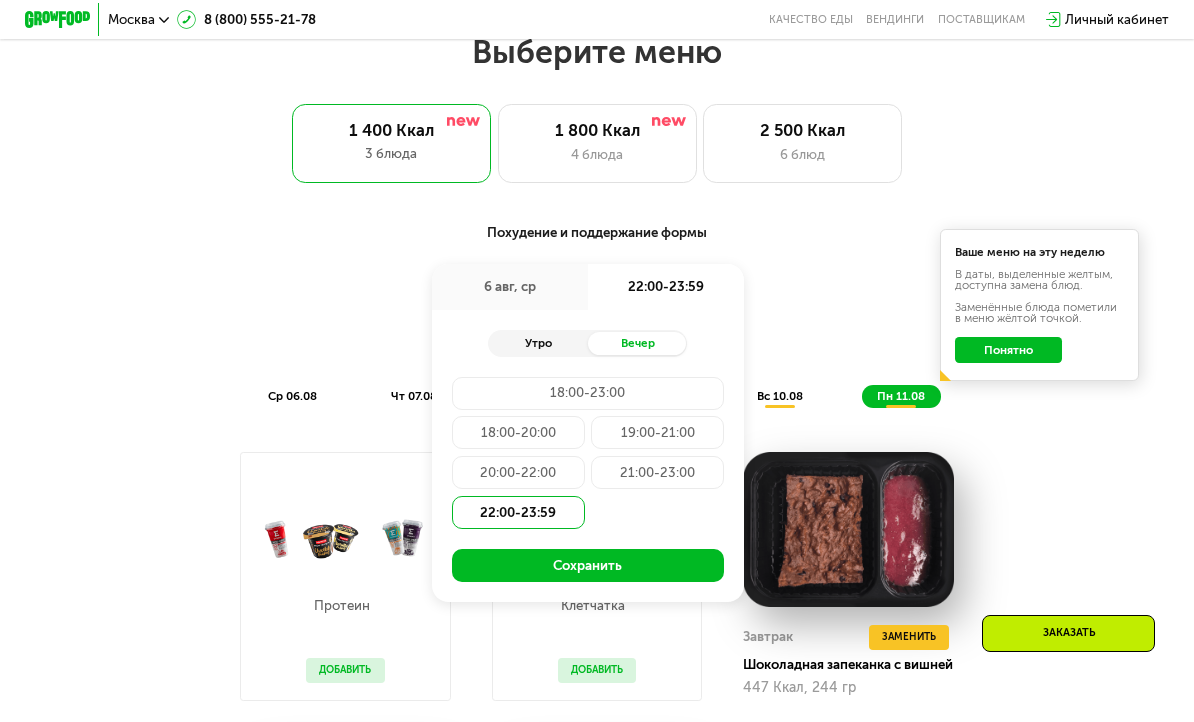 click on "Утро" at bounding box center [538, 343] 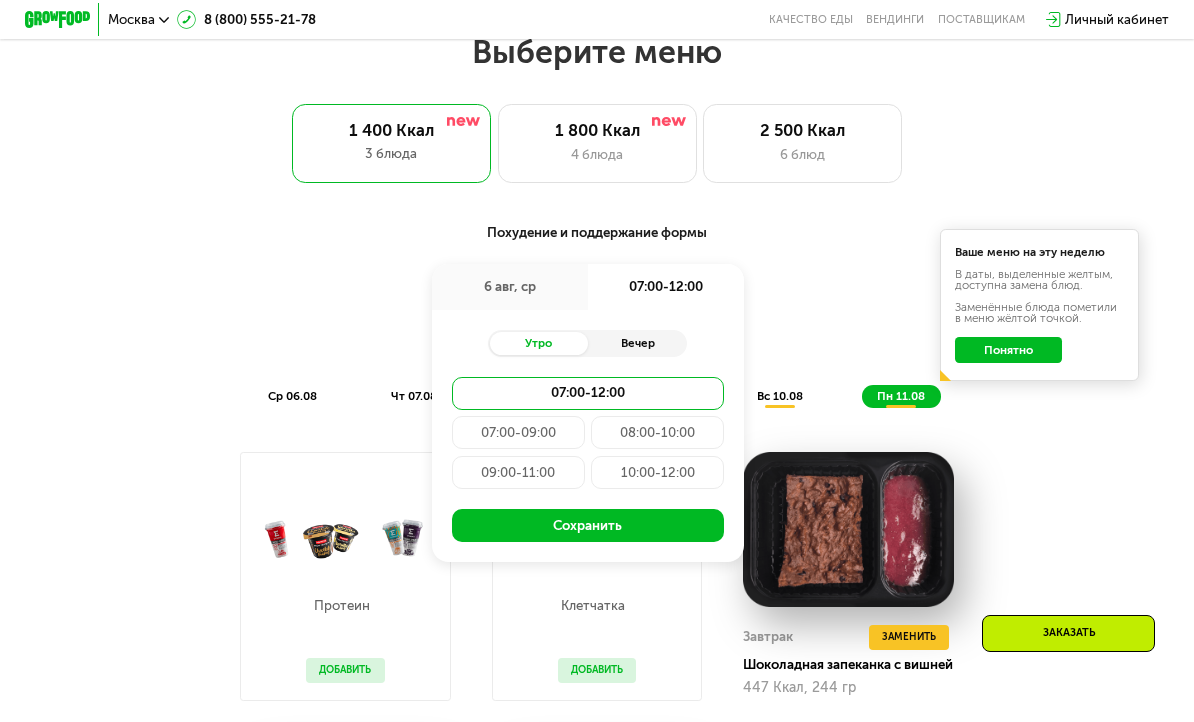 click on "Вечер" at bounding box center [638, 343] 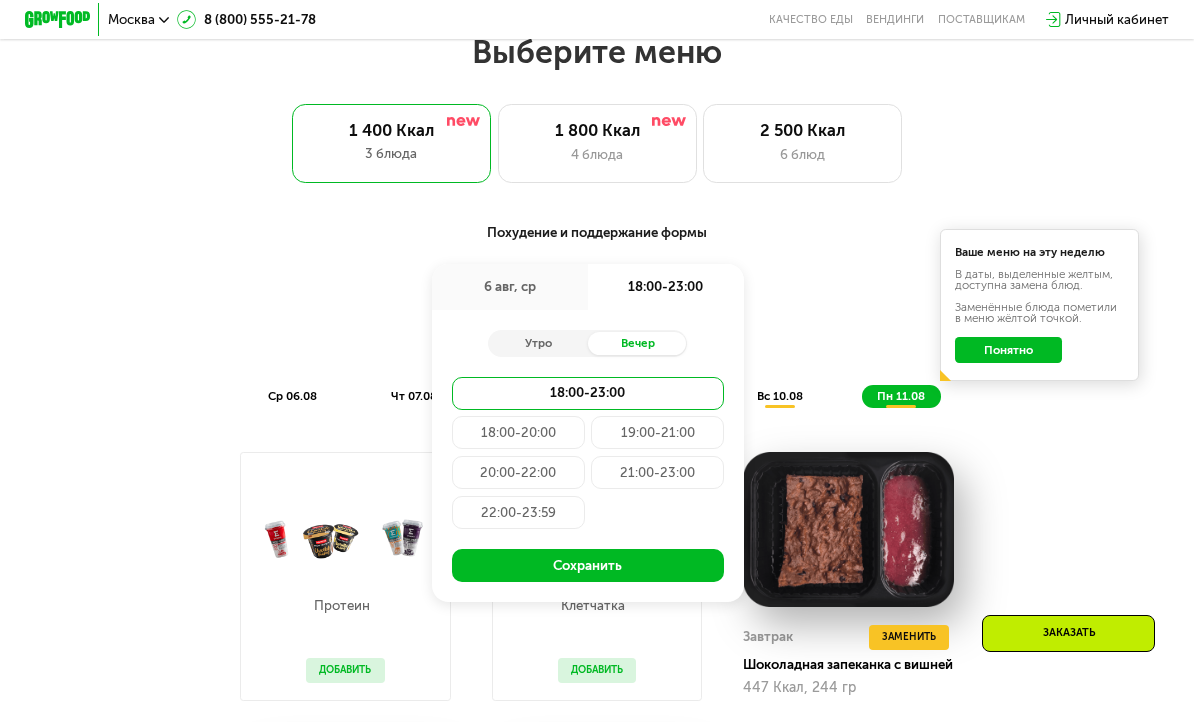 click on "6 авг, ср" at bounding box center [510, 287] 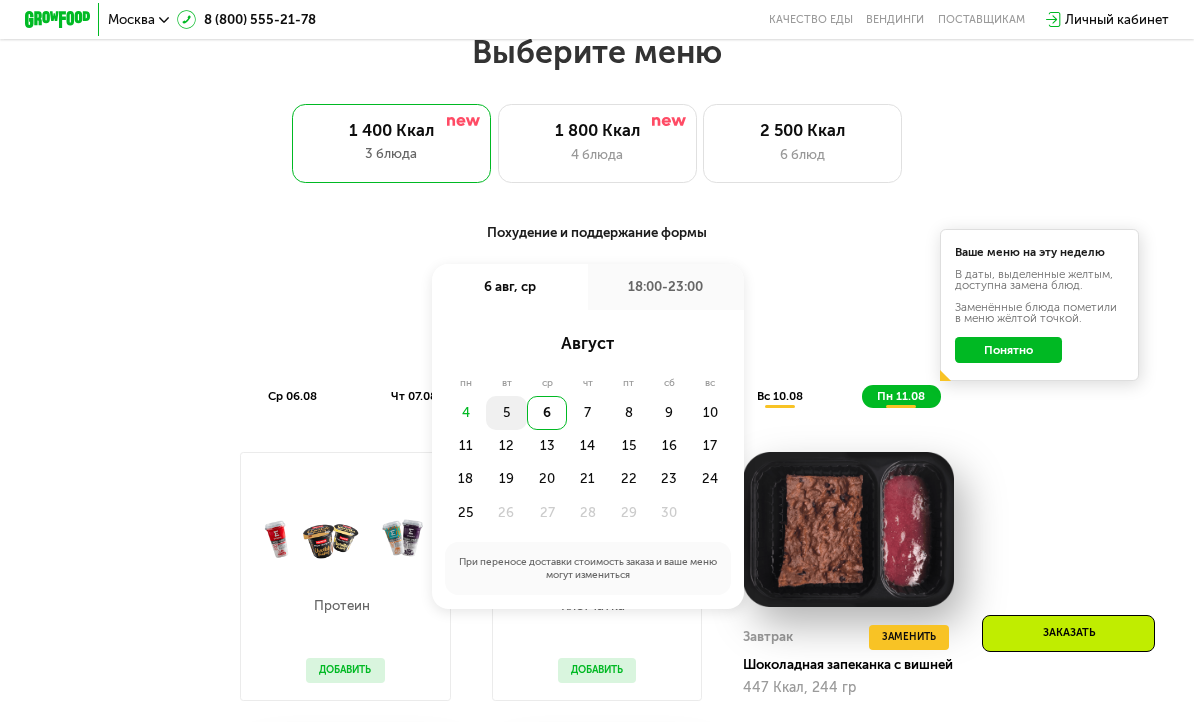 click on "5" 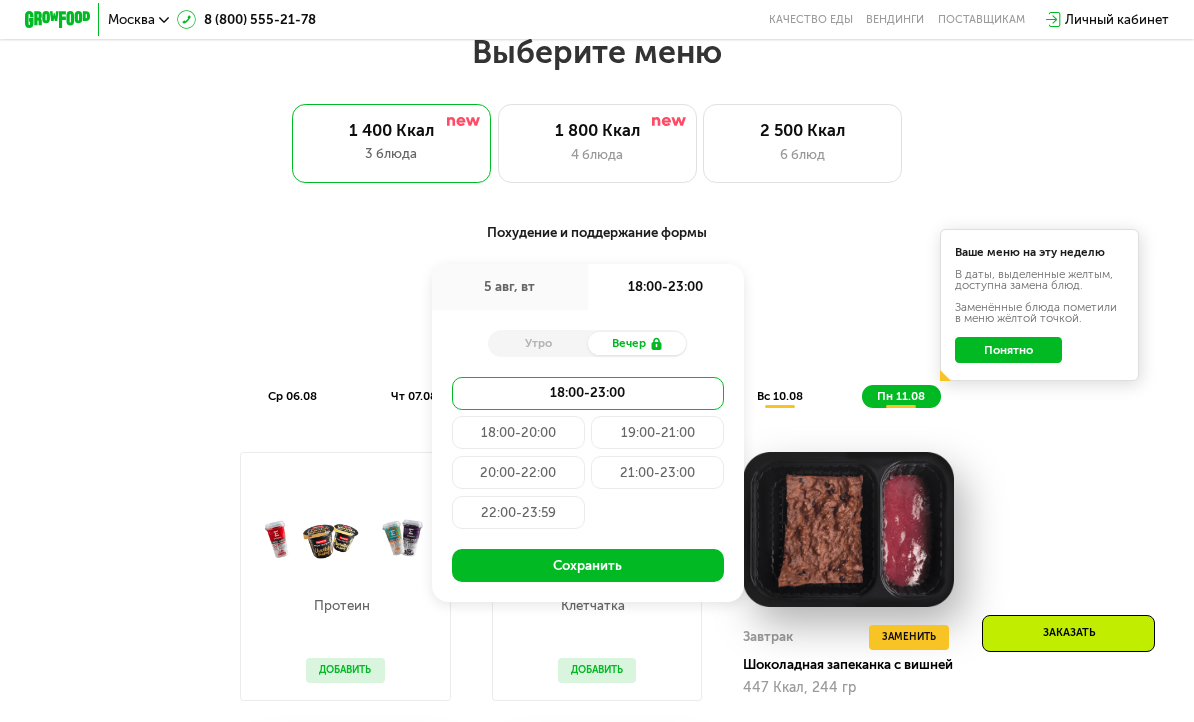 click on "Настроен 1 прием (+[PRICE] ₽)     Сбросить" at bounding box center [597, 335] 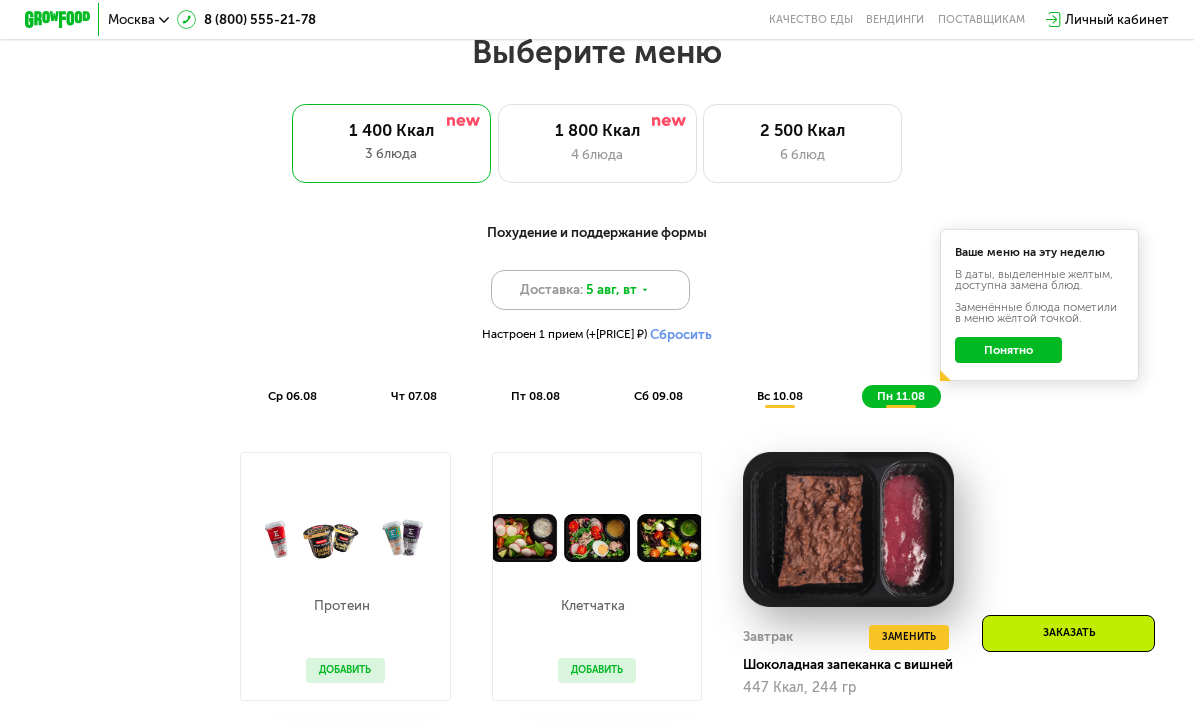 click on "5 авг, вт" at bounding box center (611, 290) 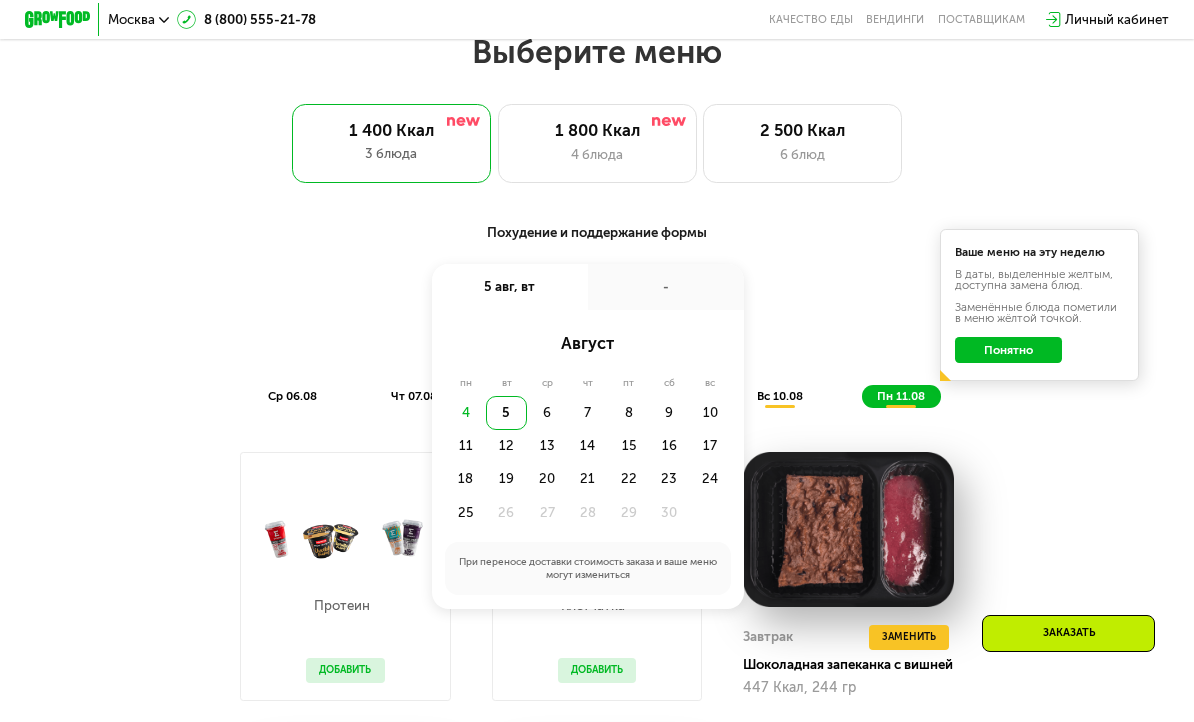 click on "5" 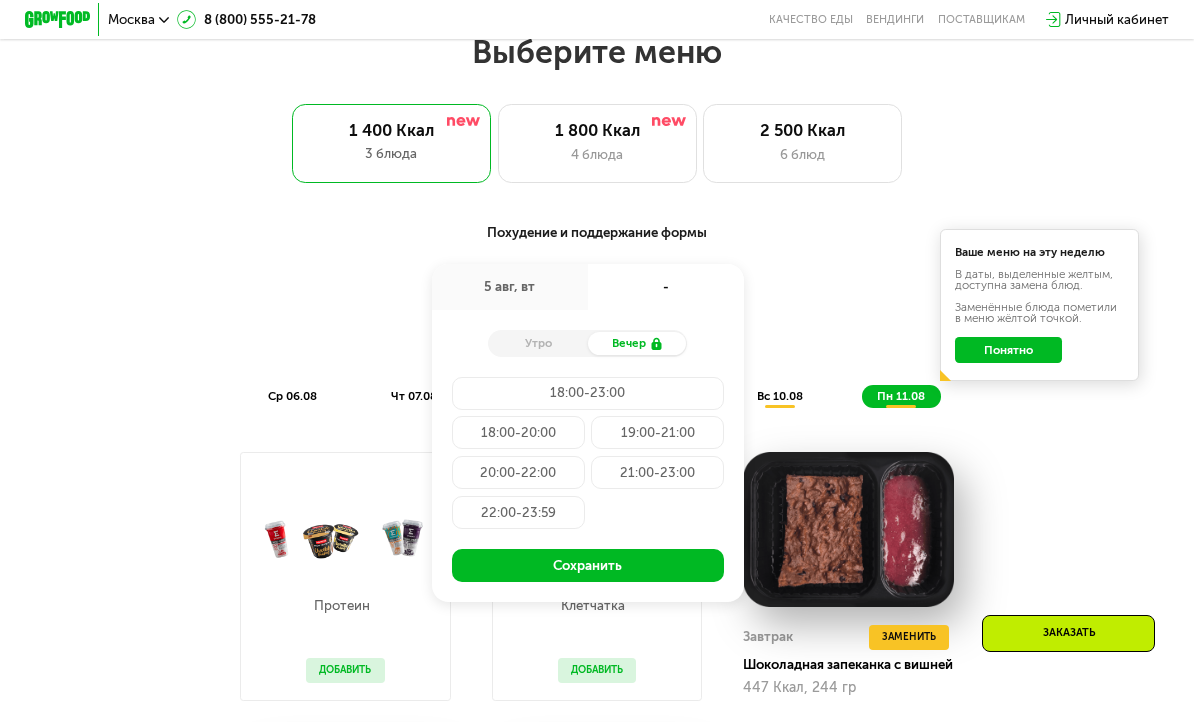 click on "18:00-23:00" 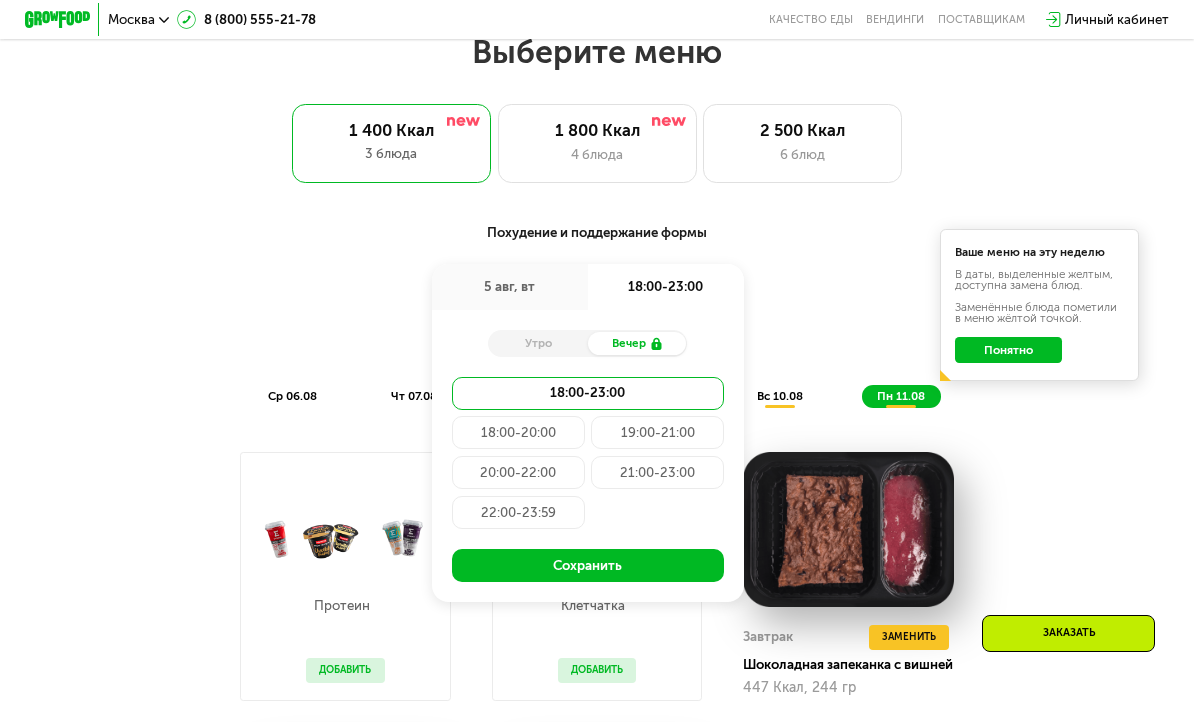 click on "Сохранить" at bounding box center [588, 565] 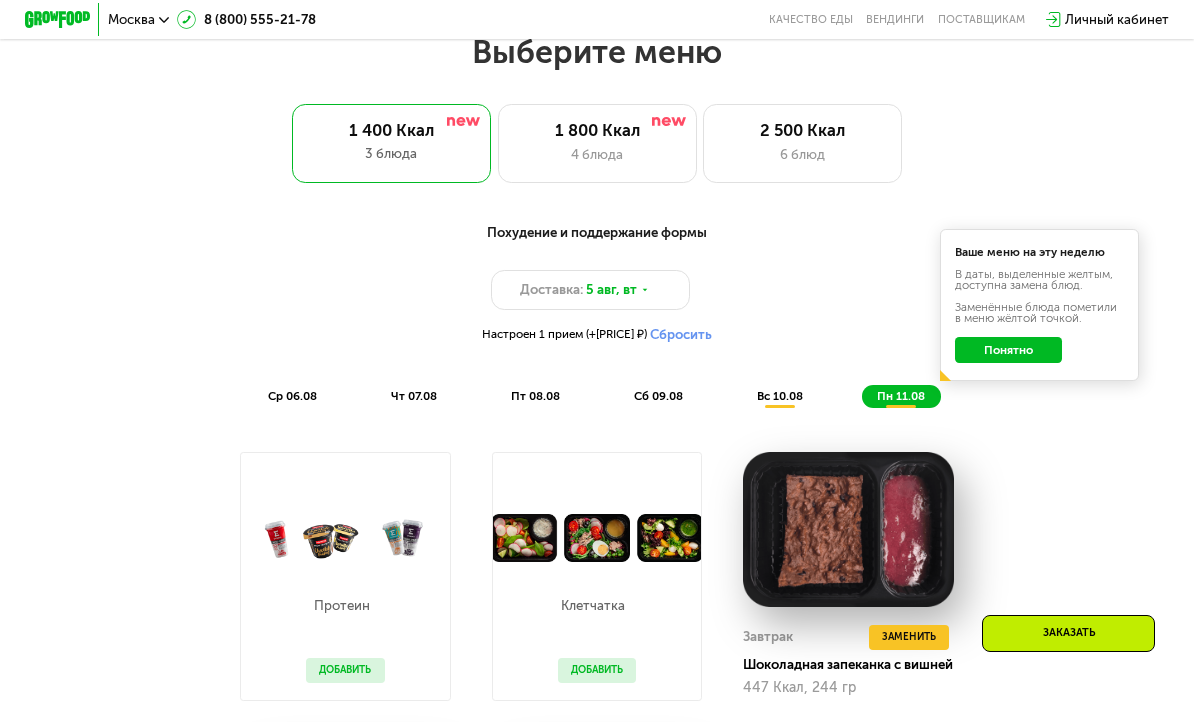 click on "ср 06.08" 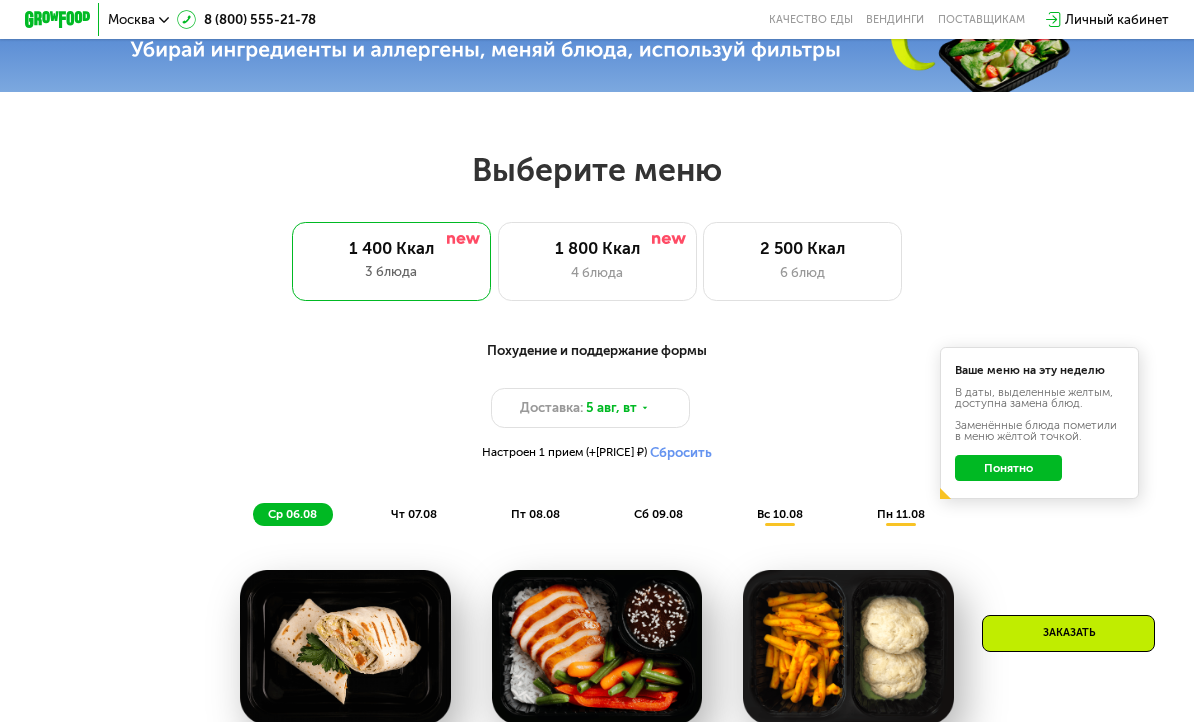 scroll, scrollTop: 578, scrollLeft: 0, axis: vertical 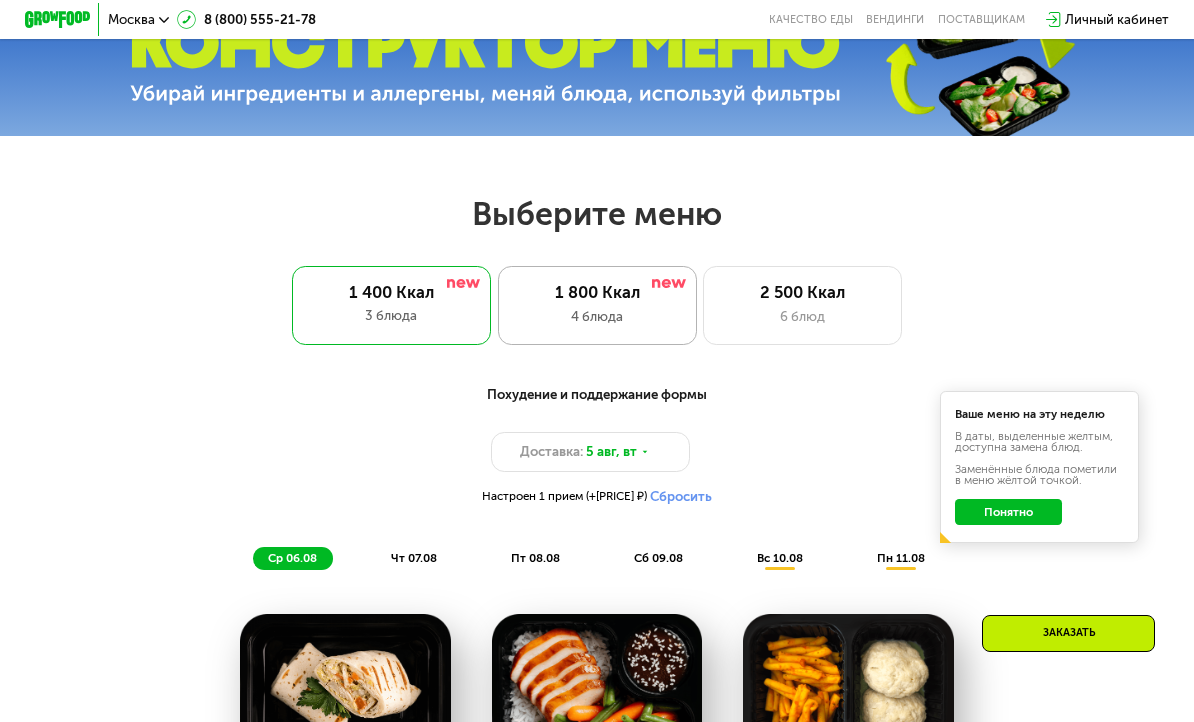 click on "1 800 Ккал" at bounding box center (597, 293) 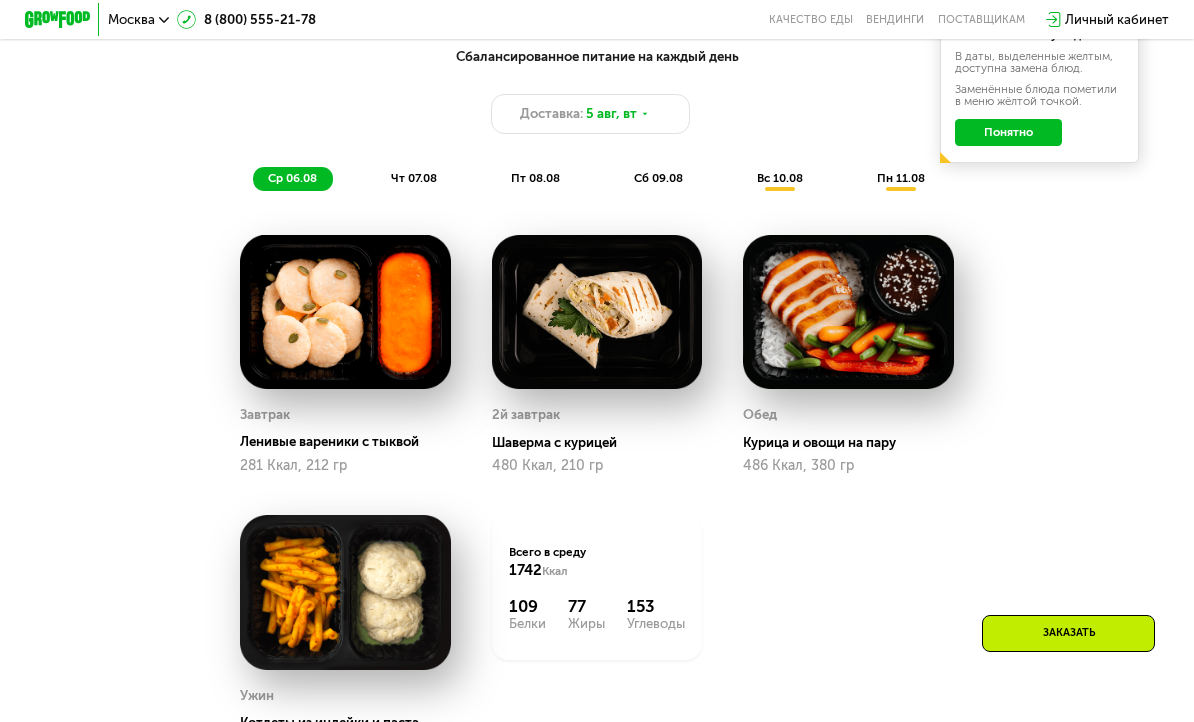 scroll, scrollTop: 688, scrollLeft: 0, axis: vertical 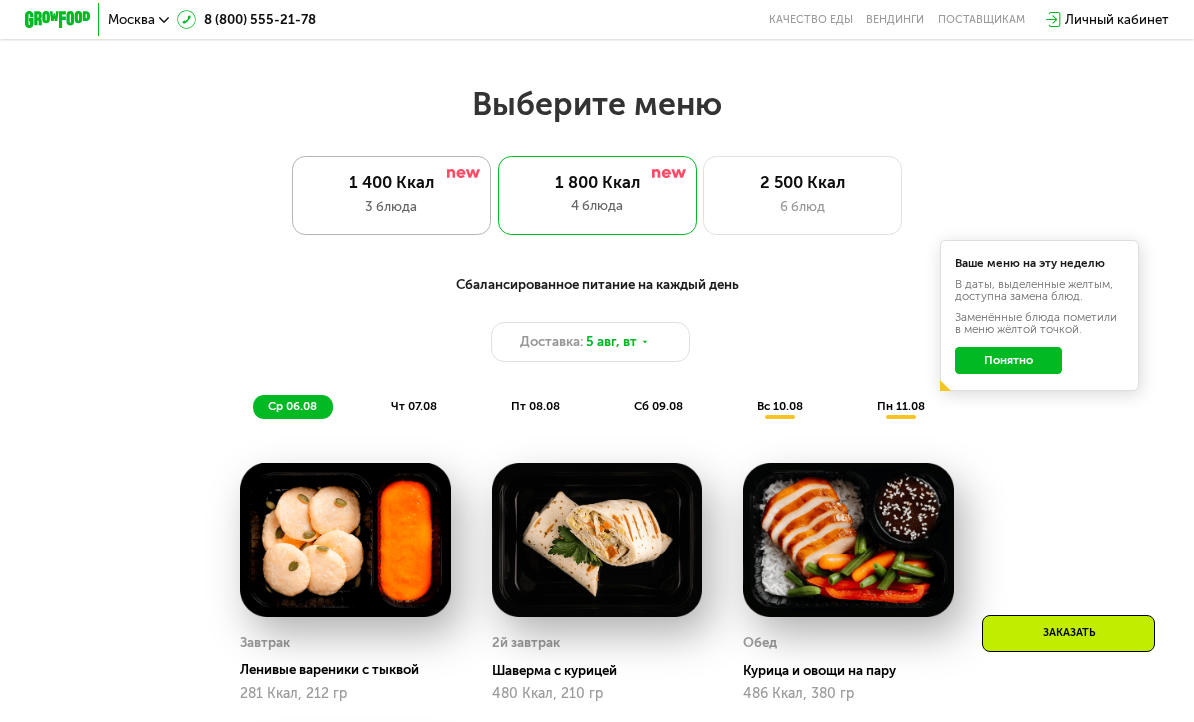 click on "1 400 Ккал" at bounding box center (391, 183) 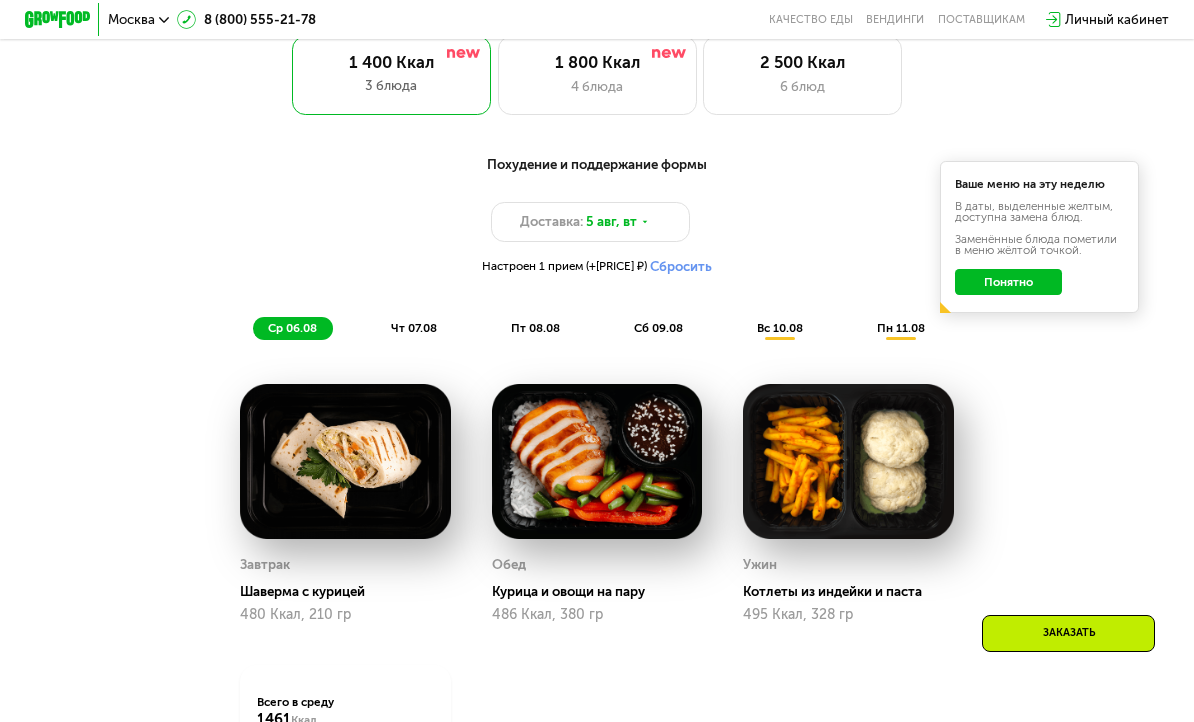 scroll, scrollTop: 864, scrollLeft: 0, axis: vertical 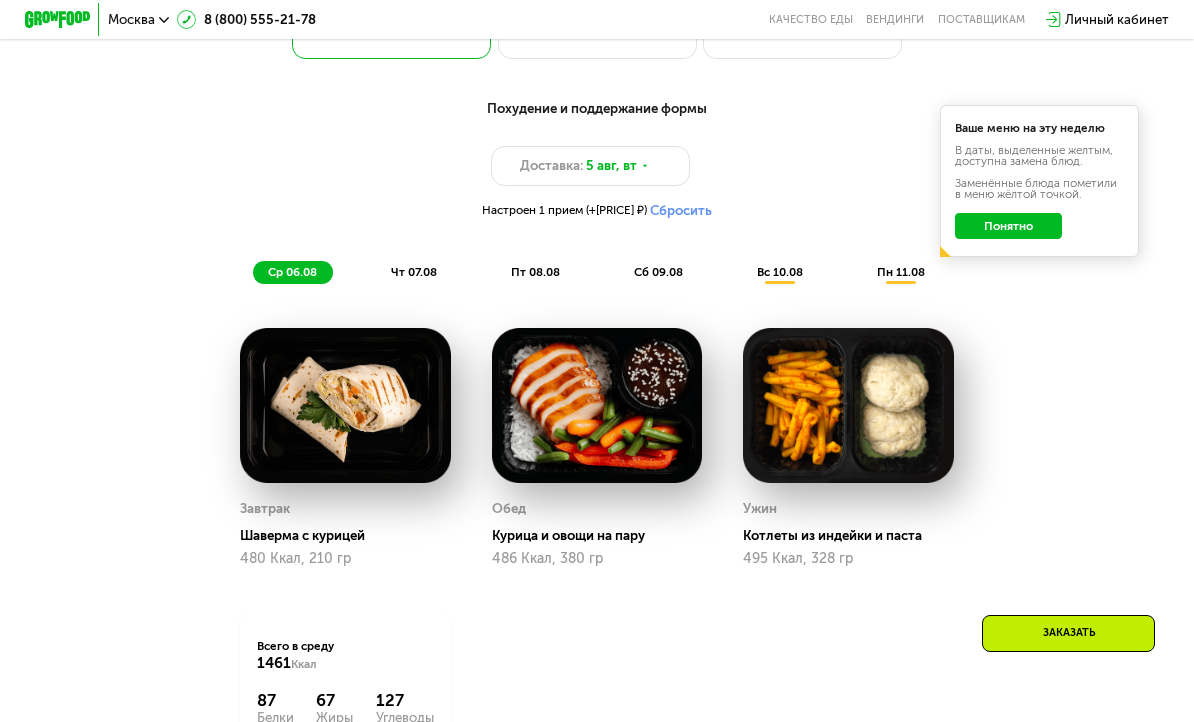 click on "чт 07.08" at bounding box center [414, 272] 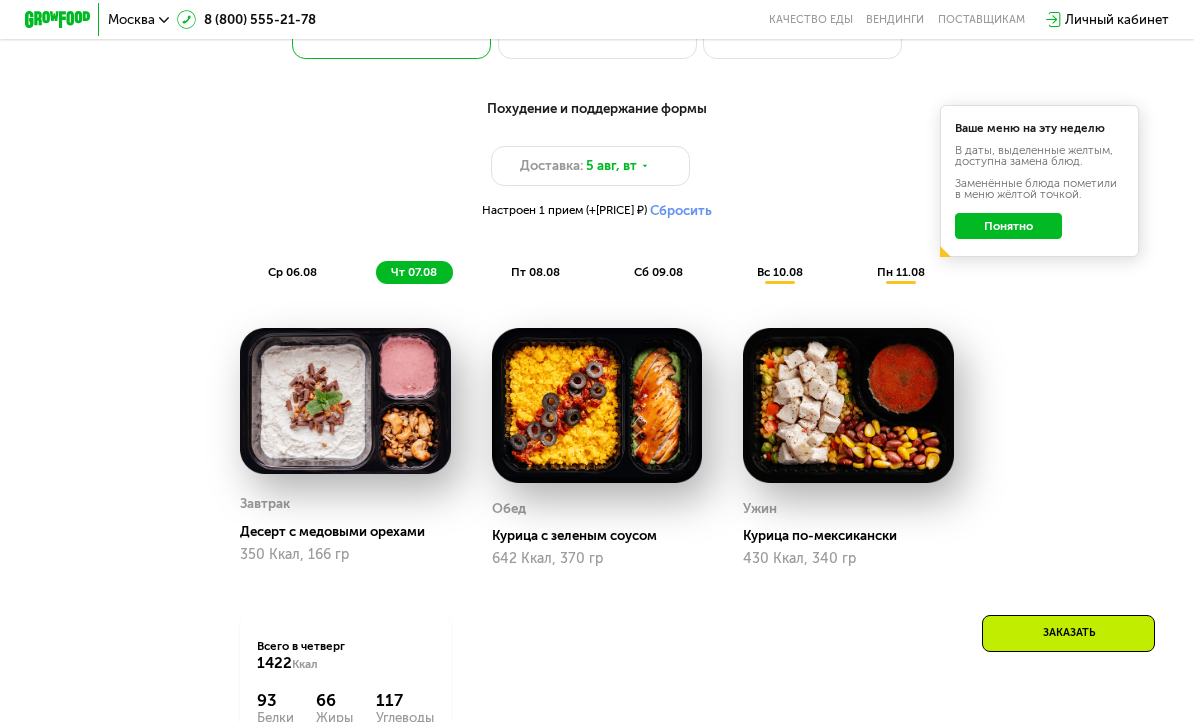 click at bounding box center (848, 405) 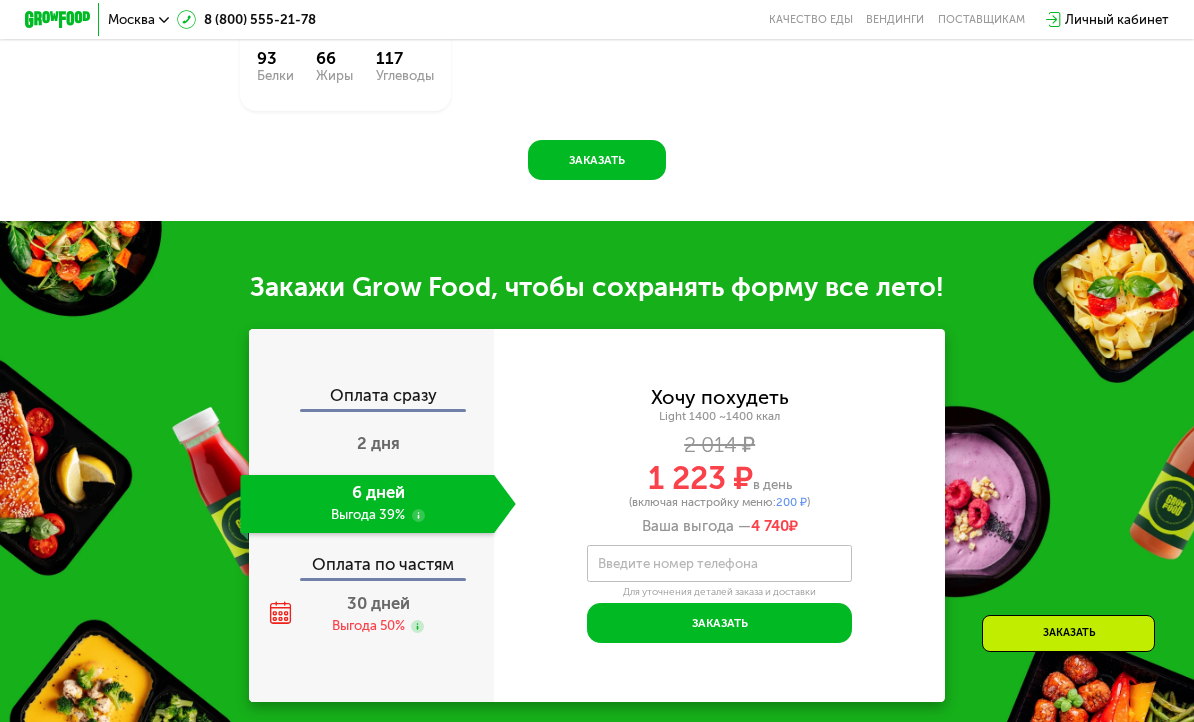scroll, scrollTop: 1534, scrollLeft: 0, axis: vertical 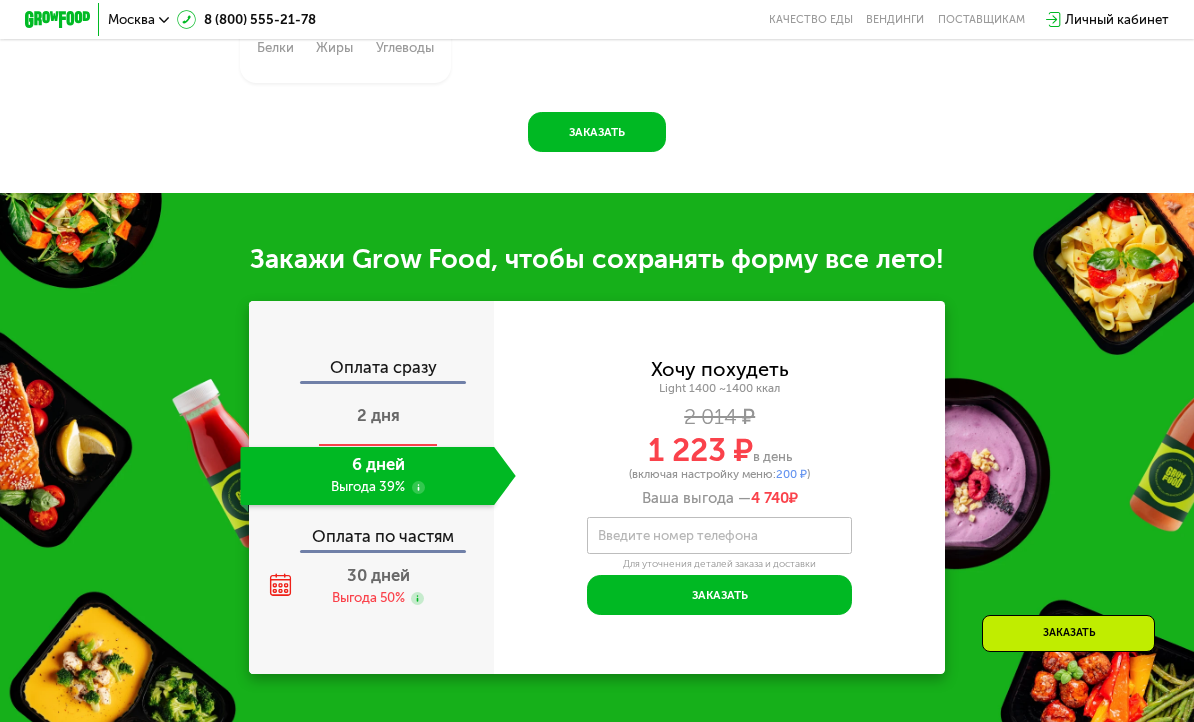 click on "2 дня" at bounding box center [378, 415] 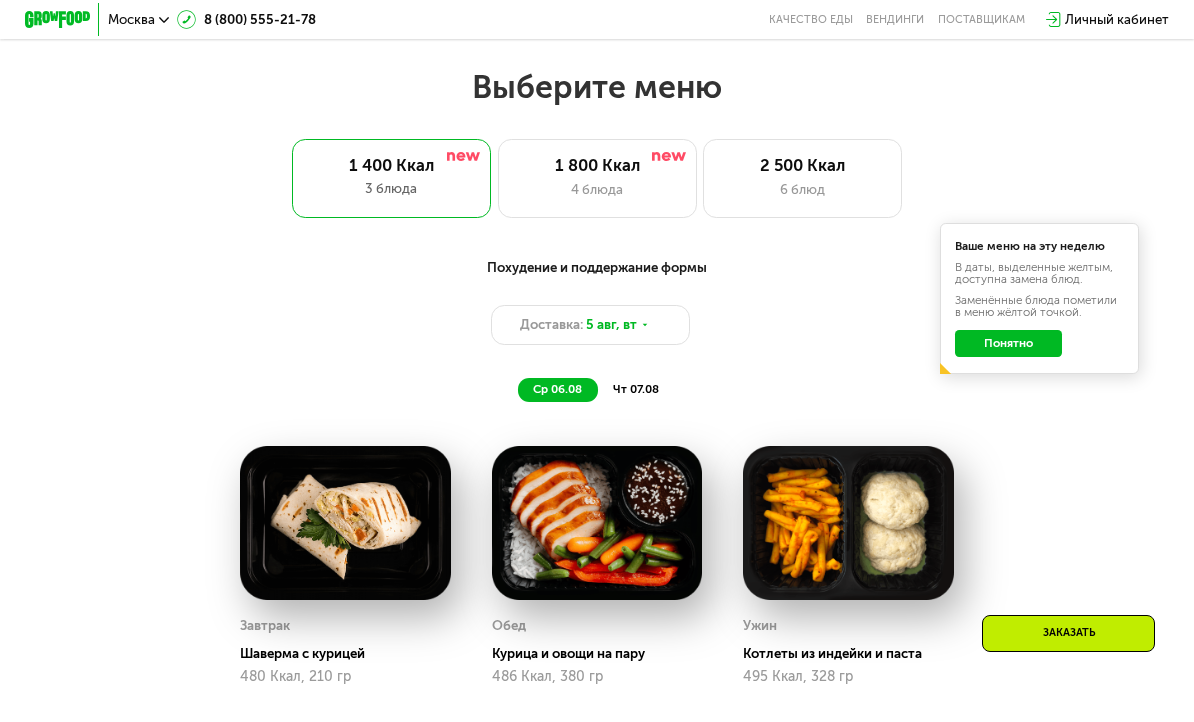 scroll, scrollTop: 706, scrollLeft: 0, axis: vertical 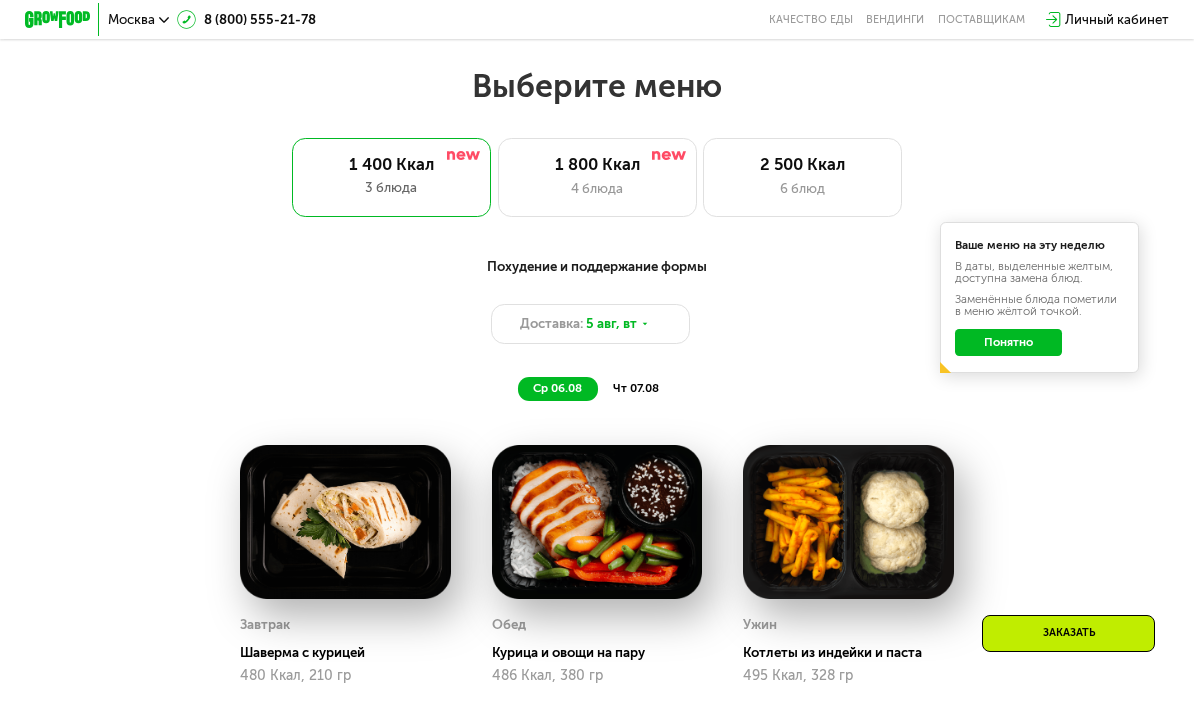 click on "Понятно" 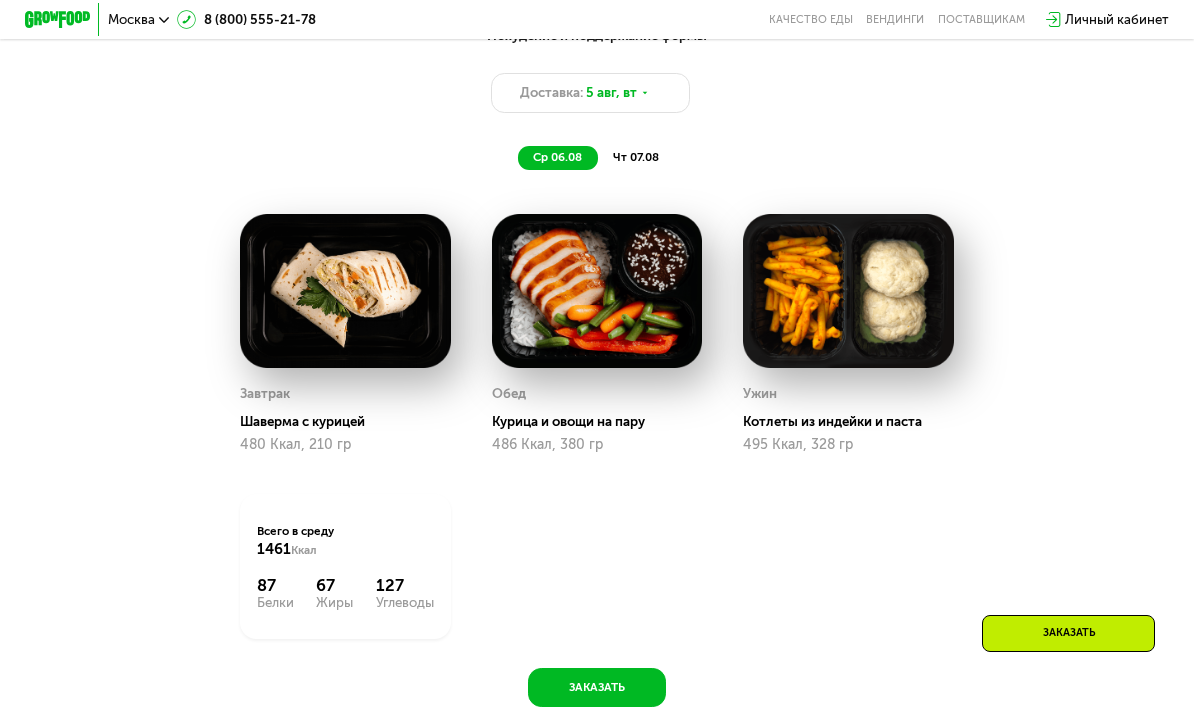 scroll, scrollTop: 938, scrollLeft: 0, axis: vertical 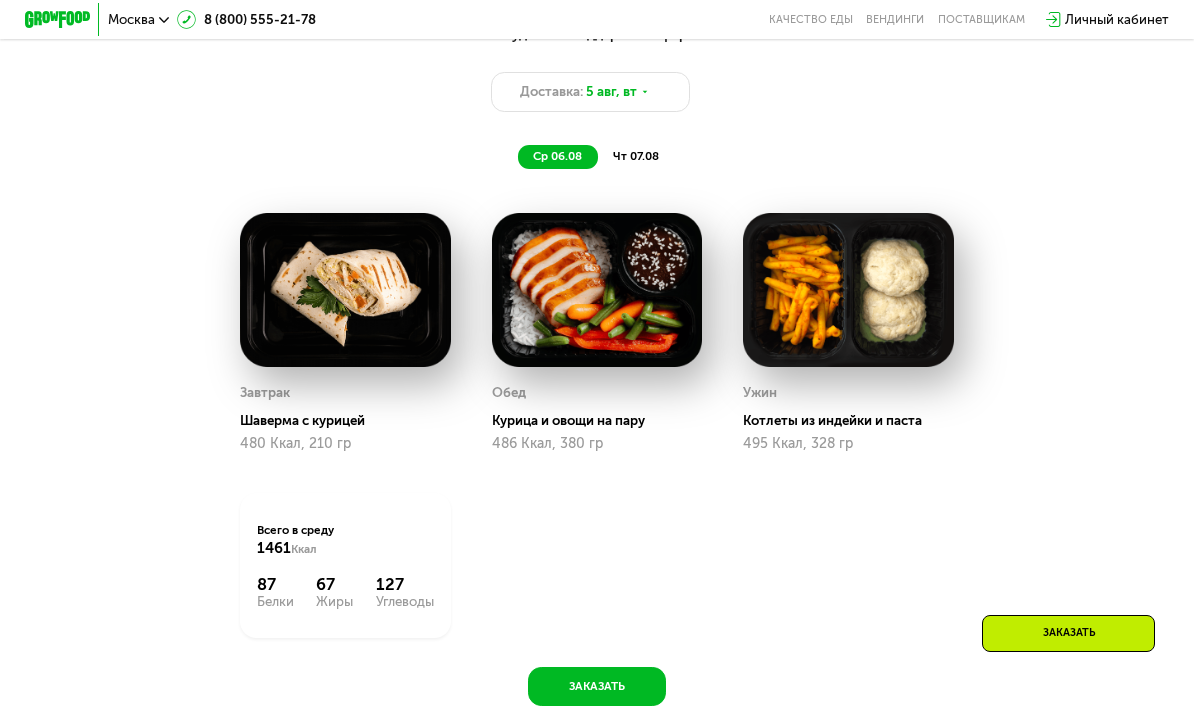 click on "чт 07.08" at bounding box center [636, 156] 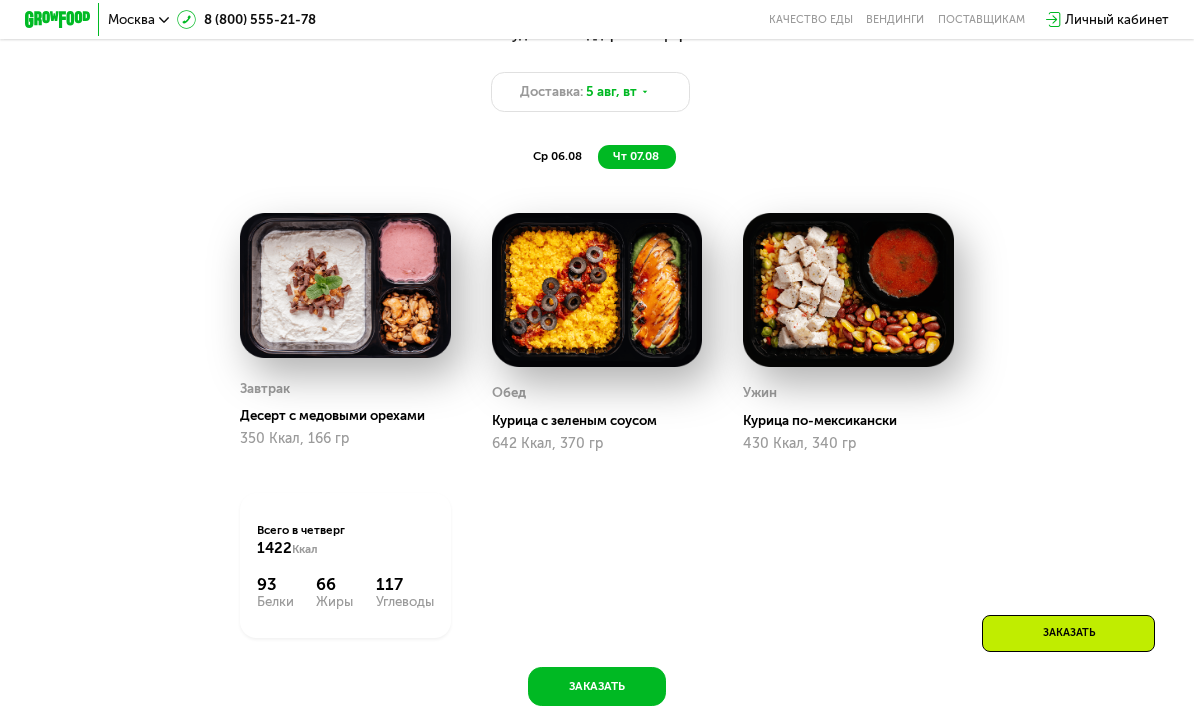 click on "ср 06.08" 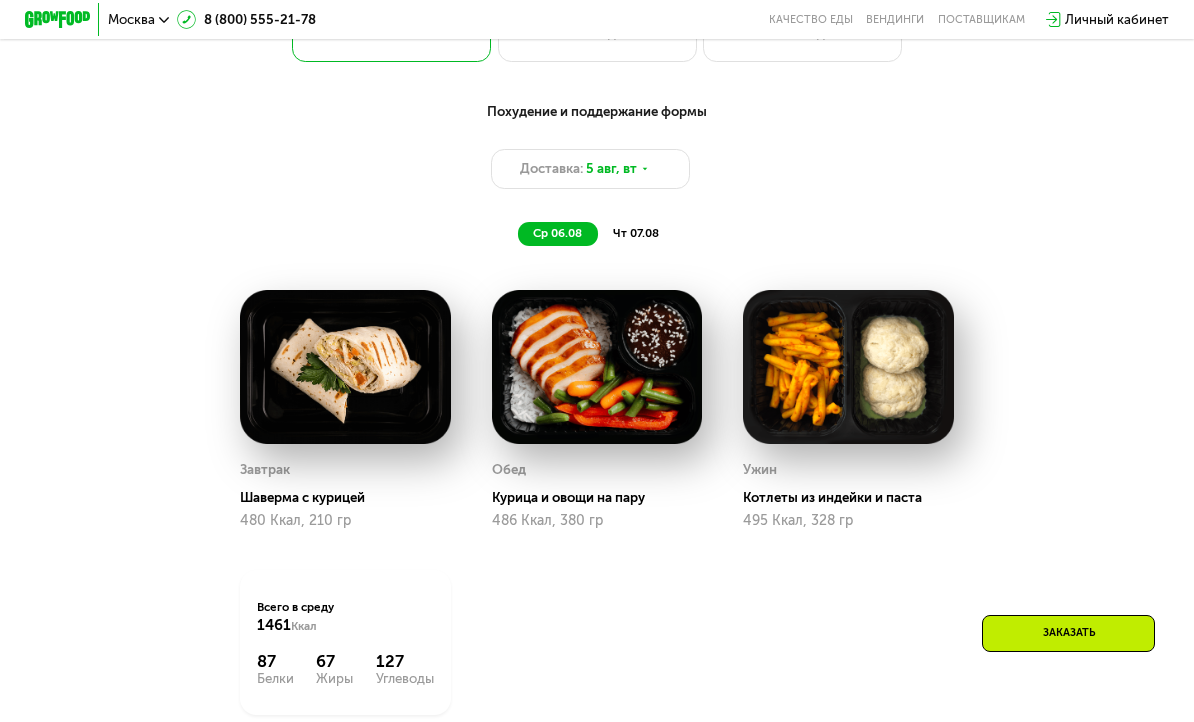 scroll, scrollTop: 865, scrollLeft: 0, axis: vertical 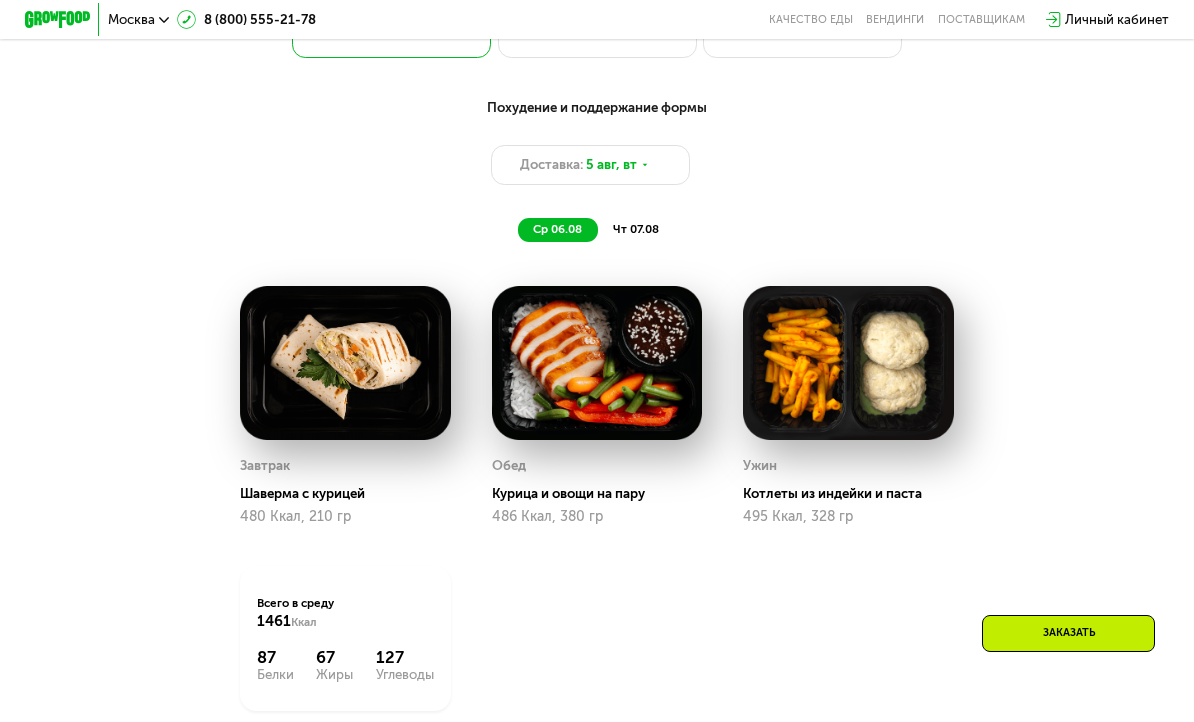 click on "чт 07.08" at bounding box center [636, 229] 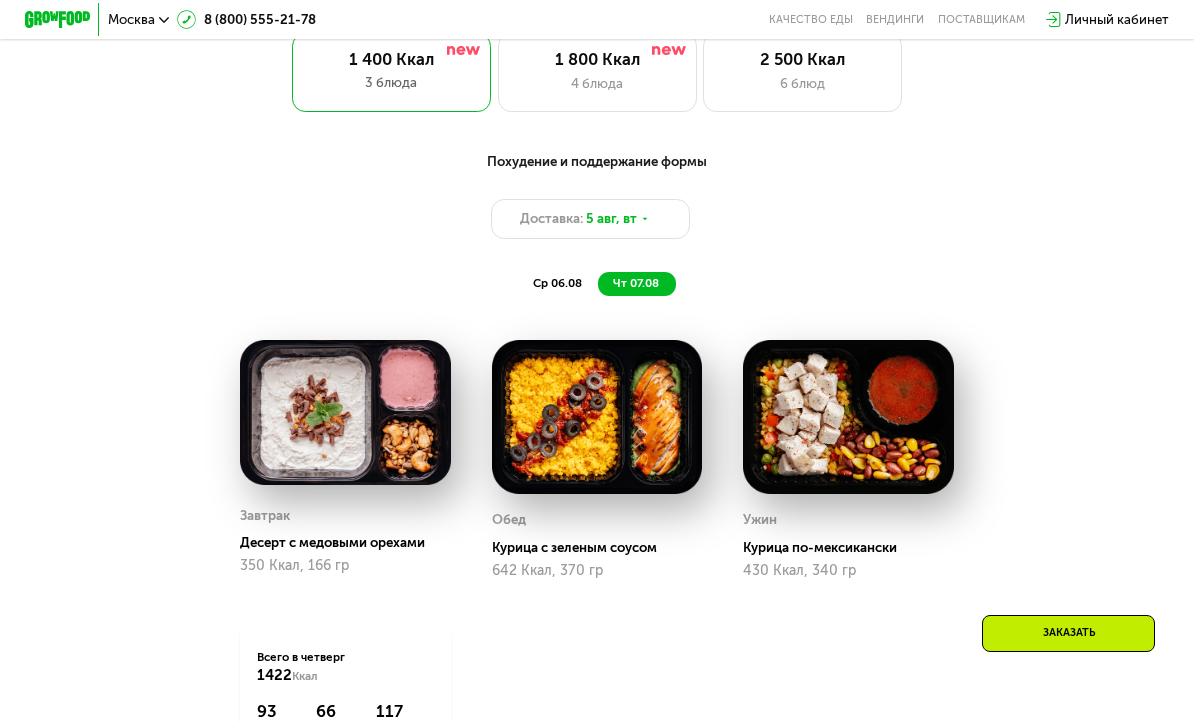 scroll, scrollTop: 727, scrollLeft: 0, axis: vertical 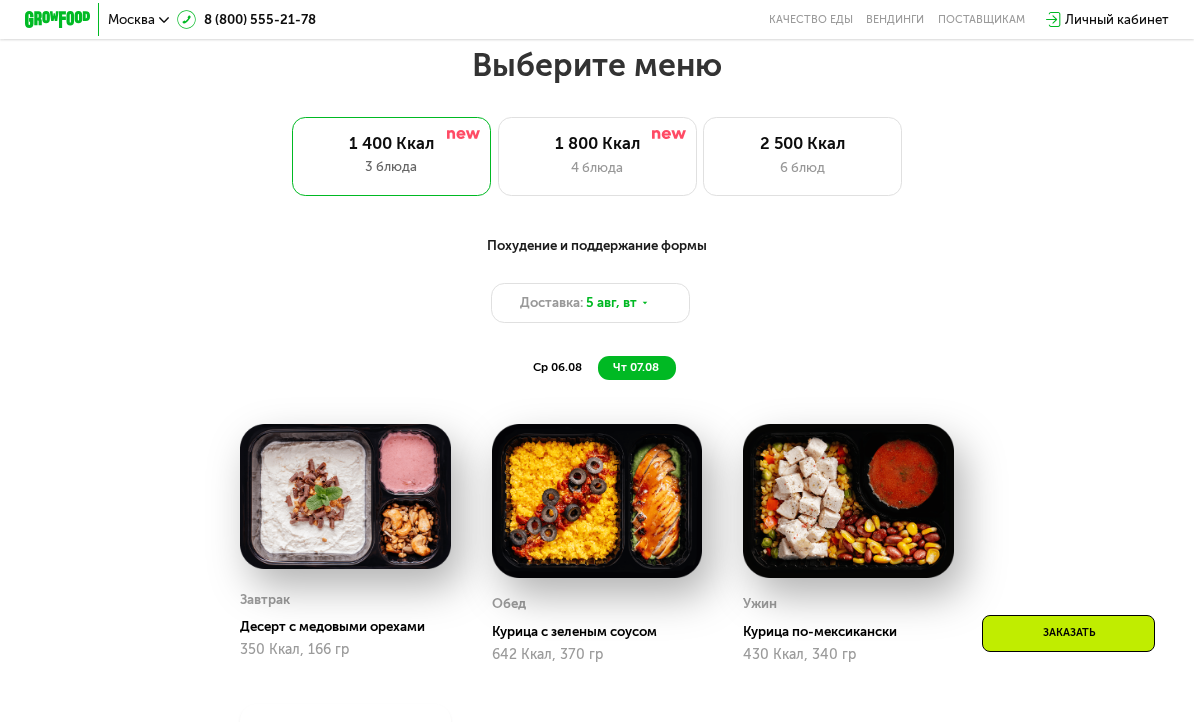 click on "ср 06.08" at bounding box center (557, 367) 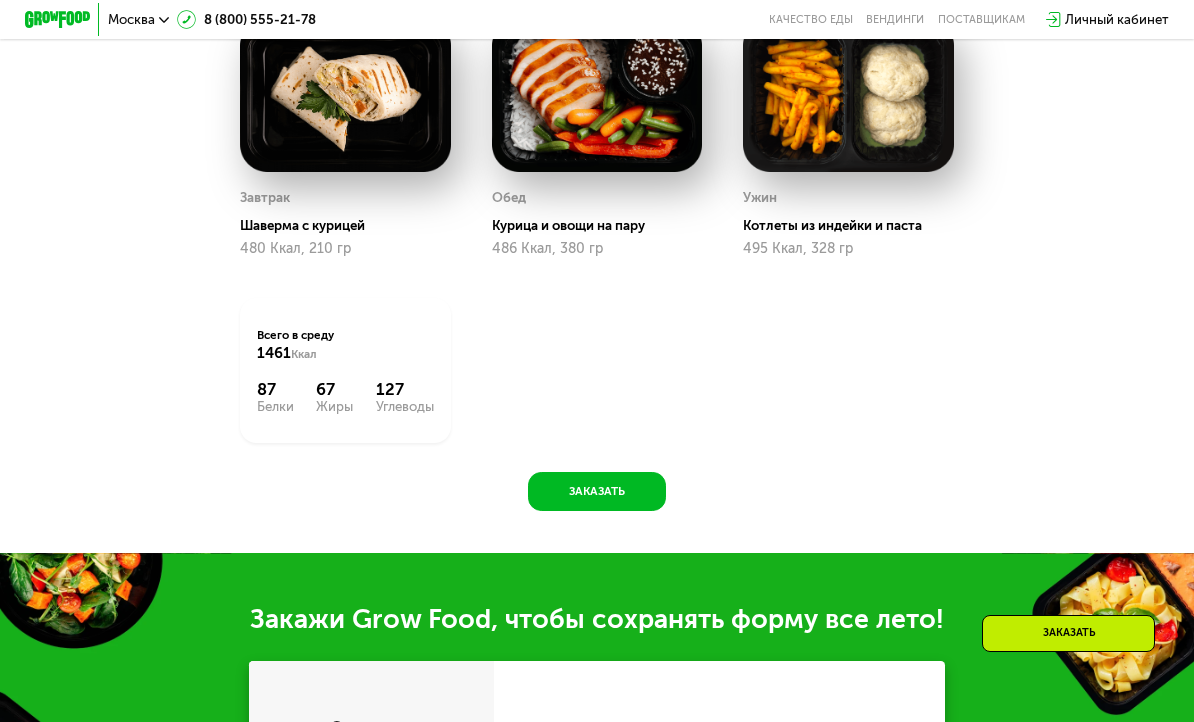 scroll, scrollTop: 1132, scrollLeft: 0, axis: vertical 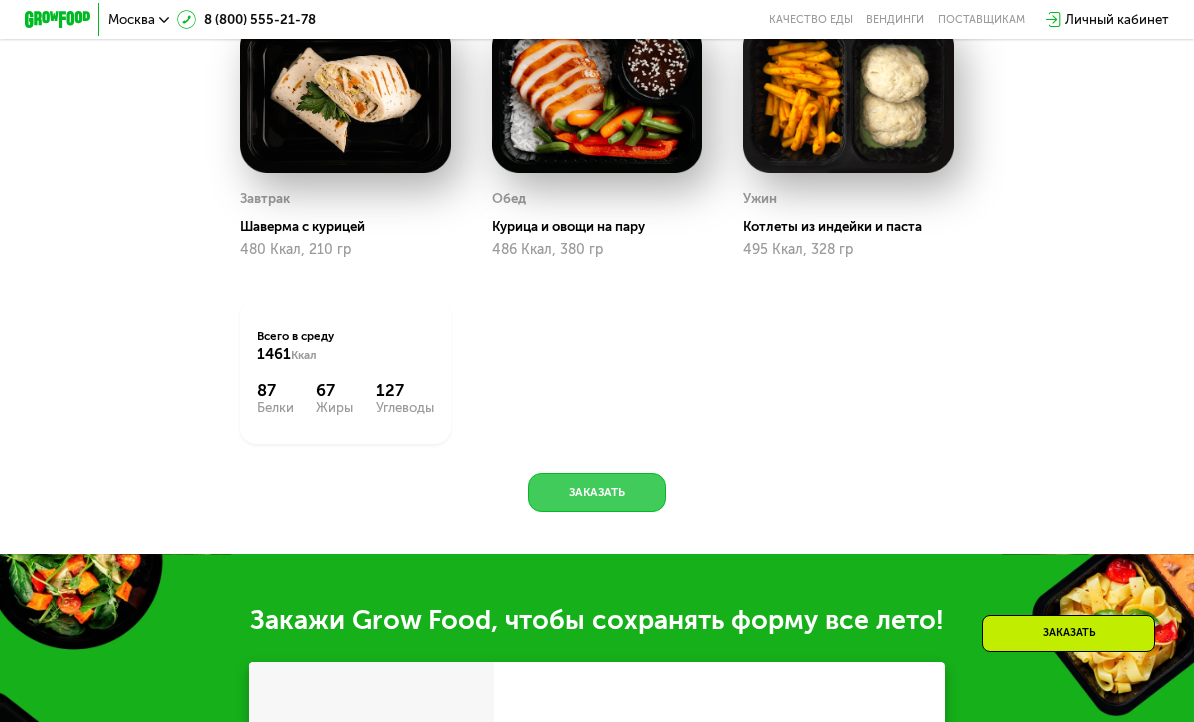 click on "Заказать" 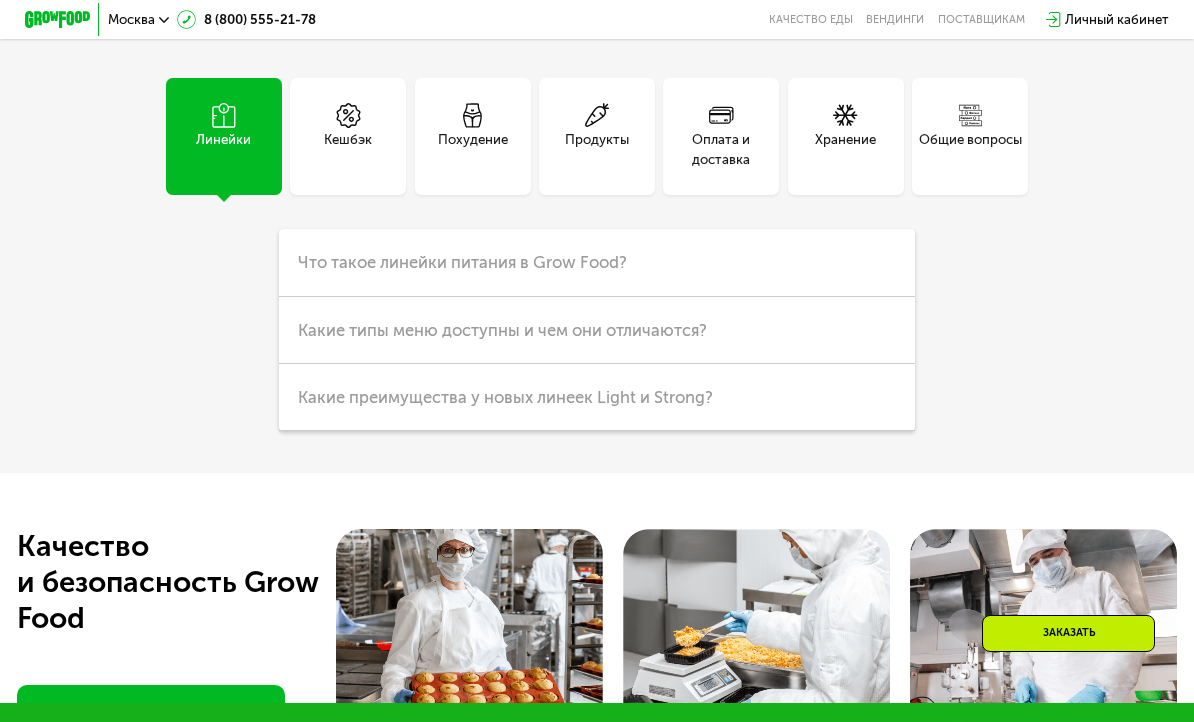 scroll, scrollTop: 4103, scrollLeft: 0, axis: vertical 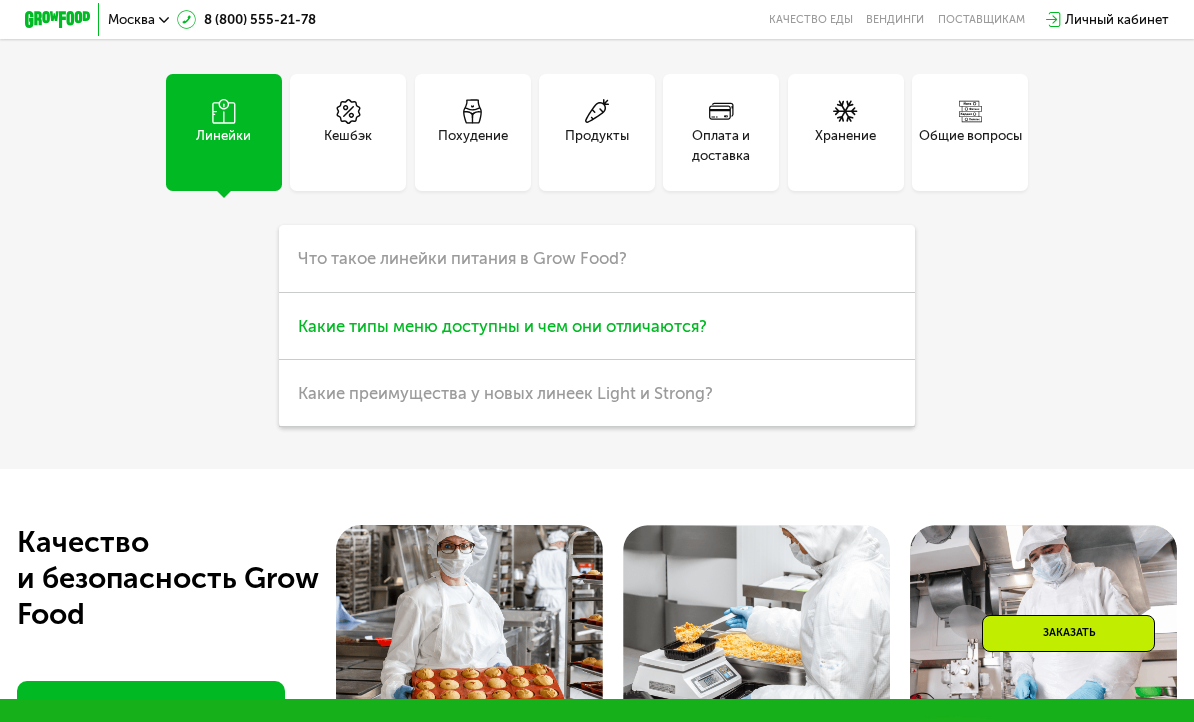 click on "Какие типы меню доступны и чем они отличаются?" at bounding box center [502, 326] 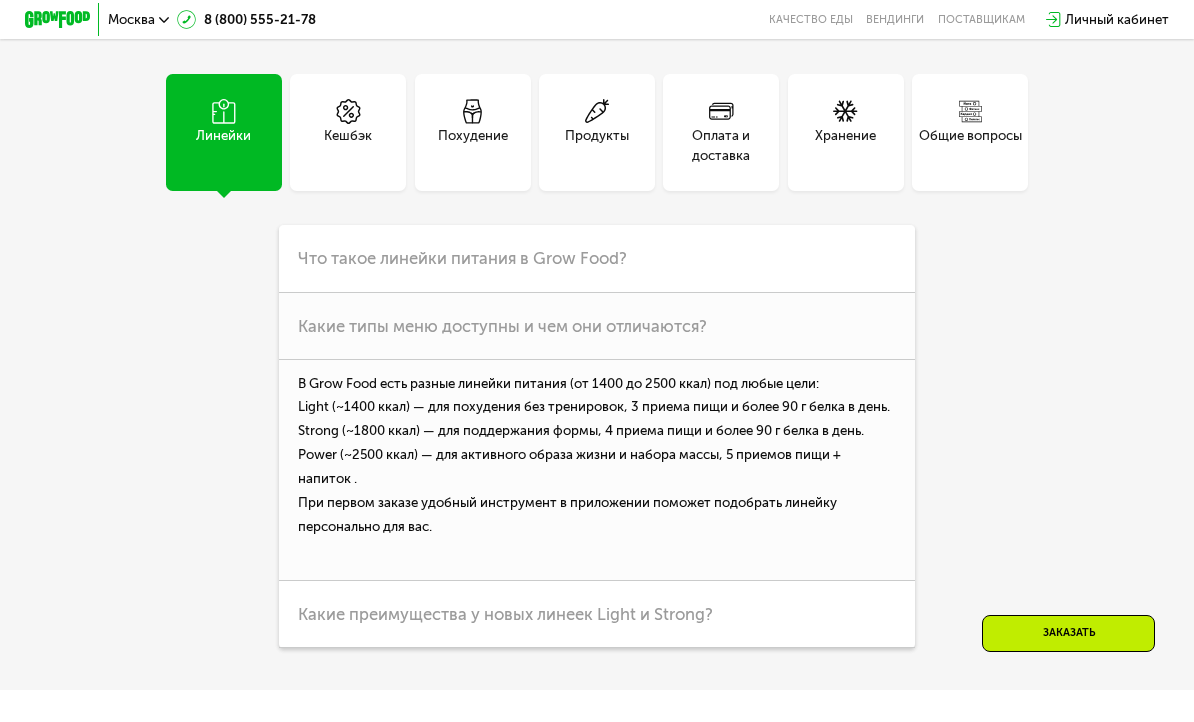 click on "Кешбэк" at bounding box center [348, 146] 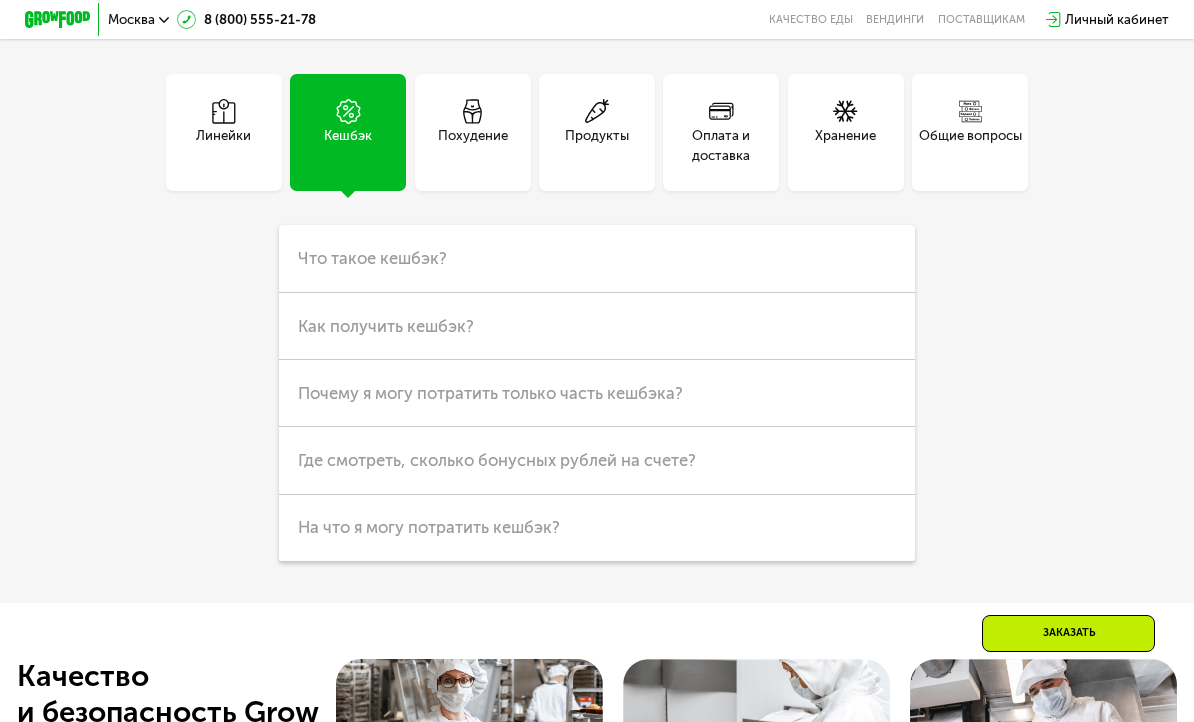 click on "Похудение" at bounding box center [473, 132] 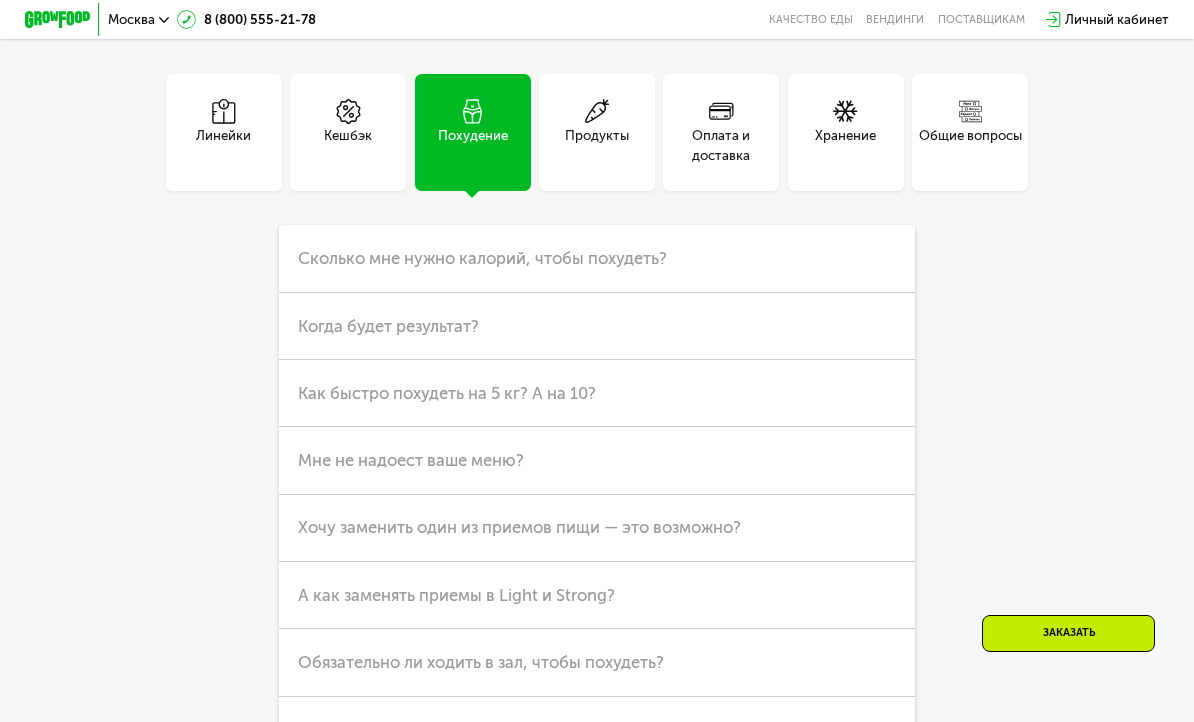 click on "Оплата и доставка" at bounding box center [721, 146] 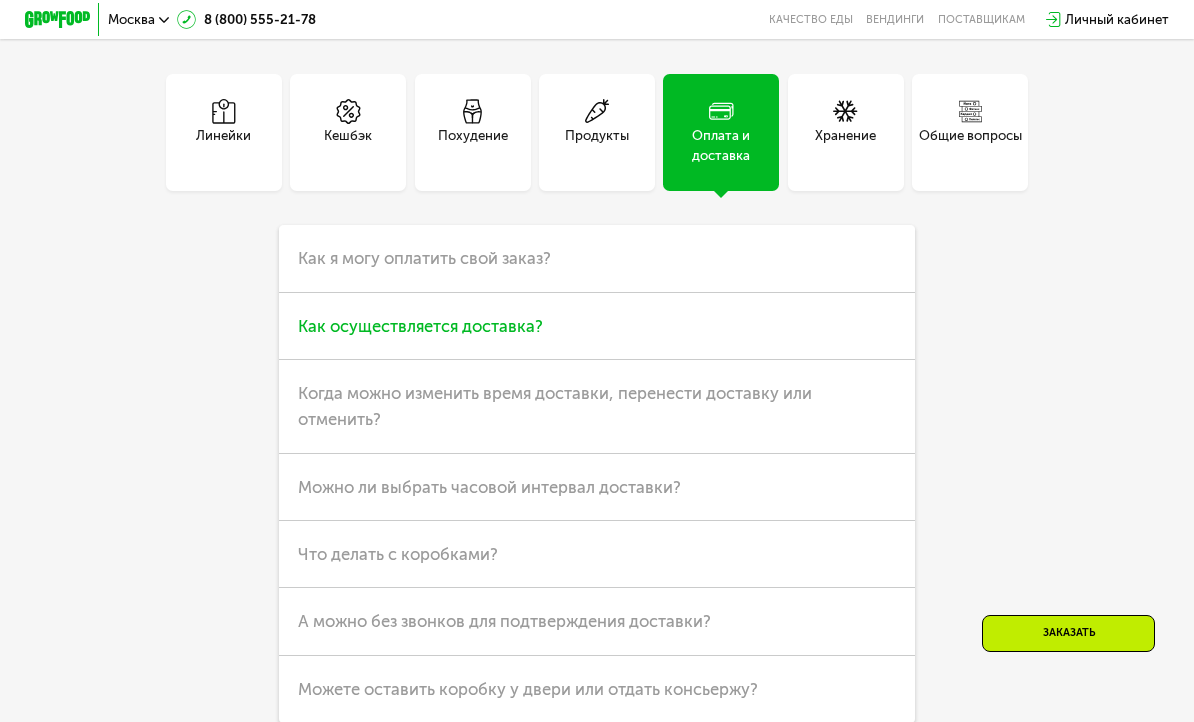 click on "Как осуществляется доставка?" at bounding box center (597, 326) 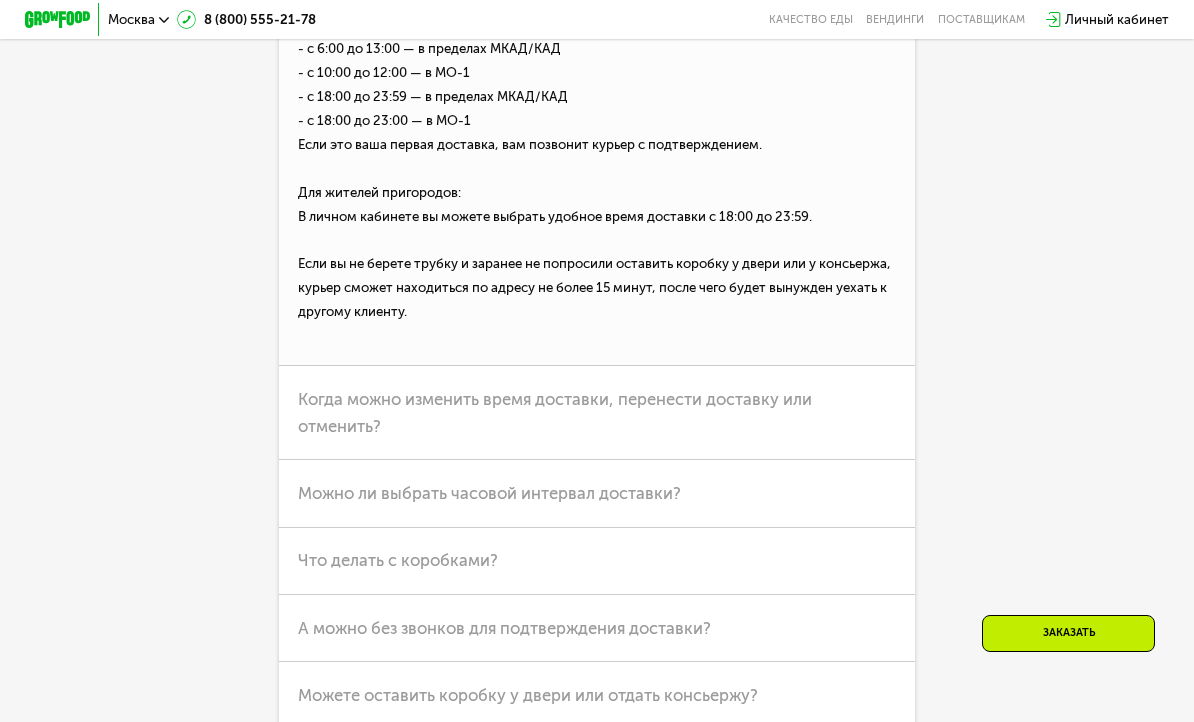 scroll, scrollTop: 4469, scrollLeft: 0, axis: vertical 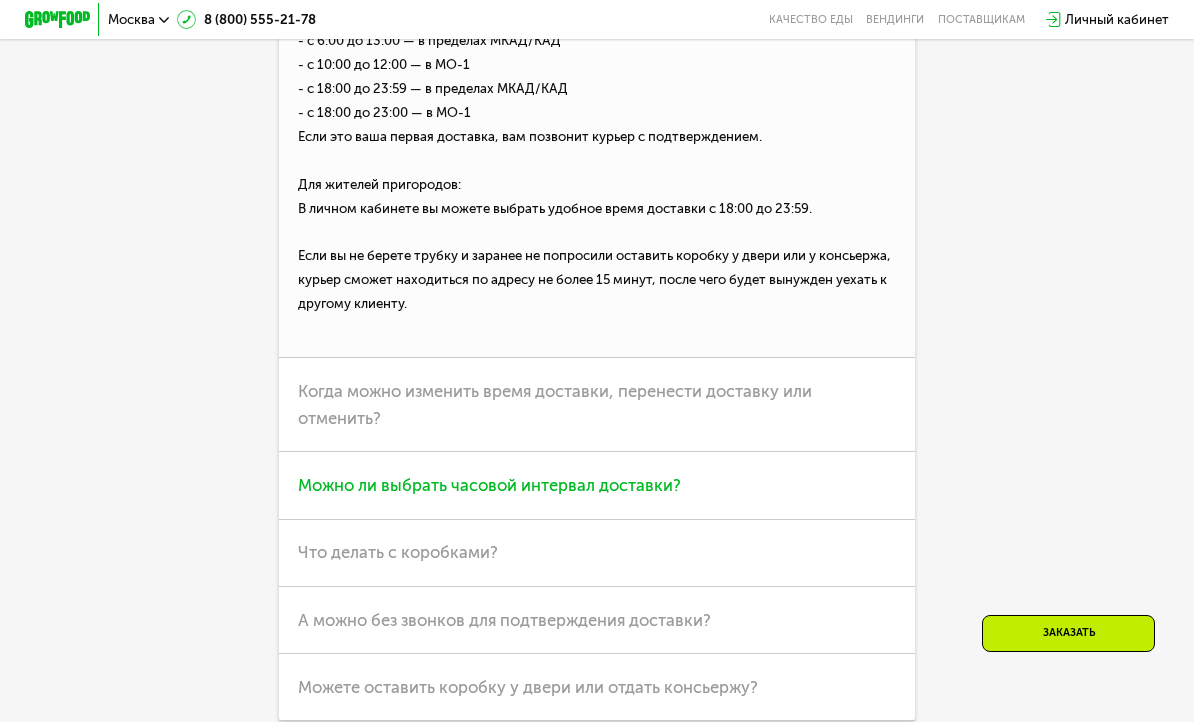 click on "Можно ли выбрать часовой интервал доставки?" at bounding box center [597, 485] 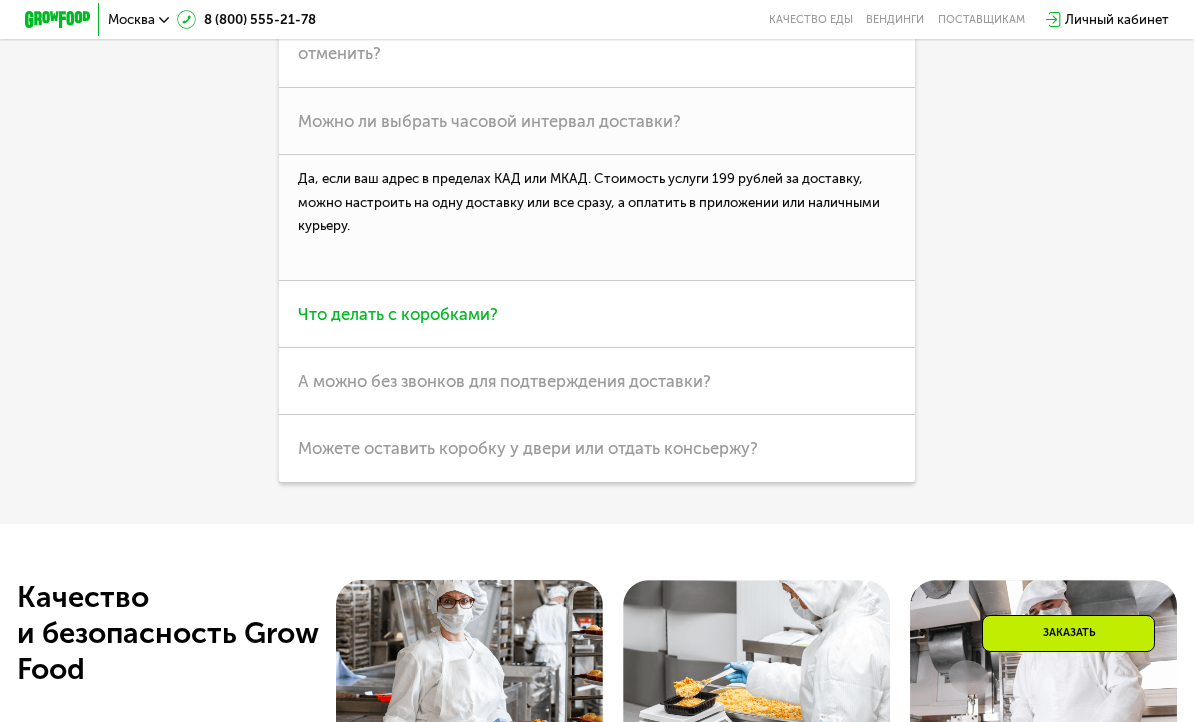 click on "Что делать с коробками?" at bounding box center [398, 314] 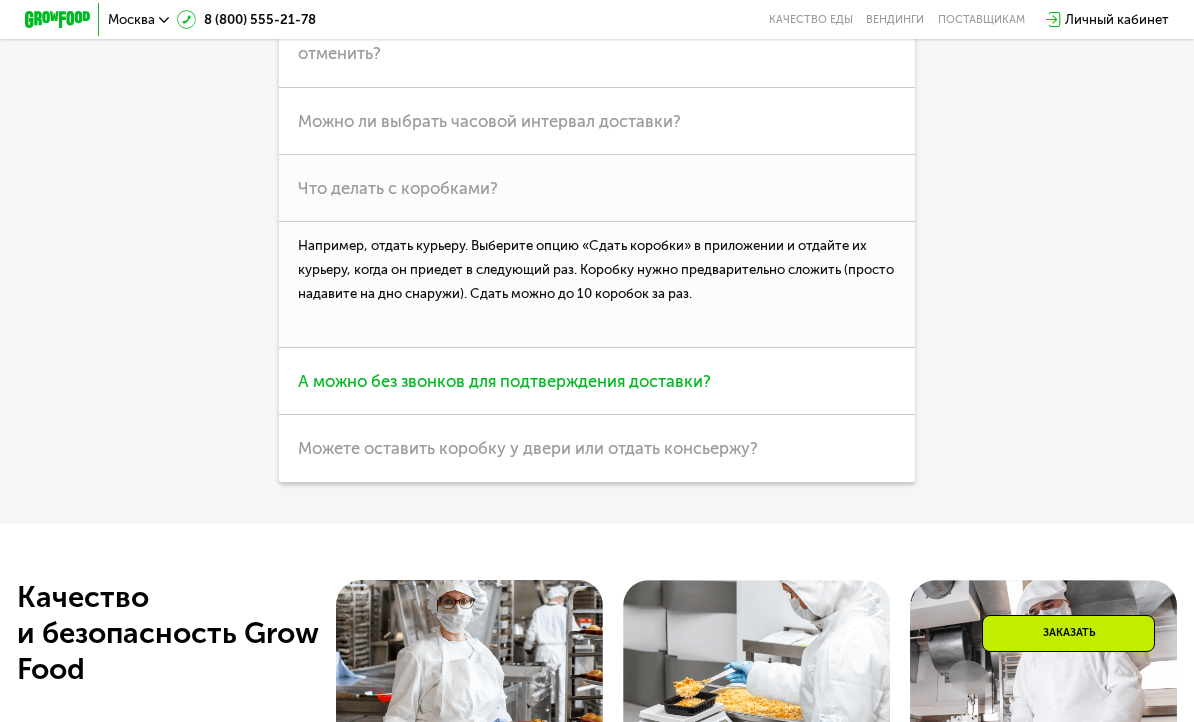 click on "А можно без звонков для подтверждения доставки?" at bounding box center [597, 381] 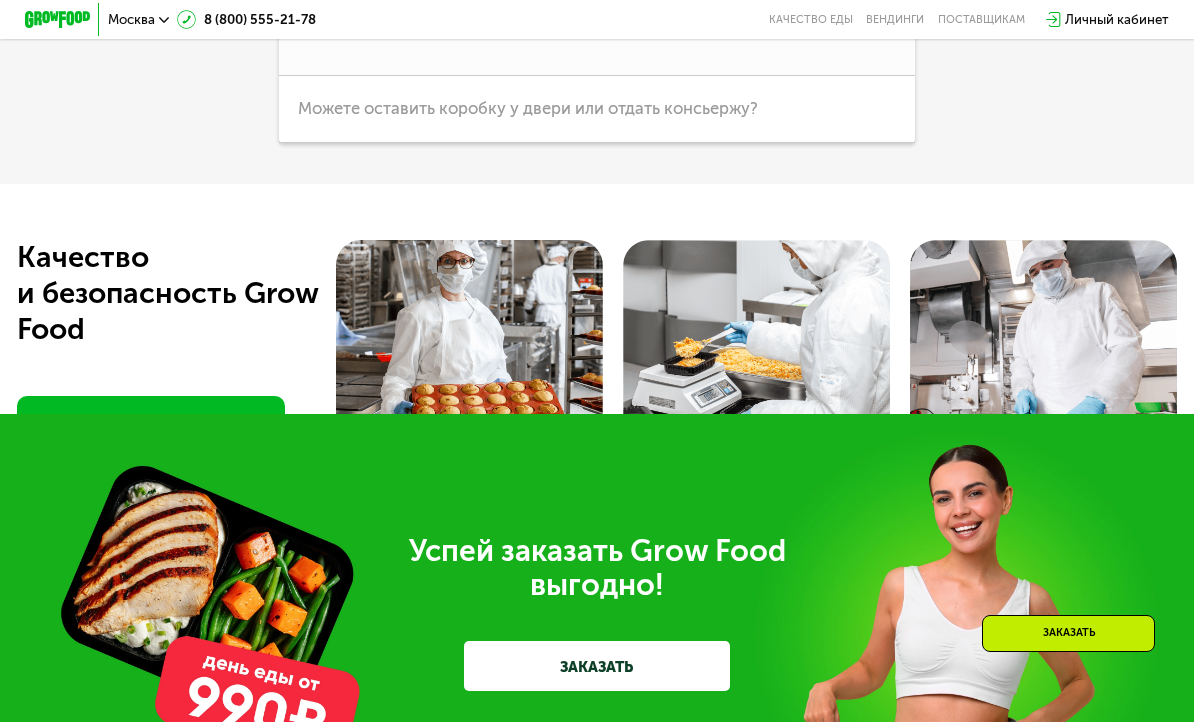 scroll, scrollTop: 4784, scrollLeft: 0, axis: vertical 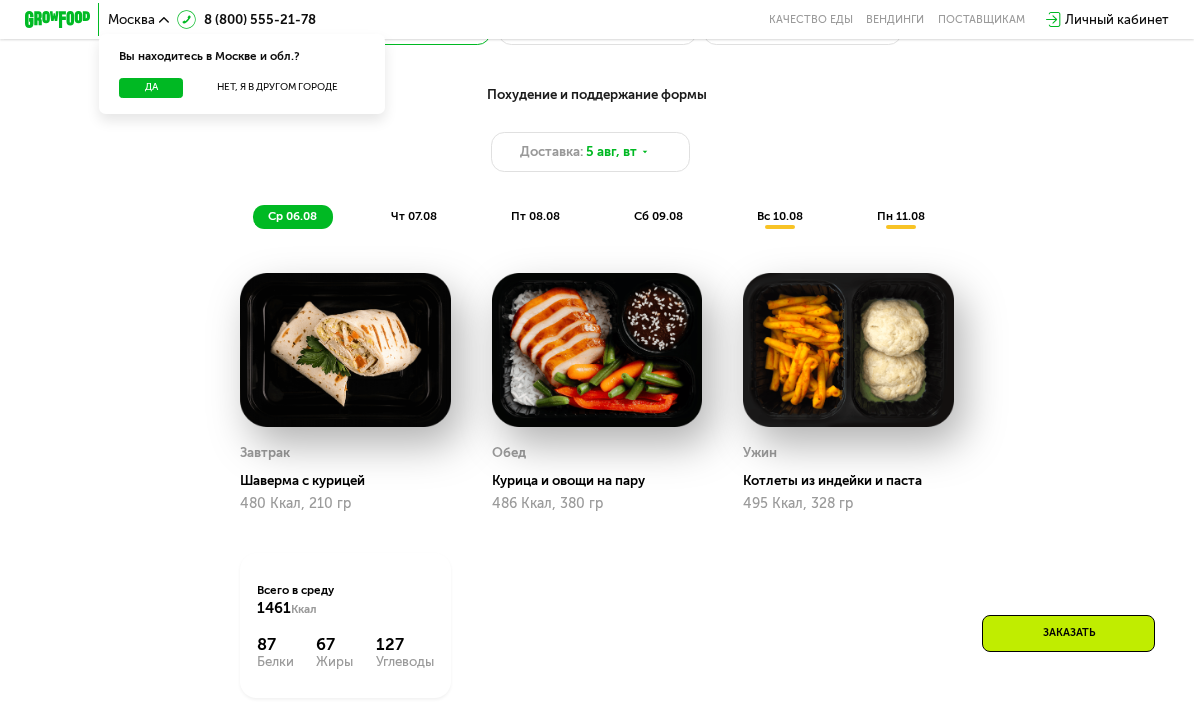 click on "пн 11.08" at bounding box center (901, 216) 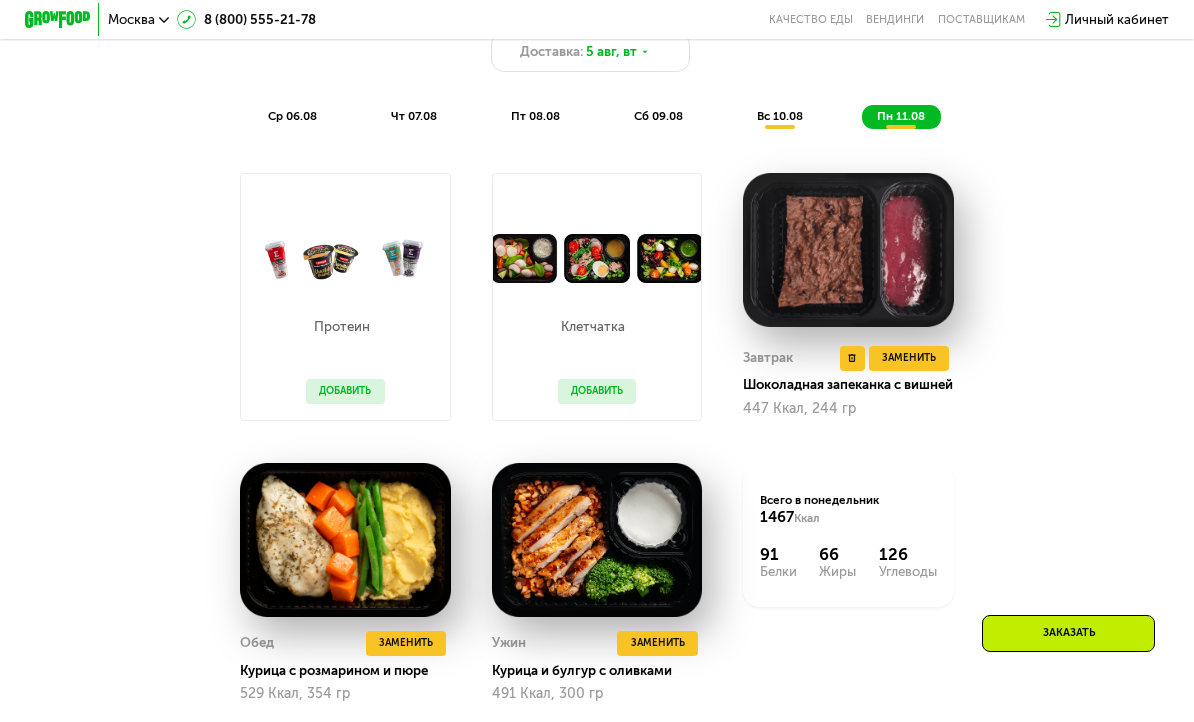 scroll, scrollTop: 977, scrollLeft: 0, axis: vertical 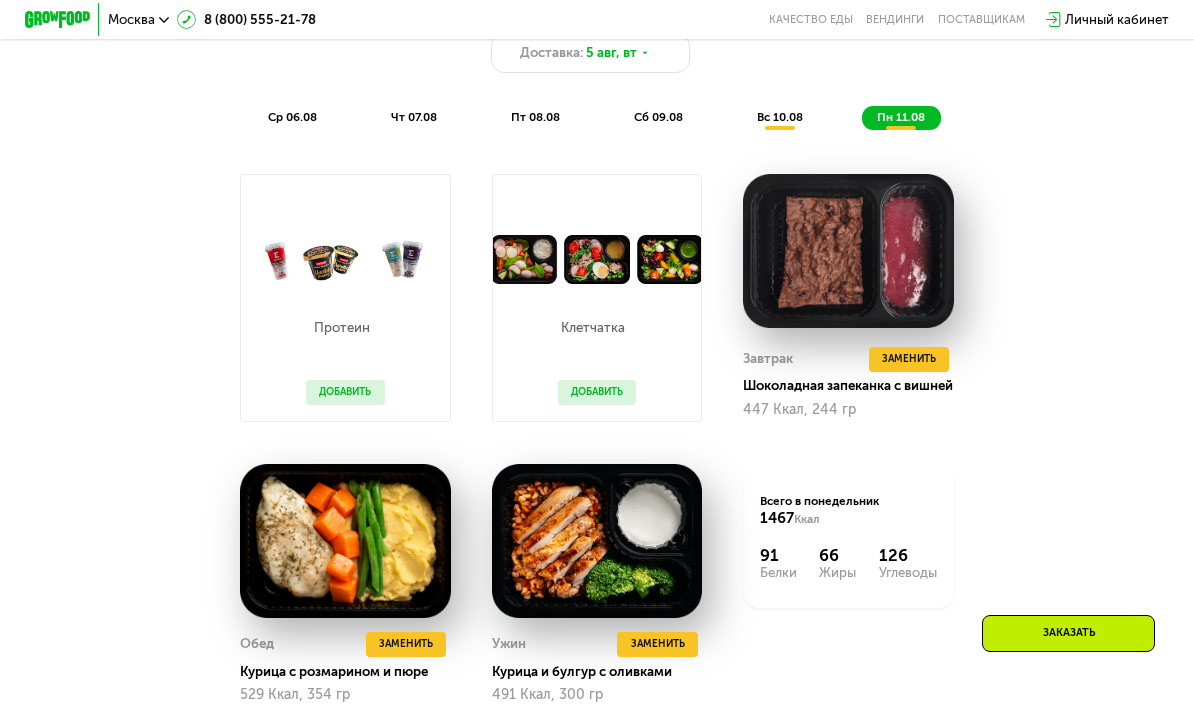click on "вс 10.08" at bounding box center (780, 117) 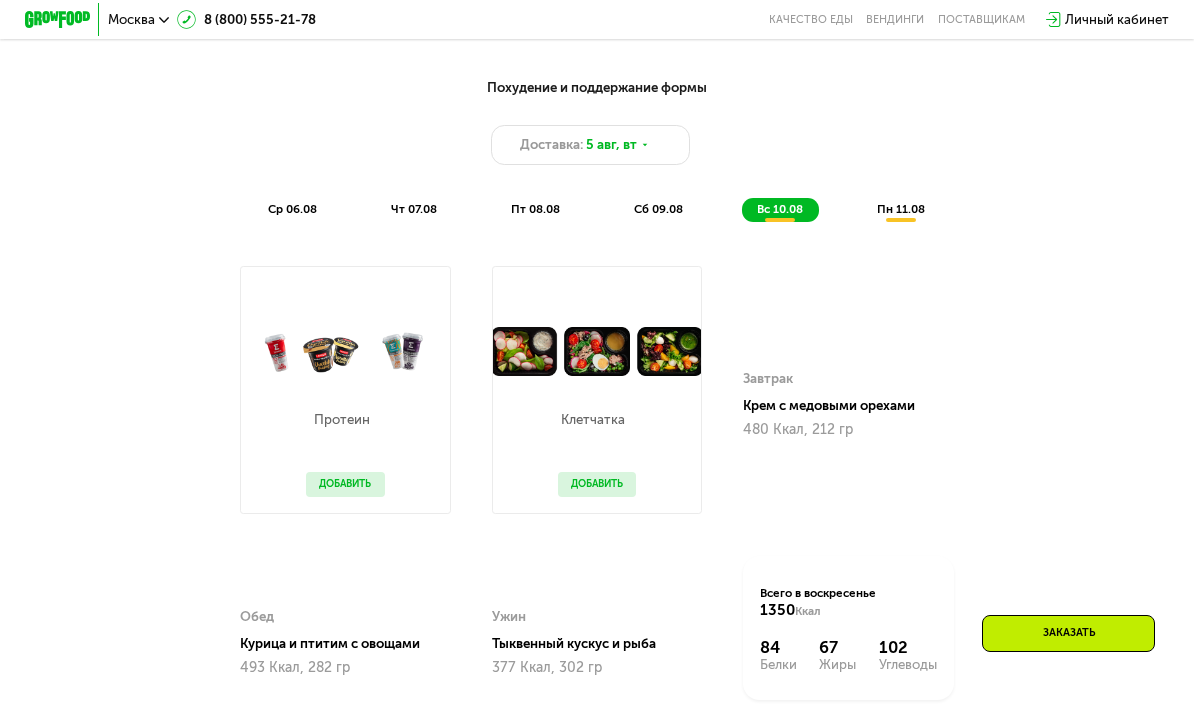 scroll, scrollTop: 887, scrollLeft: 0, axis: vertical 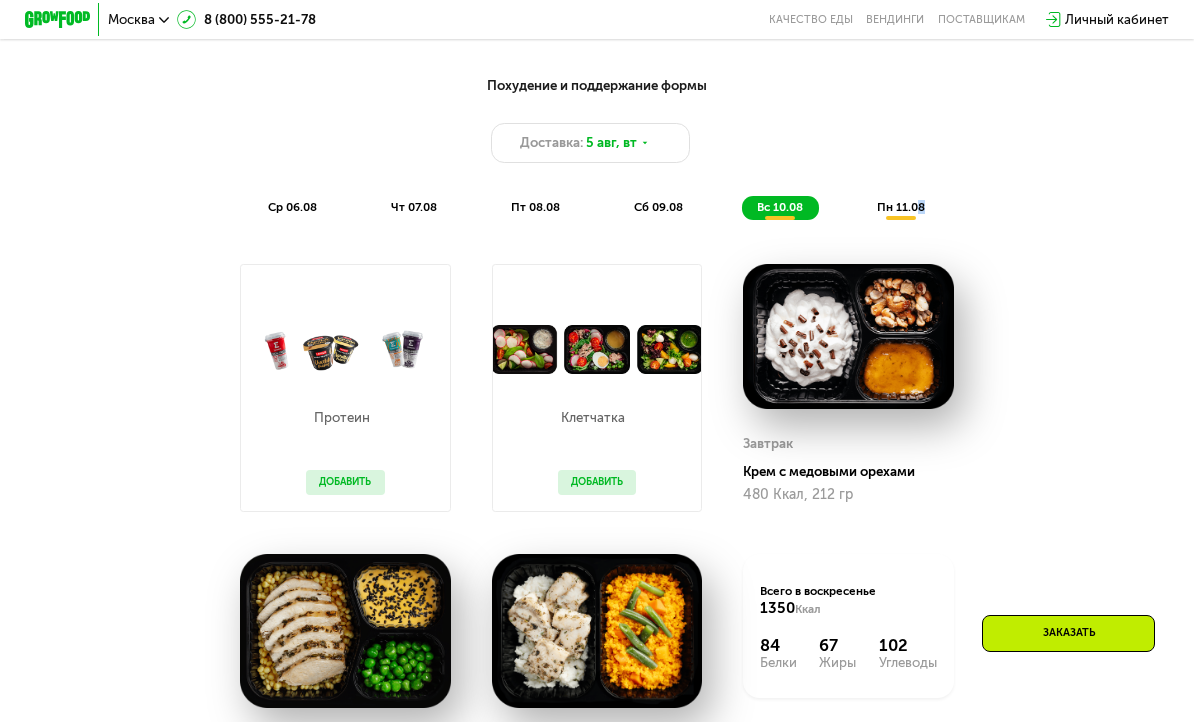 click on "Похудение и поддержание формы Доставка: 5 авг, вт ср 06.08 чт 07.08 пт 08.08 сб 09.08 вс 10.08 пн 11.08" at bounding box center [597, 147] 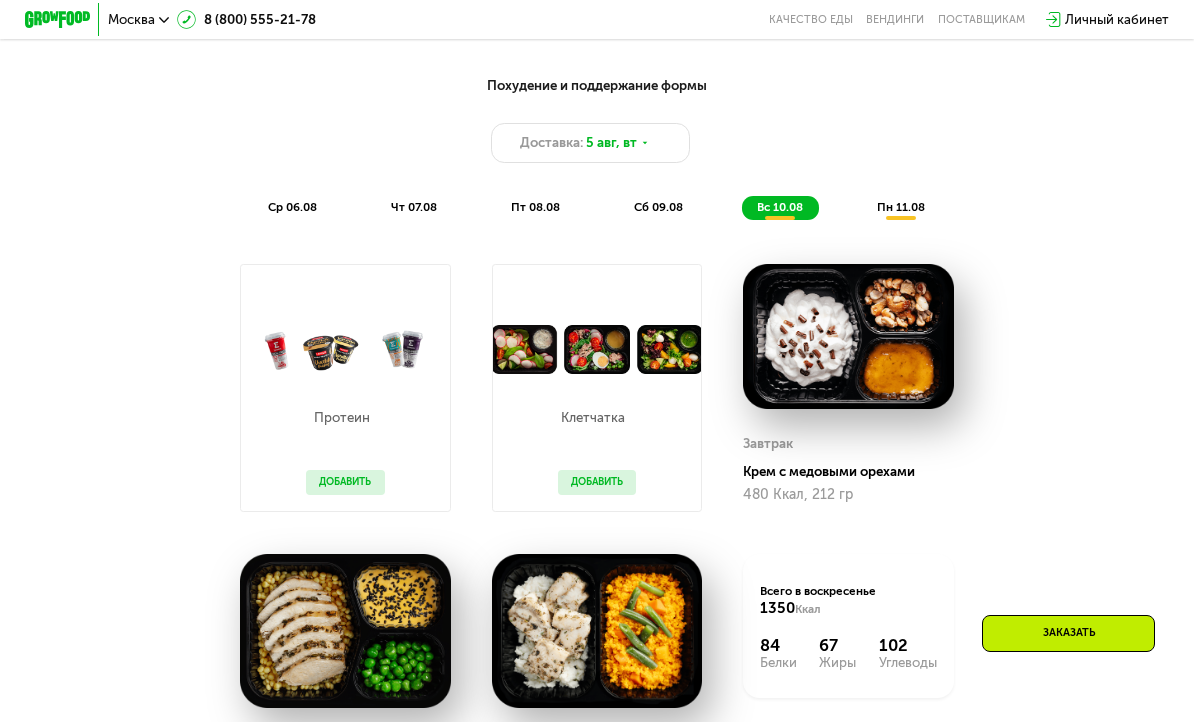 drag, startPoint x: 922, startPoint y: 207, endPoint x: 895, endPoint y: 222, distance: 30.88689 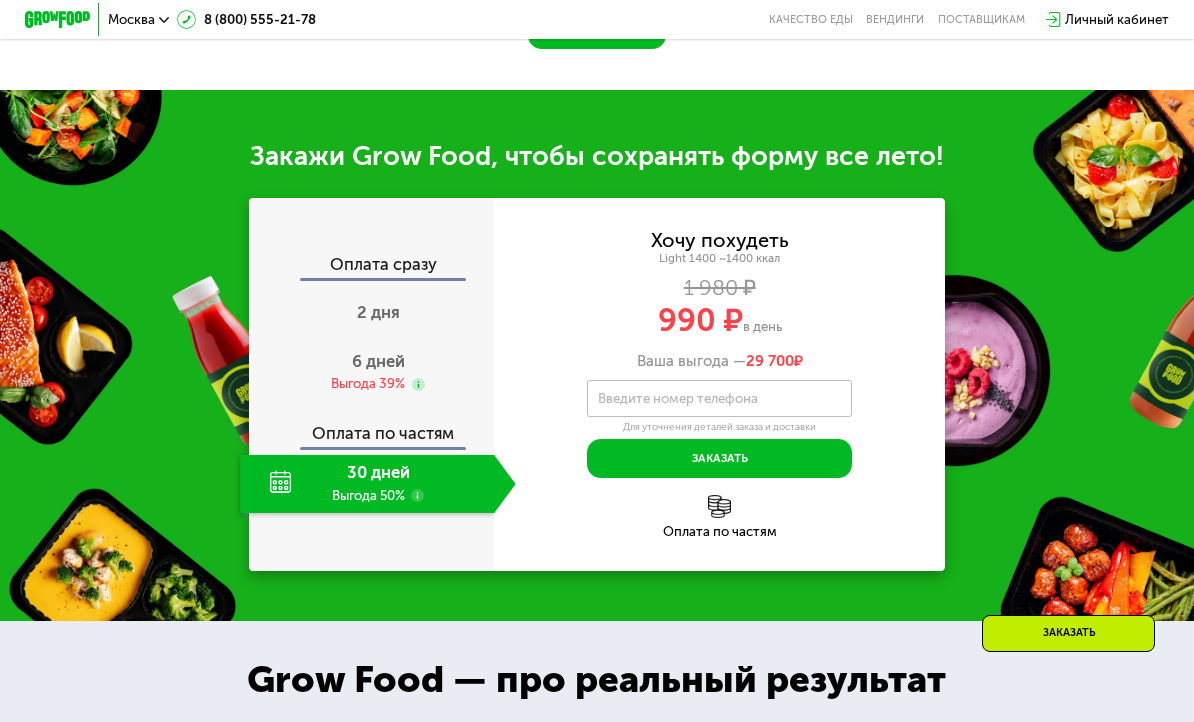 scroll, scrollTop: 1701, scrollLeft: 0, axis: vertical 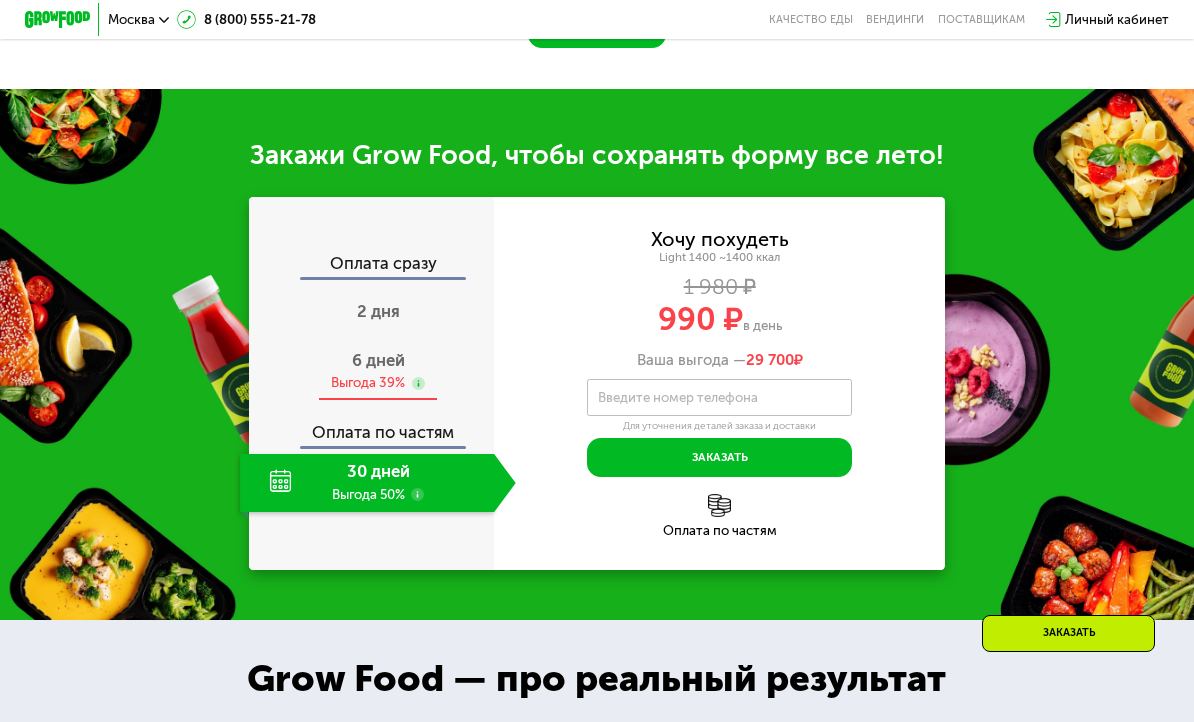 click 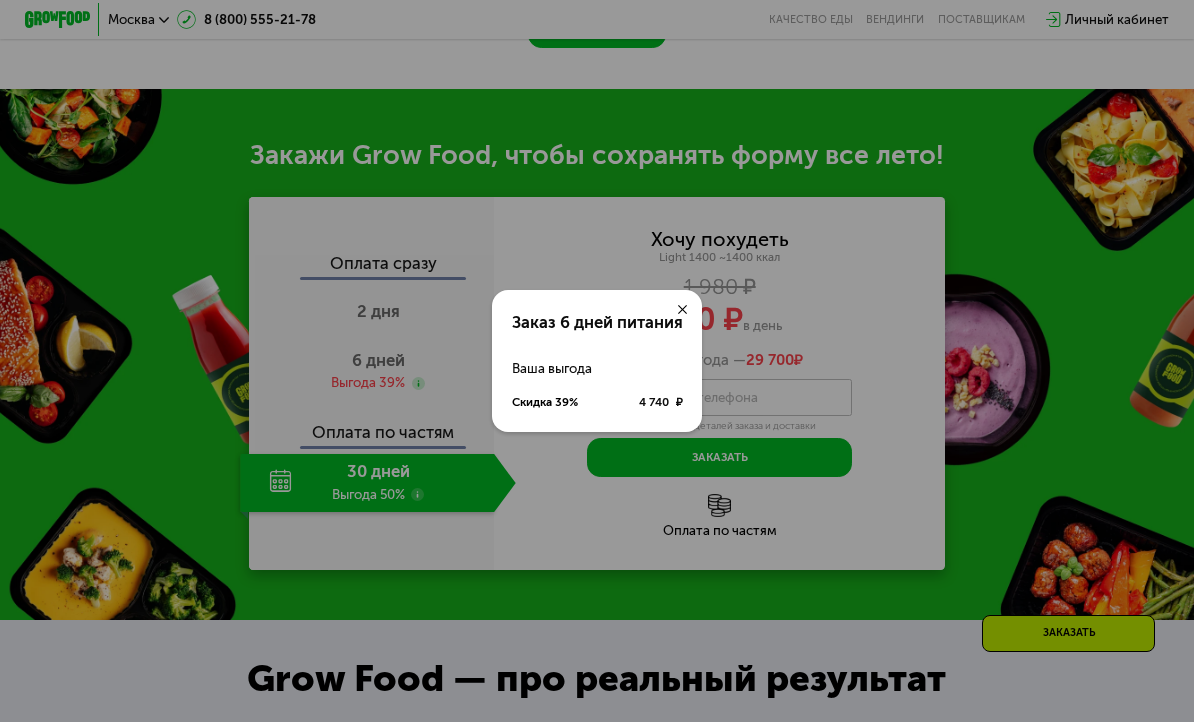 click 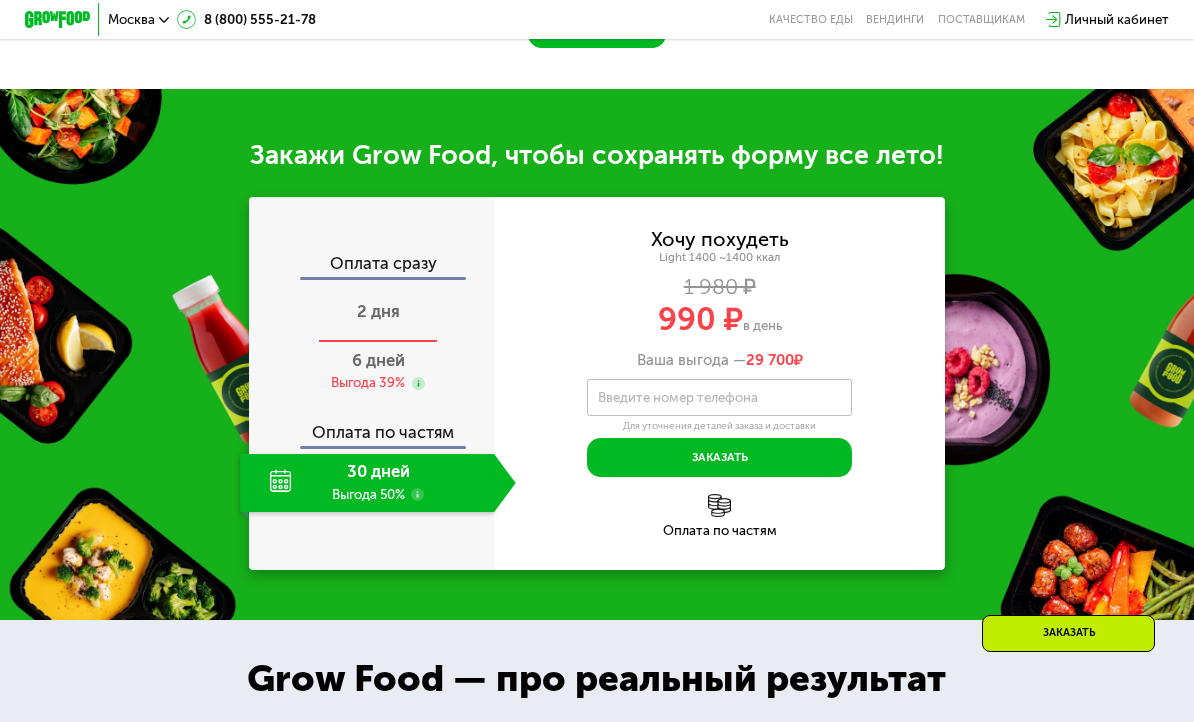 click on "2 дня" at bounding box center (377, 314) 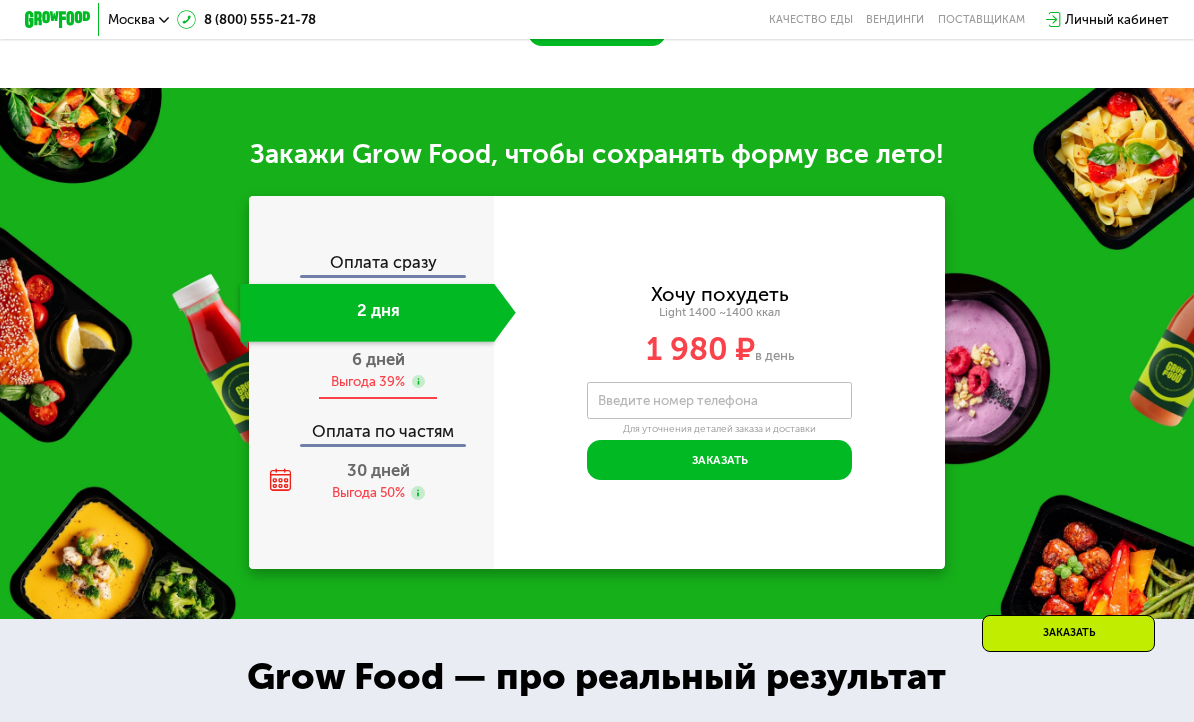 click on "6 дней" at bounding box center [378, 359] 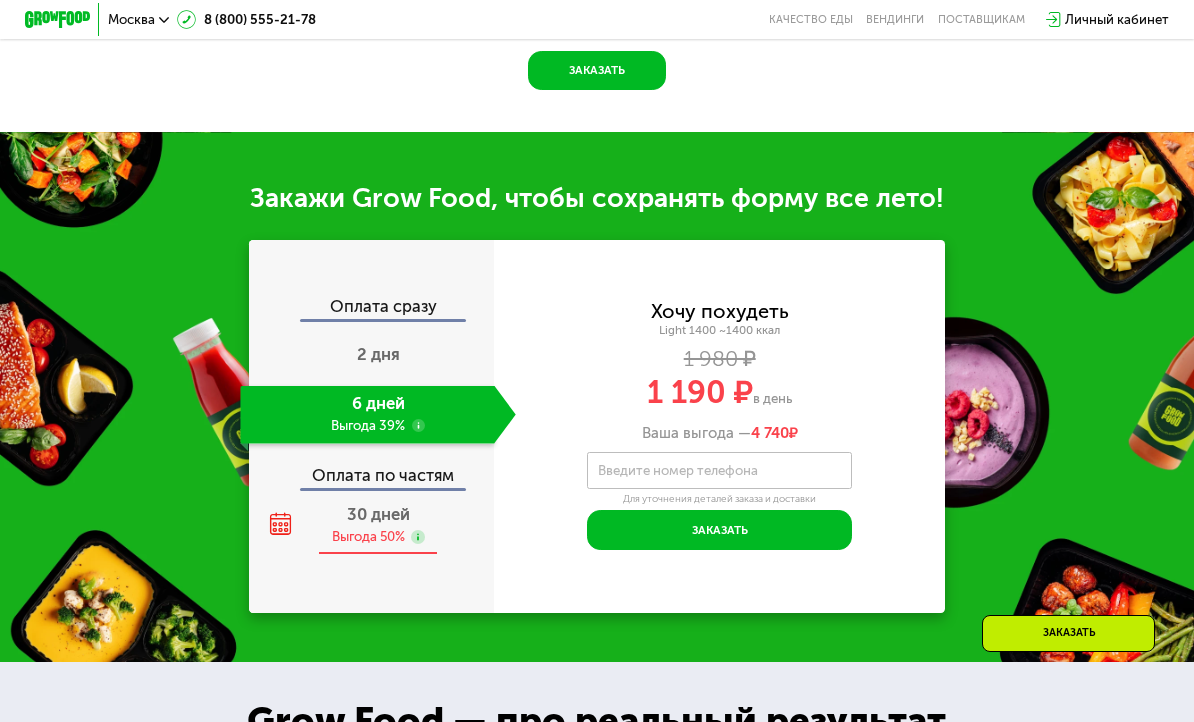 scroll, scrollTop: 1595, scrollLeft: 0, axis: vertical 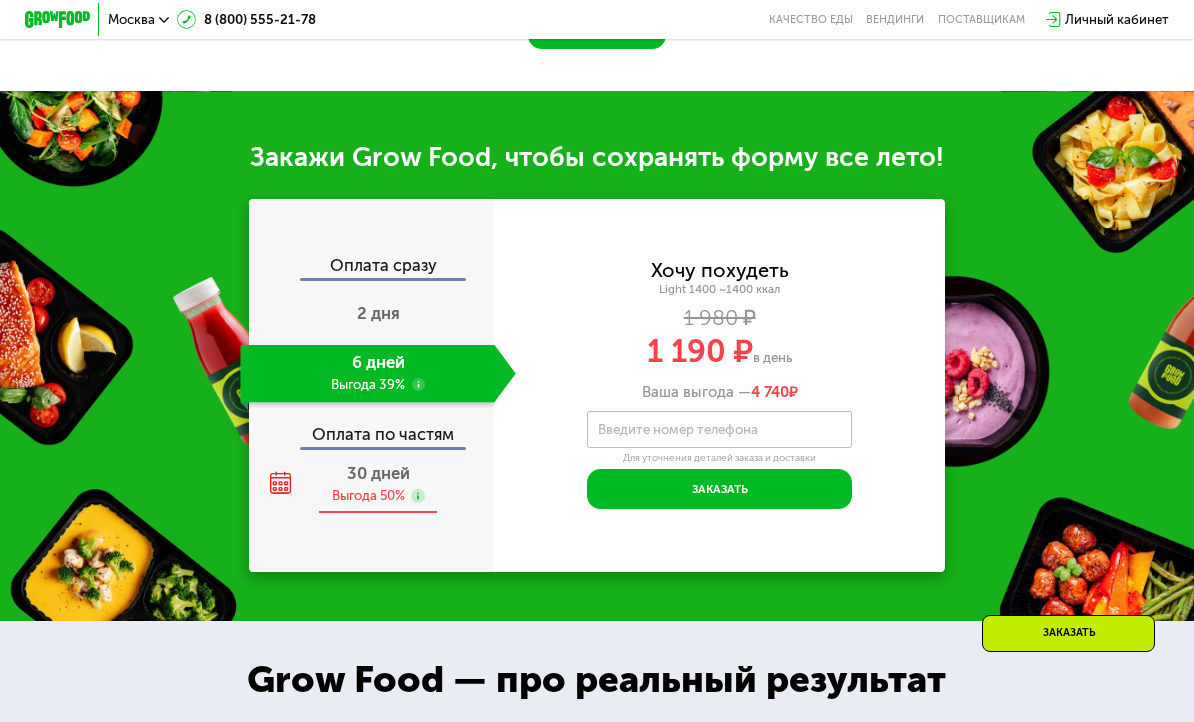 click on "Выгода 50%" at bounding box center (368, 496) 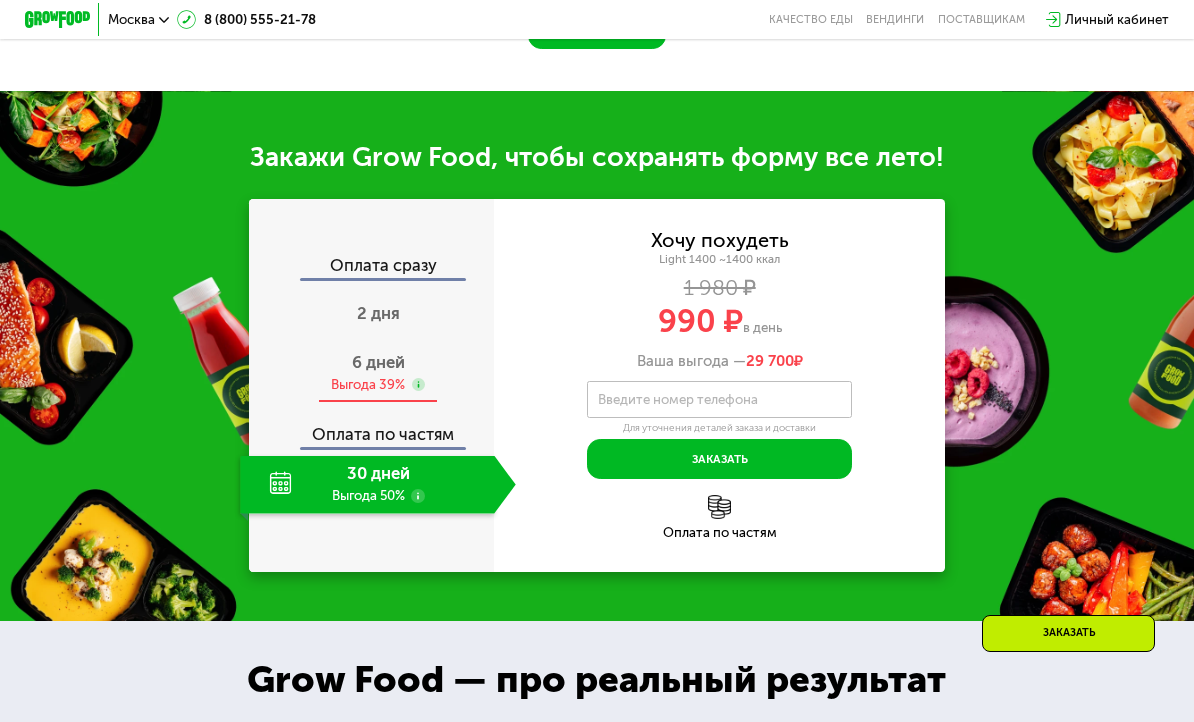 click on "6 дней" at bounding box center (378, 362) 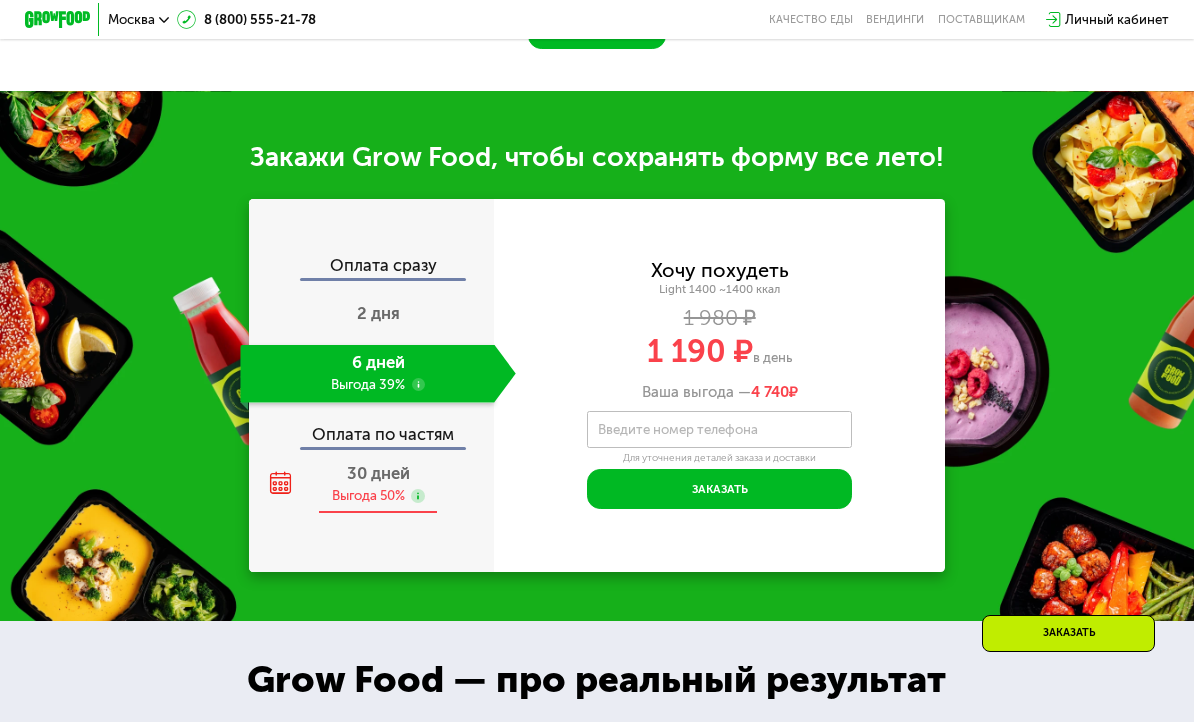 click on "30 дней Выгода 50%" at bounding box center [377, 485] 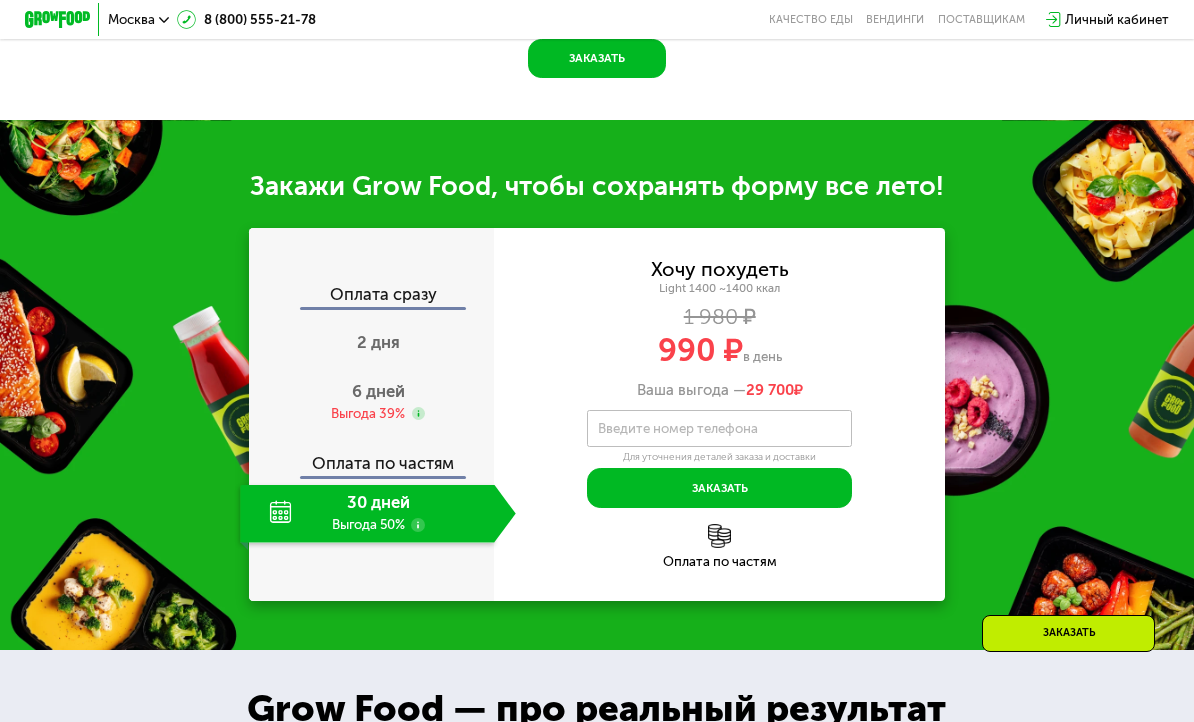 scroll, scrollTop: 1567, scrollLeft: 0, axis: vertical 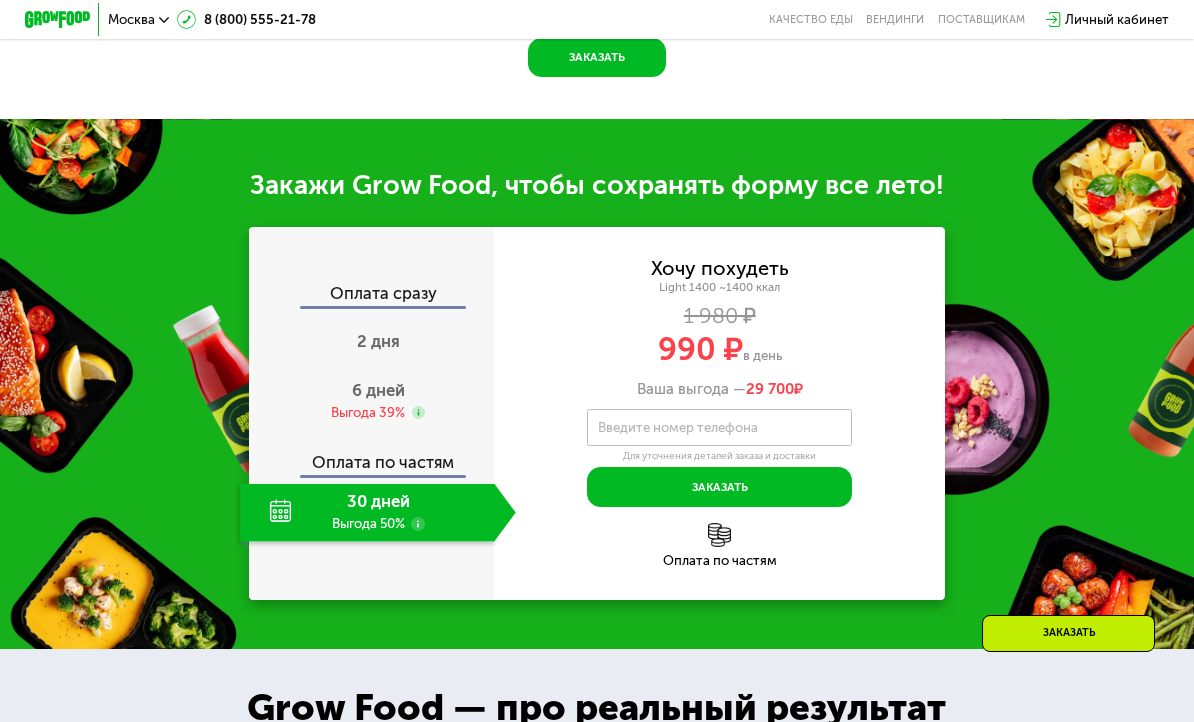 click on "Хочу похудеть Light 1400 ~1400 ккал 1 980 ₽  990 ₽  в день Ваша выгода —  29 700  ₽   Введите свой номер телефона       Введите номер телефона   Для уточнения деталей заказа и доставки  Заказать  Код подтверждения отправлен на .  Изменить номер  Оставьте свой номер, чтобы оформить заказ или узнать подробности  Оплата по частям" at bounding box center (719, 413) 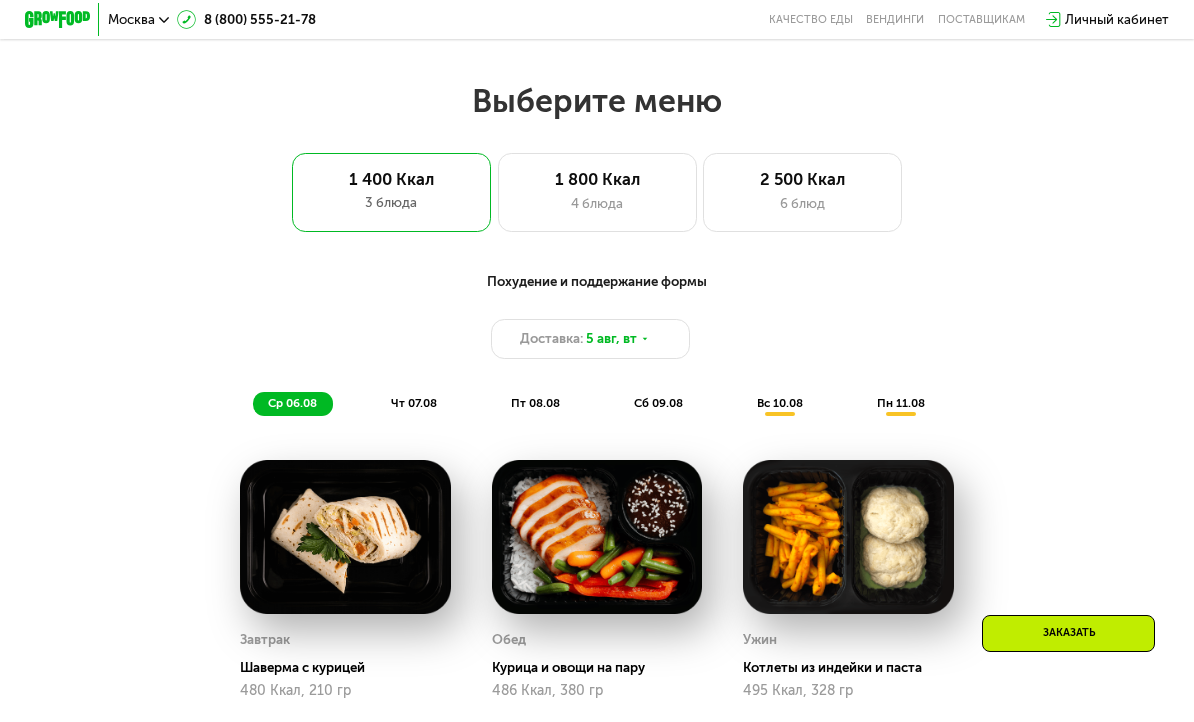 scroll, scrollTop: 596, scrollLeft: 0, axis: vertical 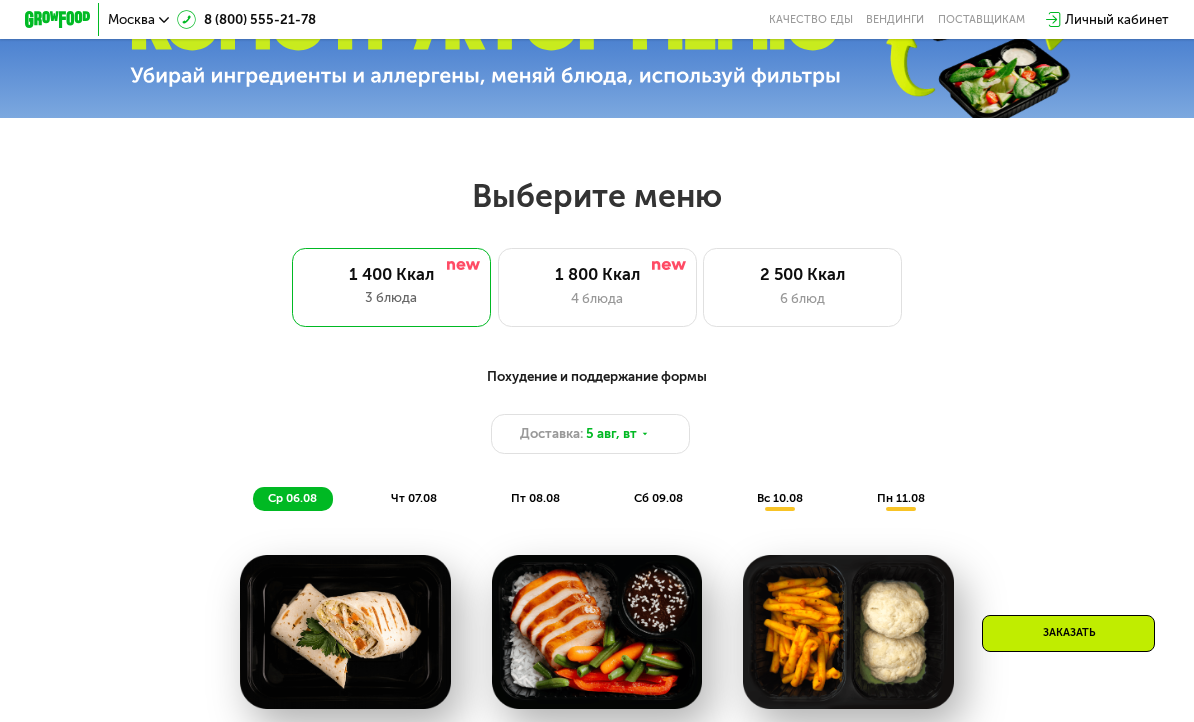 click on "чт 07.08" 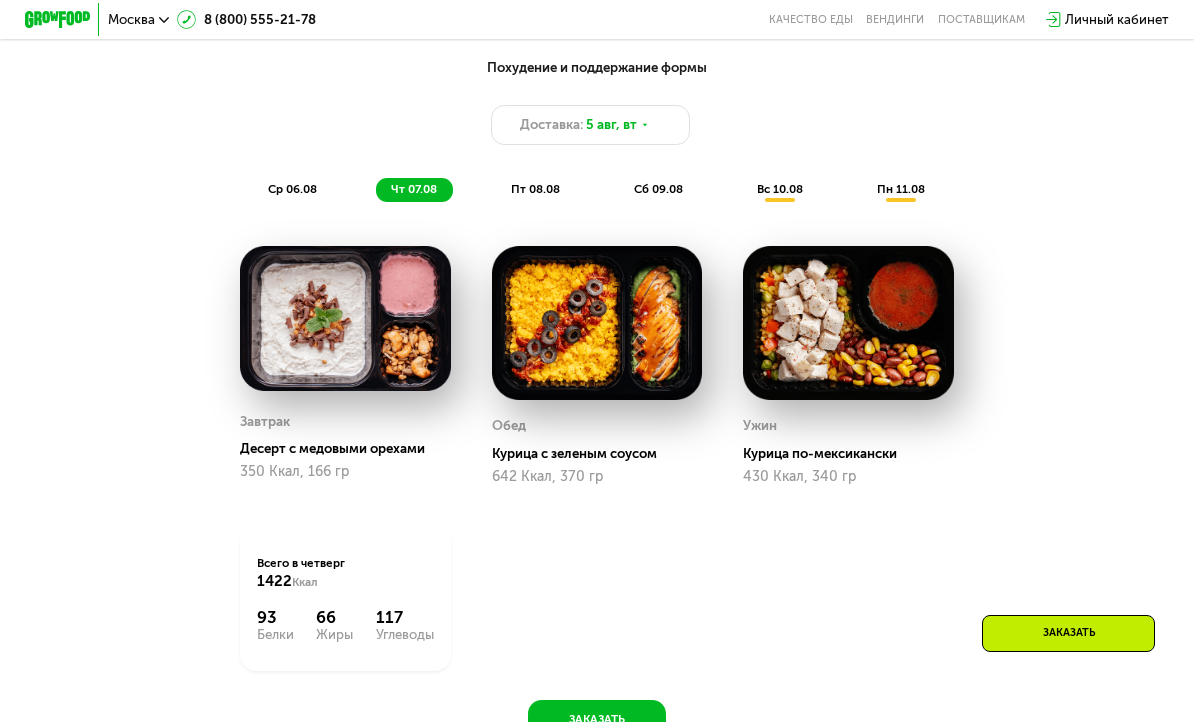 scroll, scrollTop: 906, scrollLeft: 0, axis: vertical 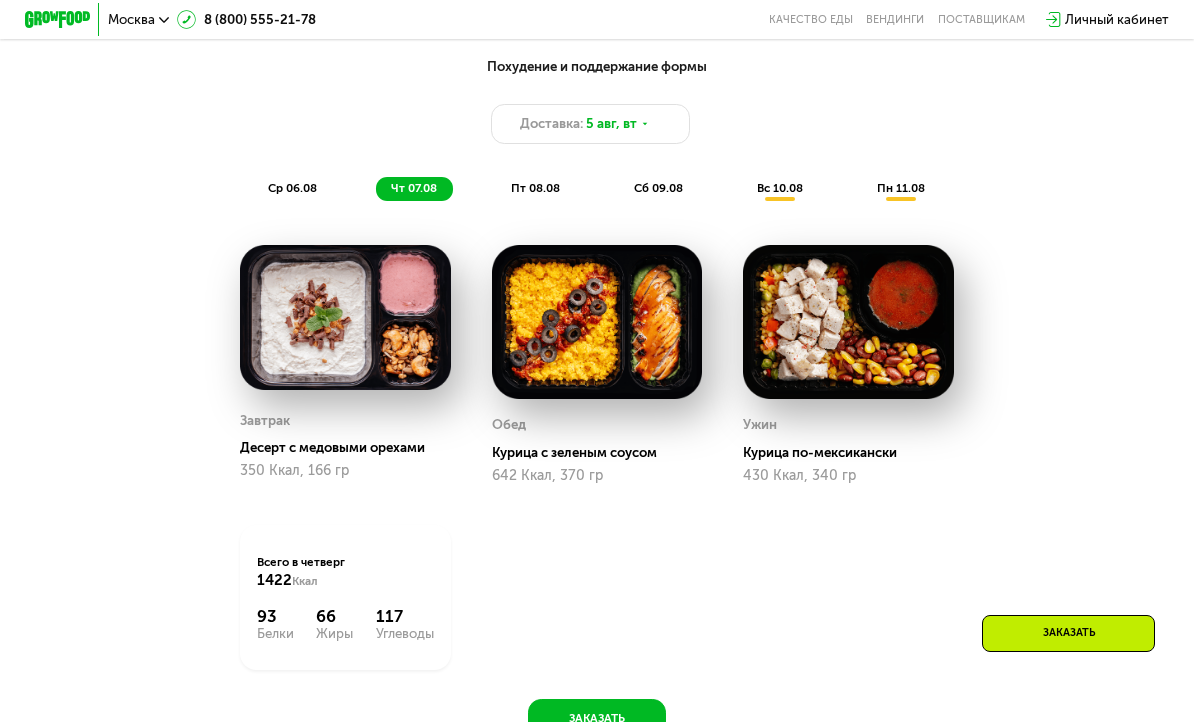 click on "Похудение и поддержание формы Доставка: 5 авг, вт ср 06.08 чт 07.08 пт 08.08 сб 09.08 вс 10.08 пн 11.08" at bounding box center [597, 128] 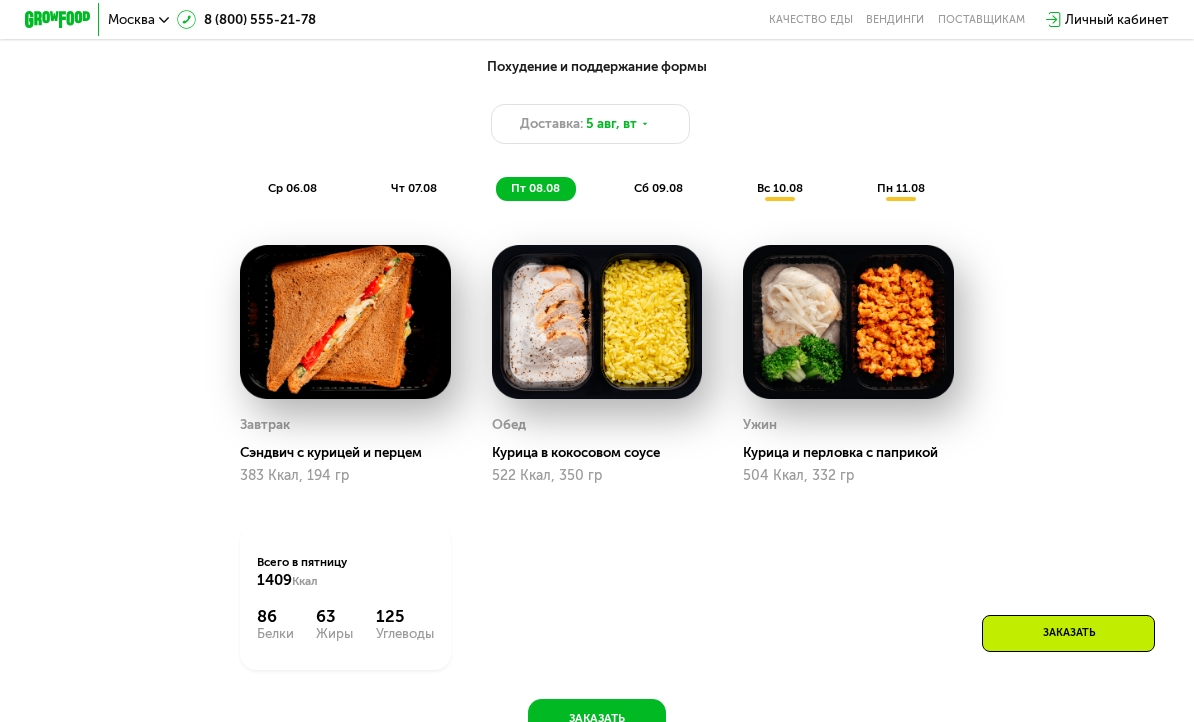click on "сб 09.08" at bounding box center [658, 188] 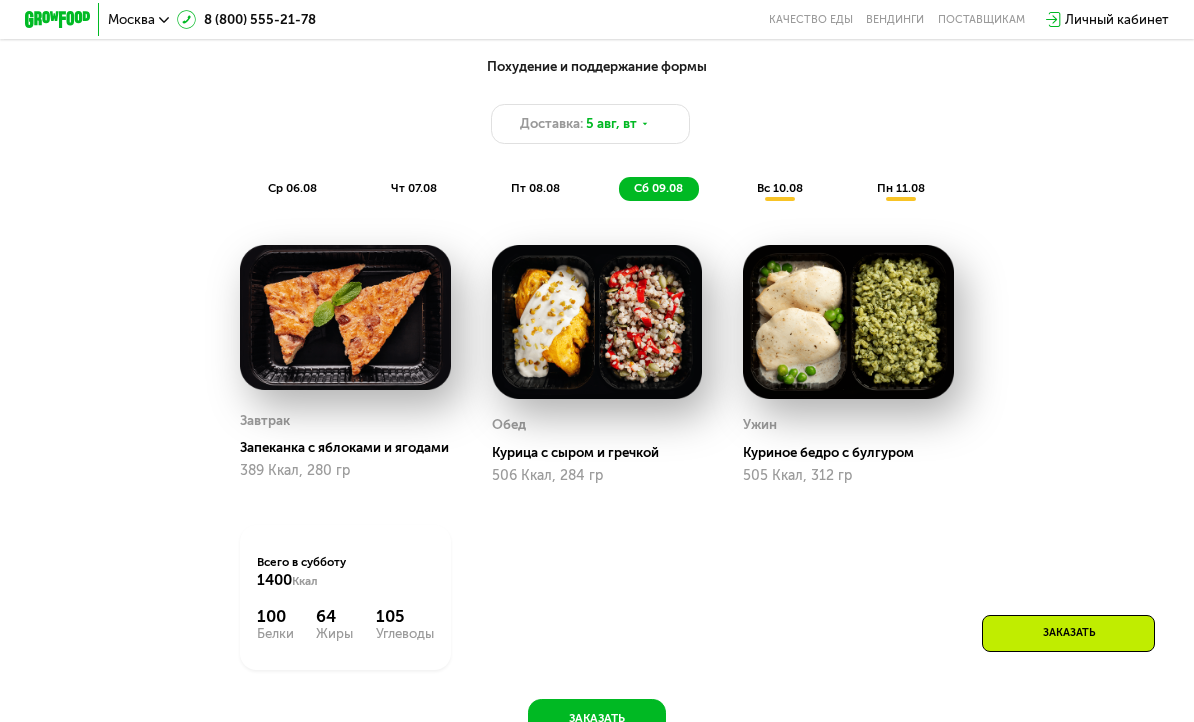click on "пт 08.08" 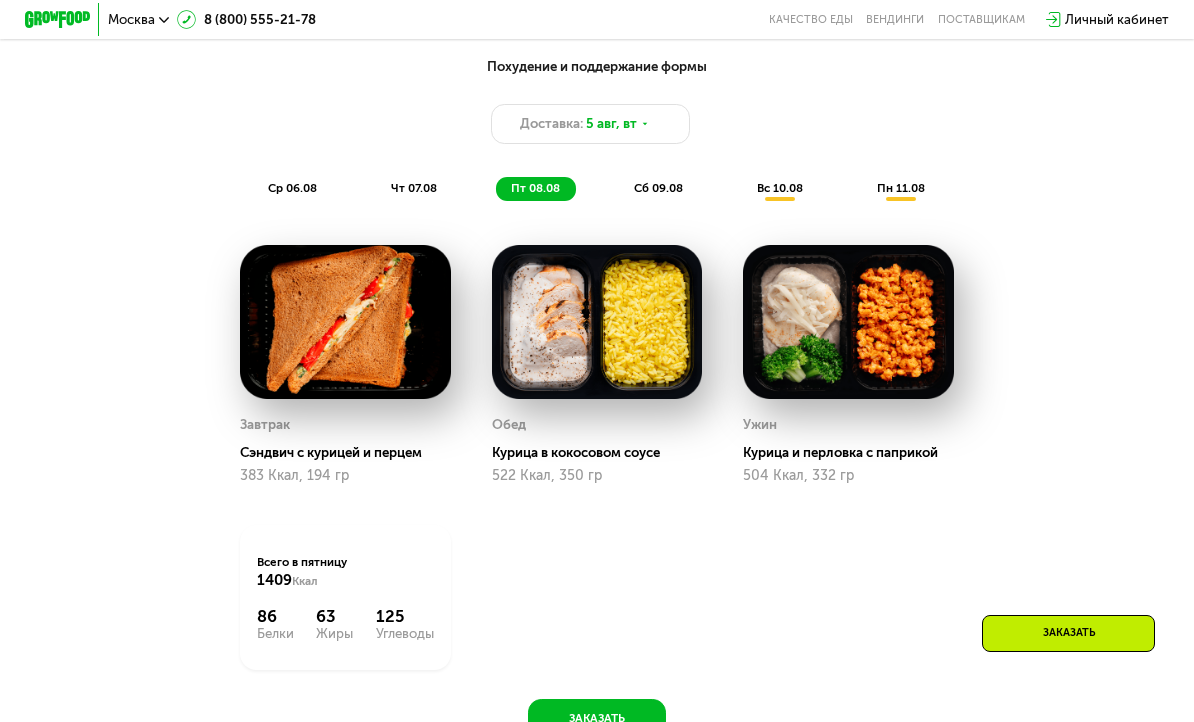 click on "сб 09.08" at bounding box center [658, 188] 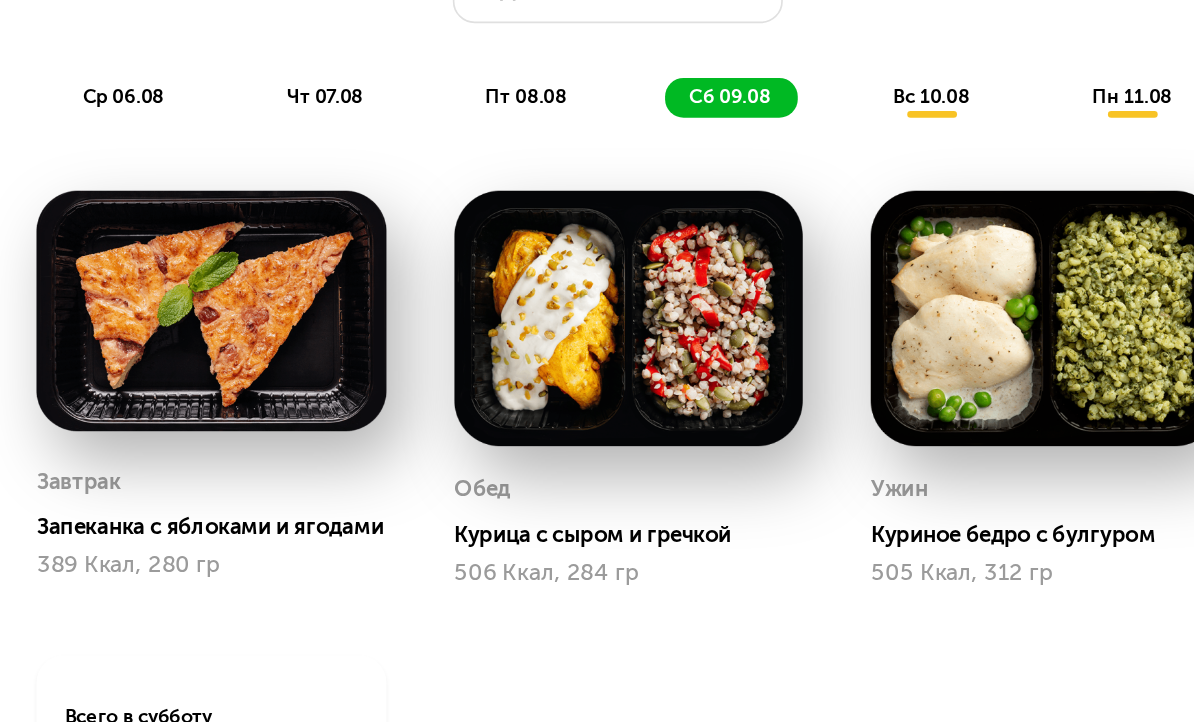 scroll, scrollTop: 970, scrollLeft: 0, axis: vertical 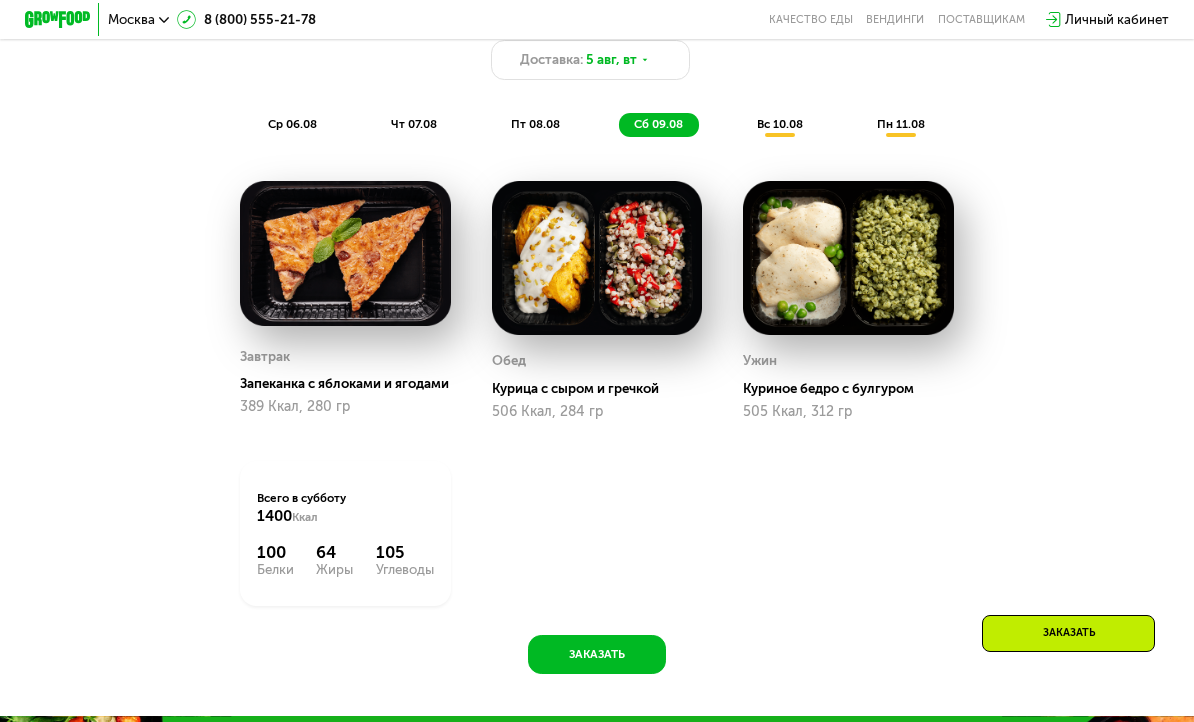 click on "вс 10.08" at bounding box center [780, 124] 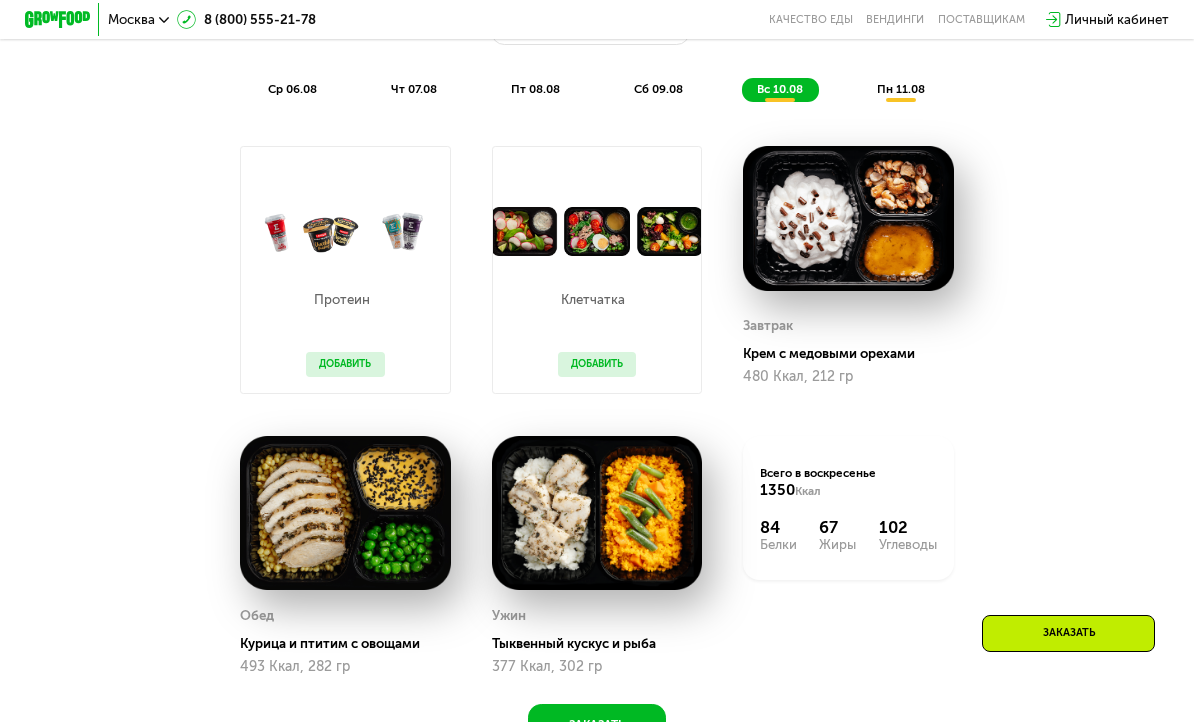 scroll, scrollTop: 1004, scrollLeft: 0, axis: vertical 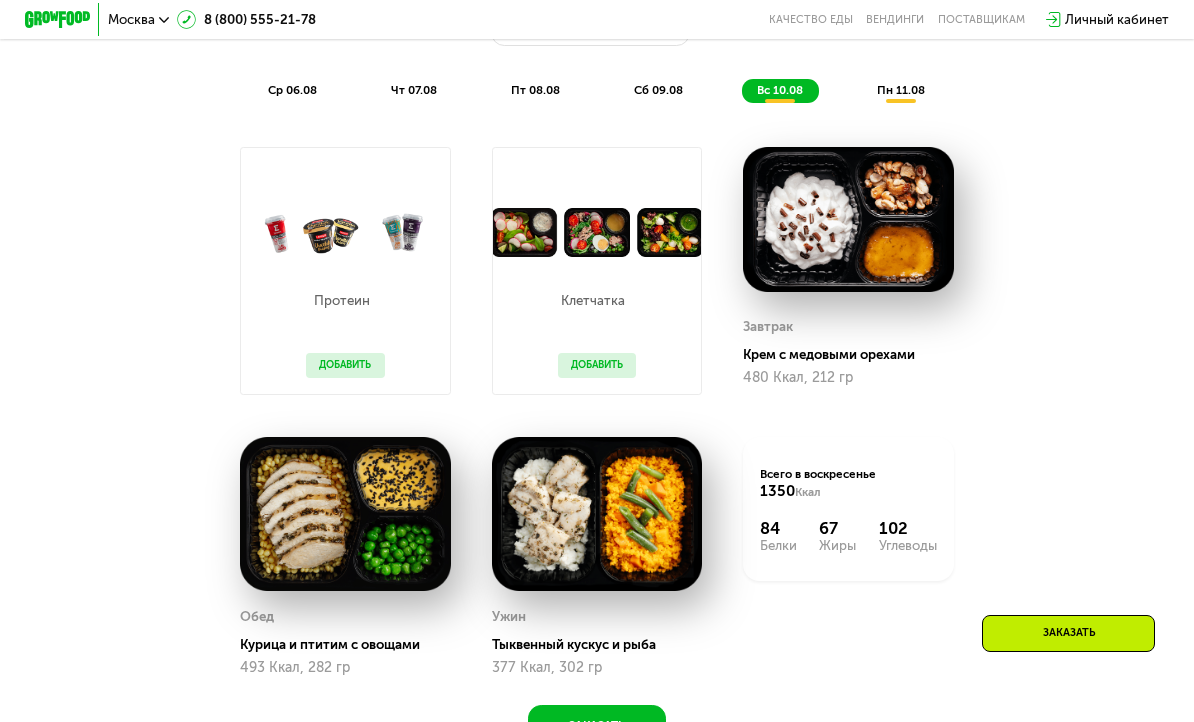 click on "пн 11.08" at bounding box center (901, 90) 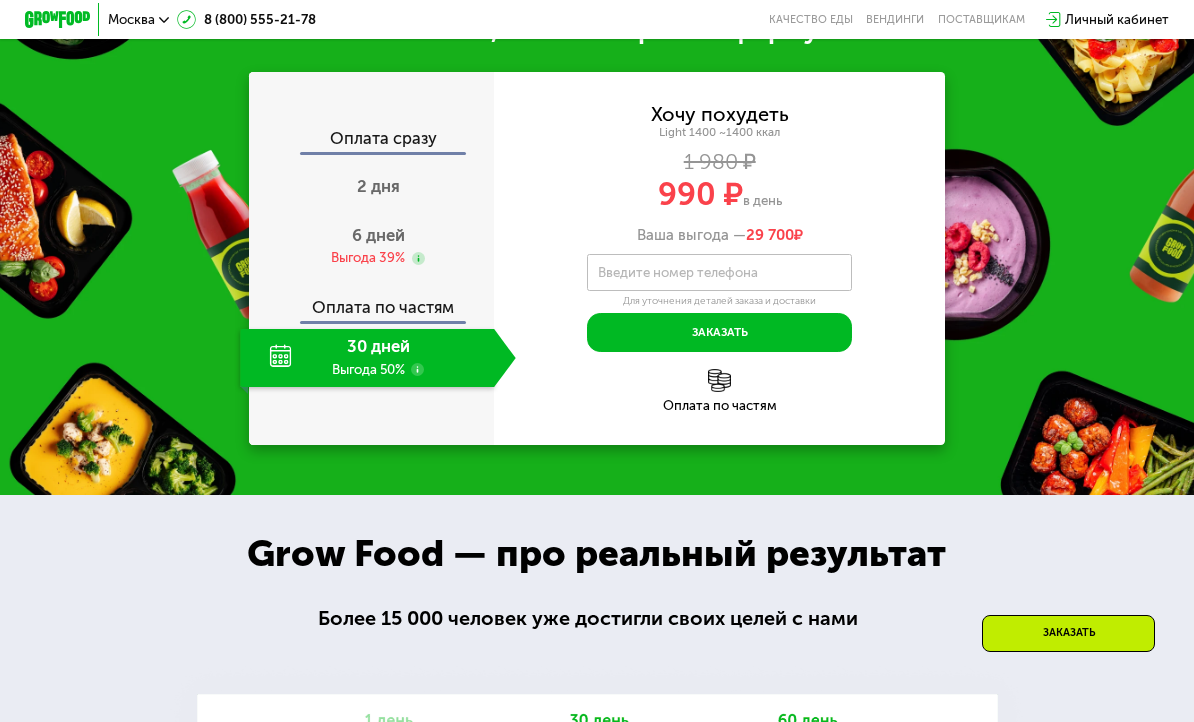 scroll, scrollTop: 1827, scrollLeft: 0, axis: vertical 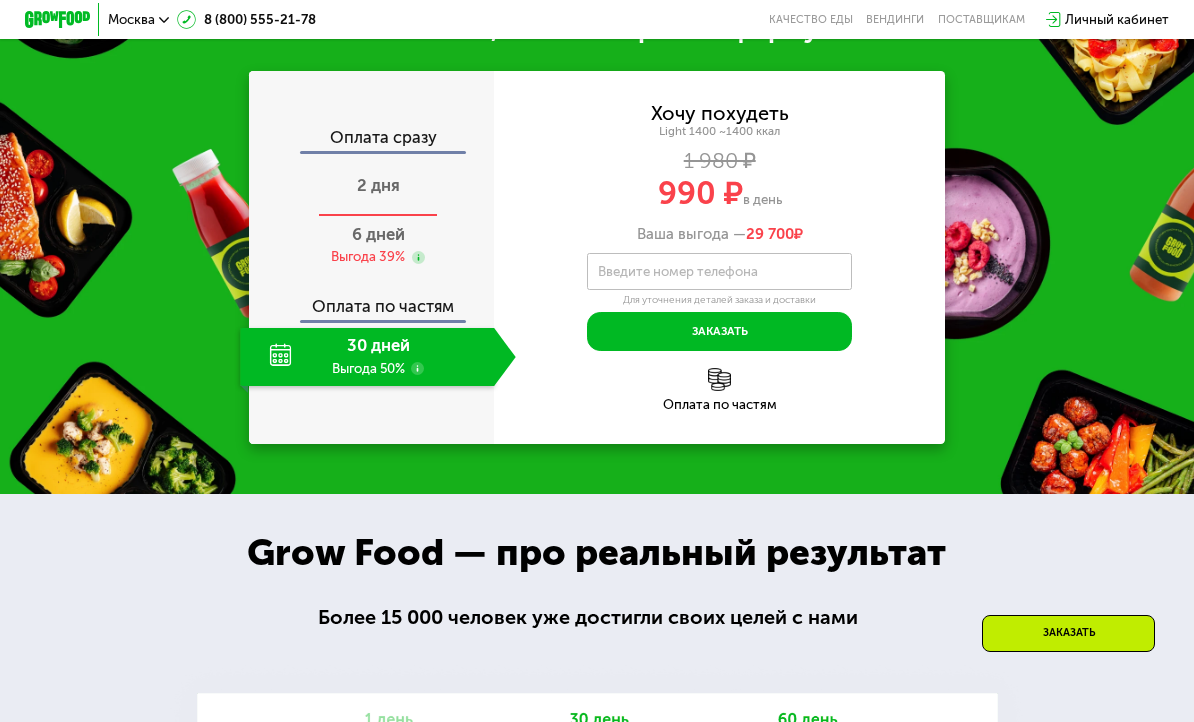 click on "2 дня" at bounding box center [377, 188] 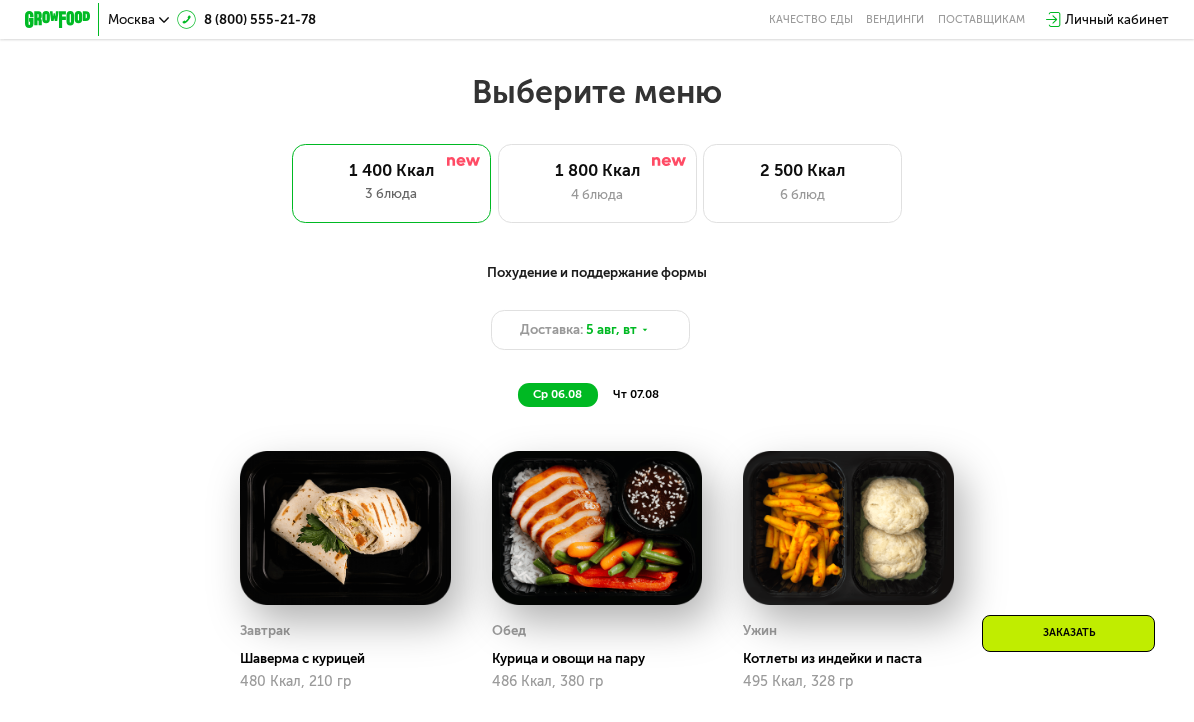 scroll, scrollTop: 834, scrollLeft: 0, axis: vertical 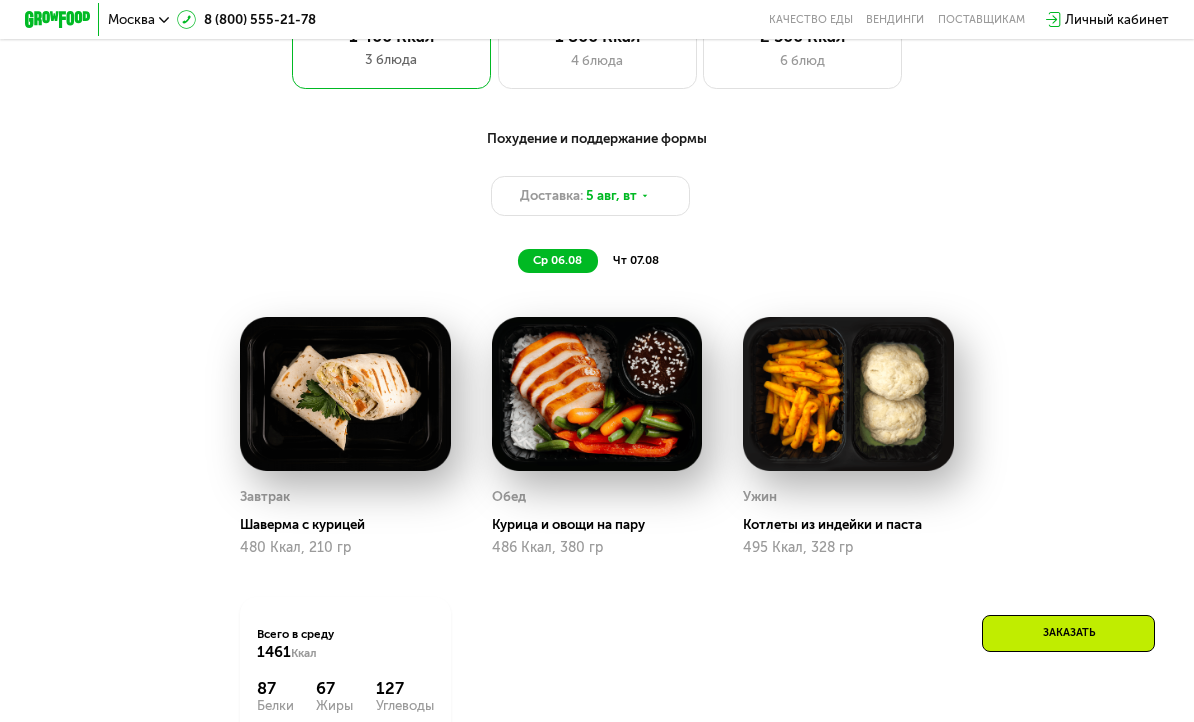 click on "чт 07.08" at bounding box center (636, 260) 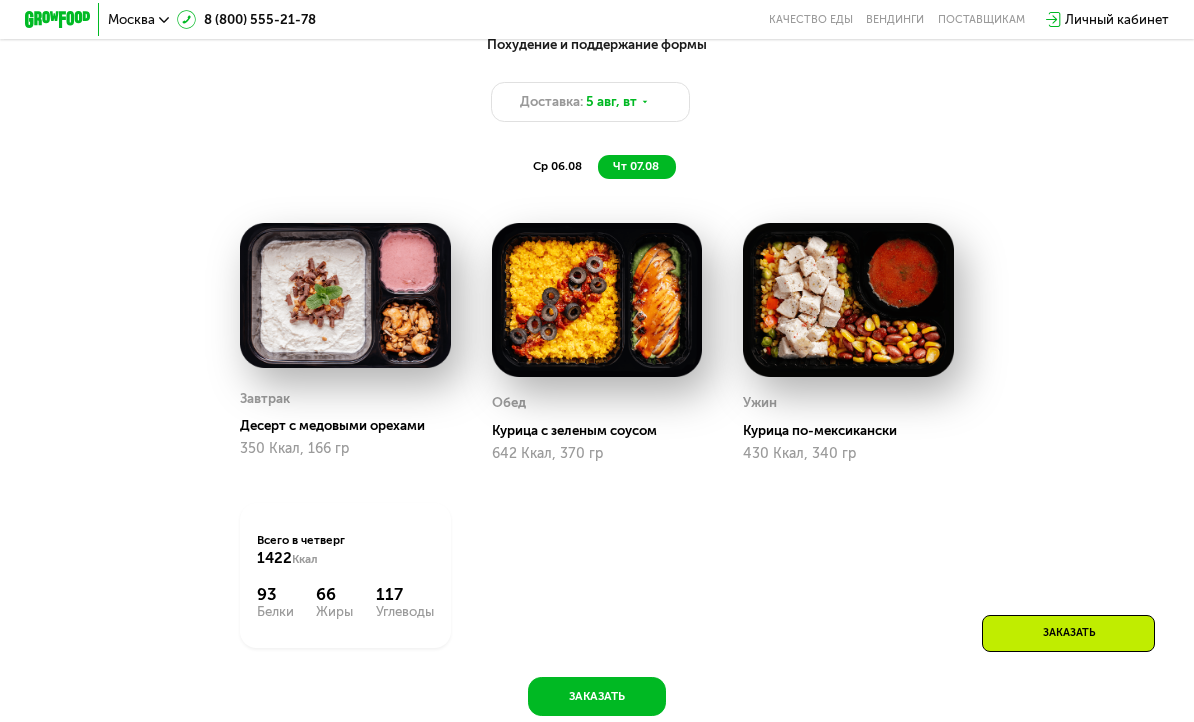 scroll, scrollTop: 927, scrollLeft: 0, axis: vertical 